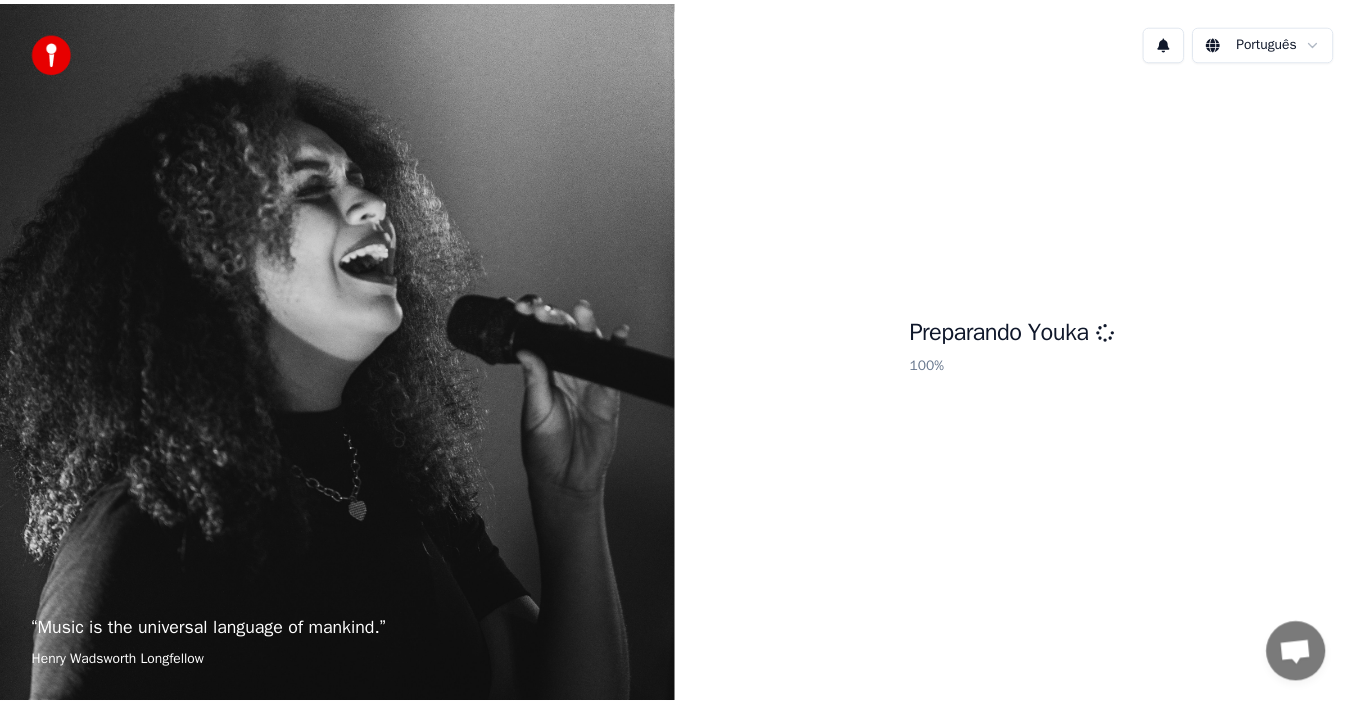 scroll, scrollTop: 0, scrollLeft: 0, axis: both 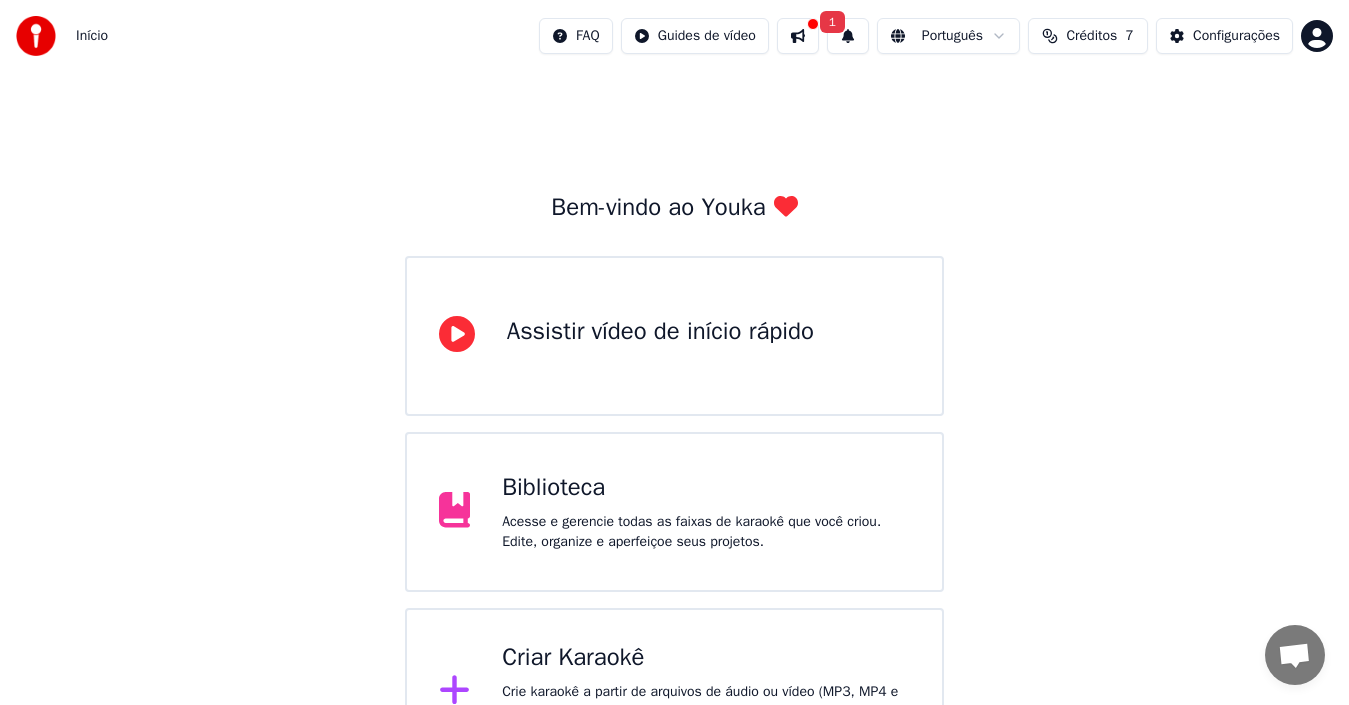 click on "Créditos" at bounding box center (1091, 36) 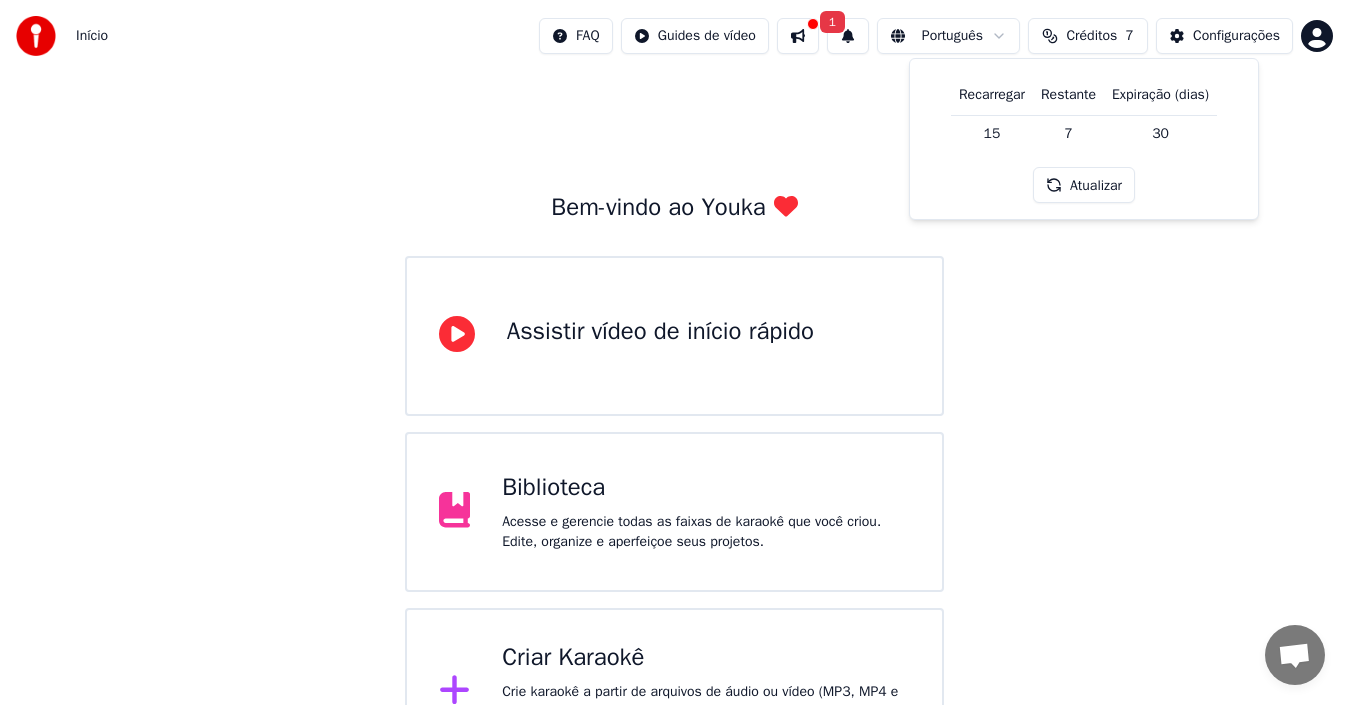 click on "15" at bounding box center (992, 133) 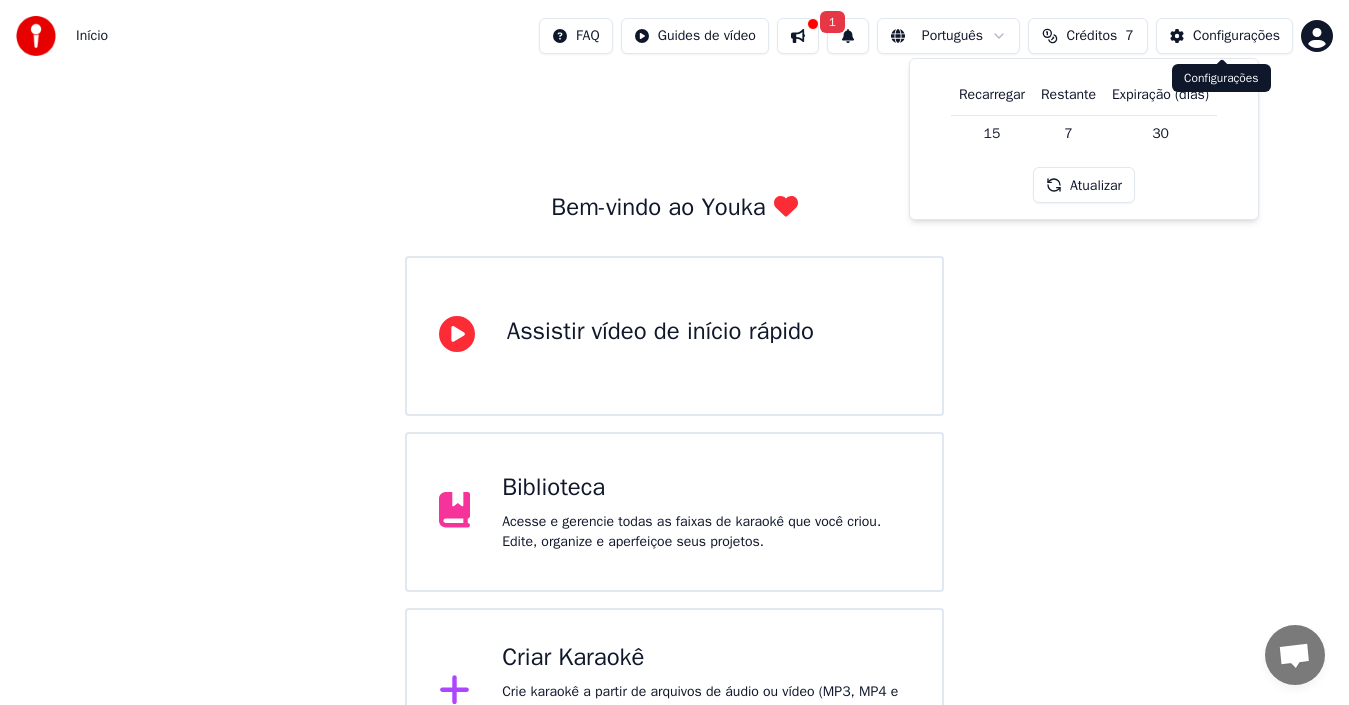 click on "Configurações" at bounding box center [1224, 36] 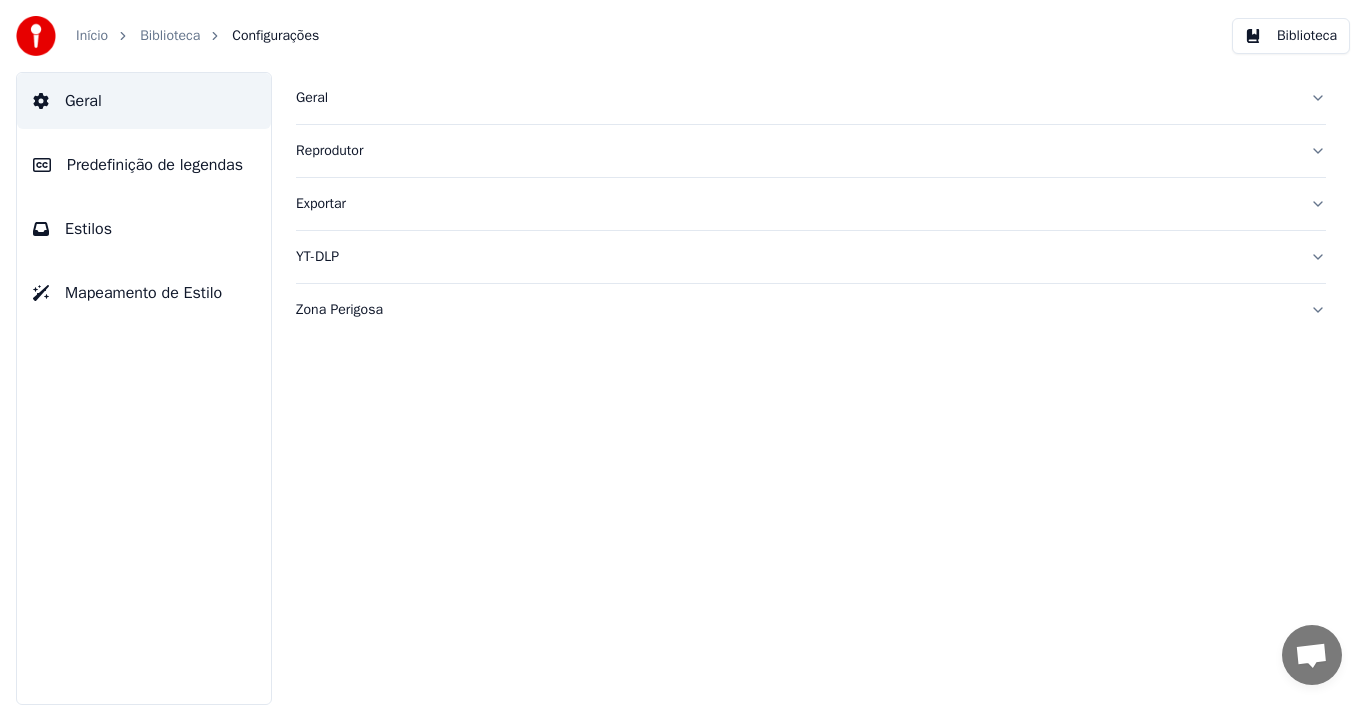 click at bounding box center [36, 36] 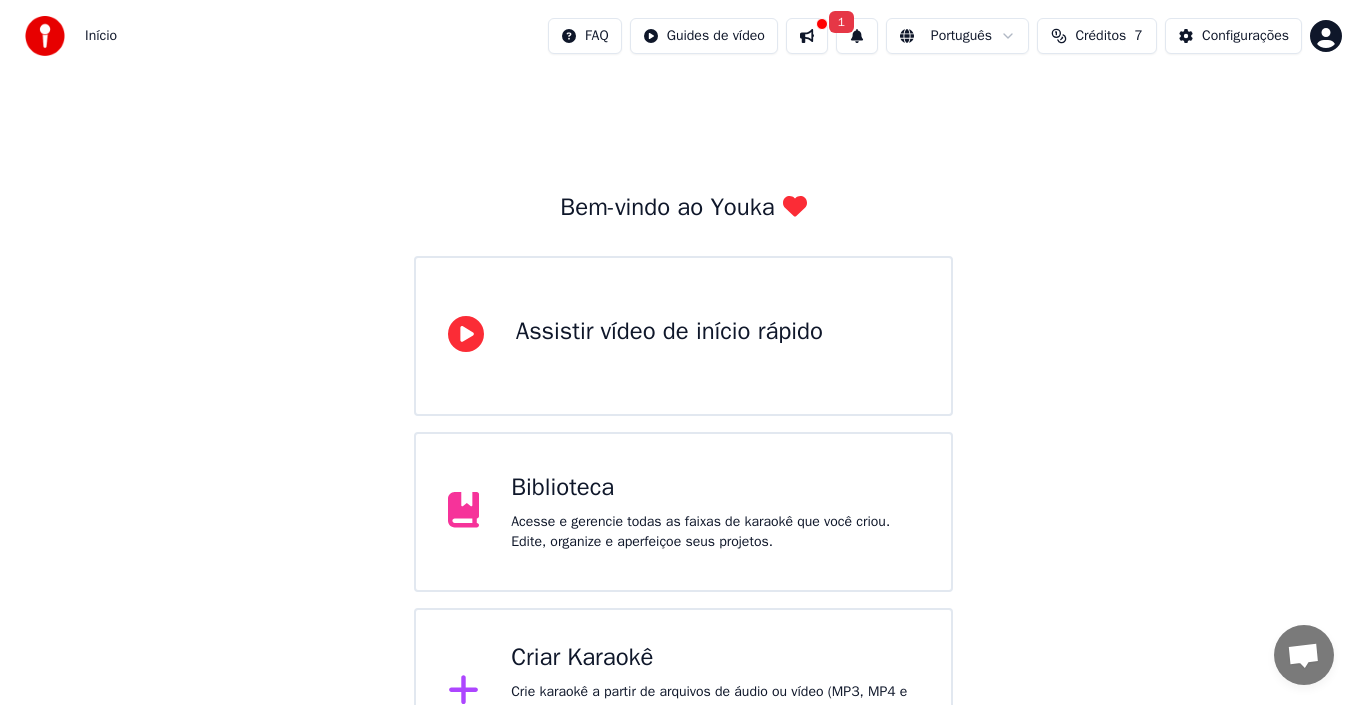 scroll, scrollTop: 71, scrollLeft: 0, axis: vertical 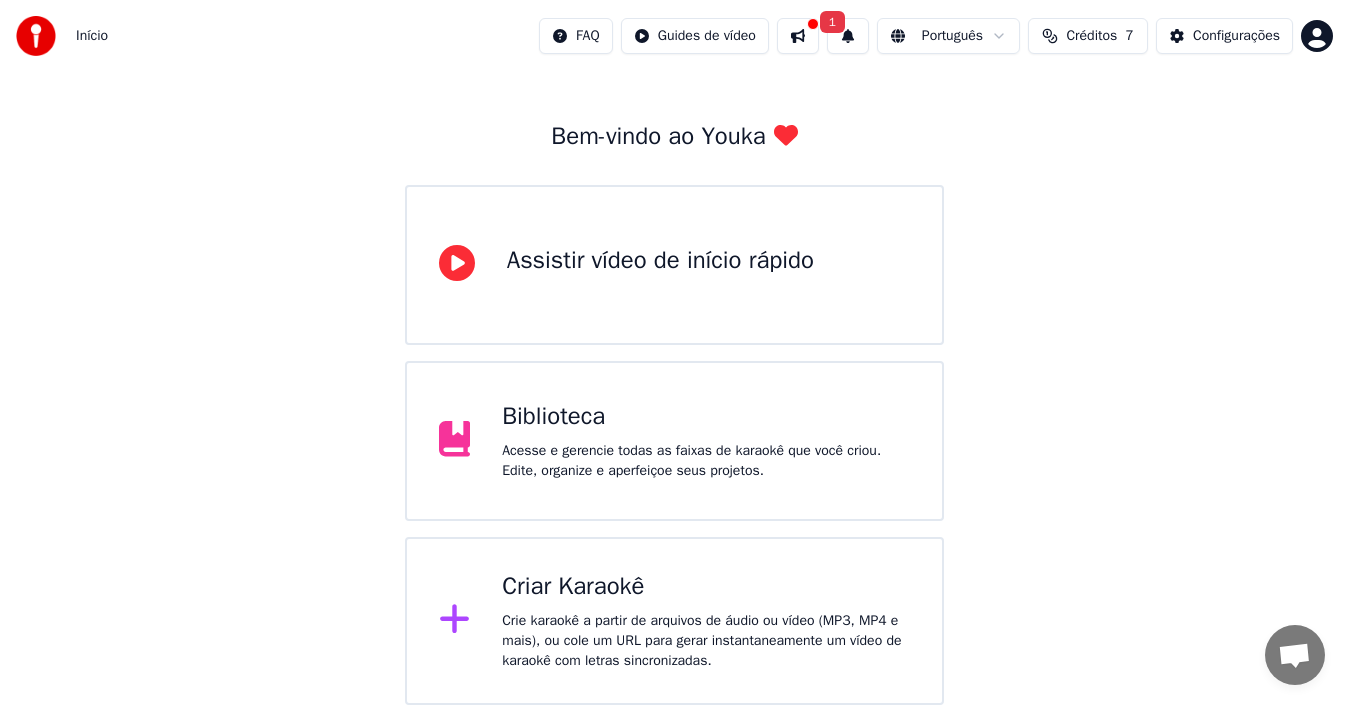 click on "Criar Karaokê" at bounding box center (706, 587) 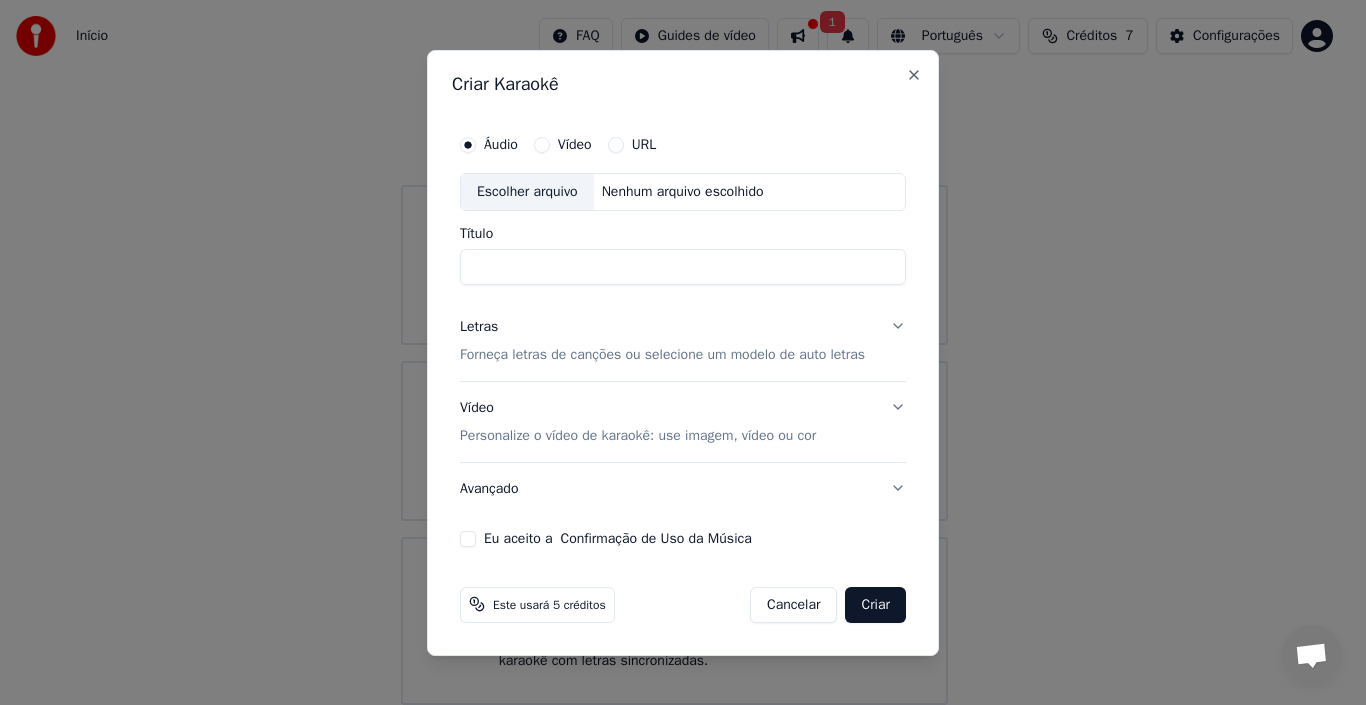 click on "Escolher arquivo" at bounding box center [527, 192] 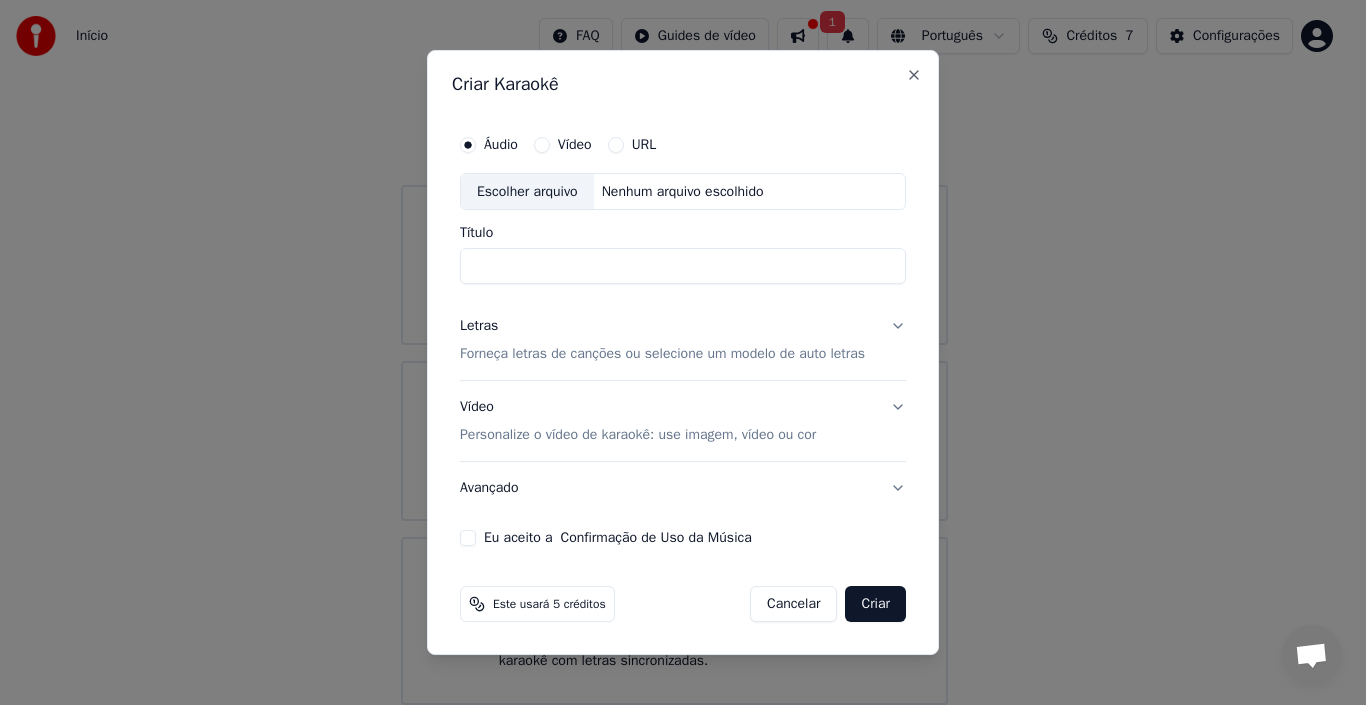 click on "Escolher arquivo" at bounding box center (527, 192) 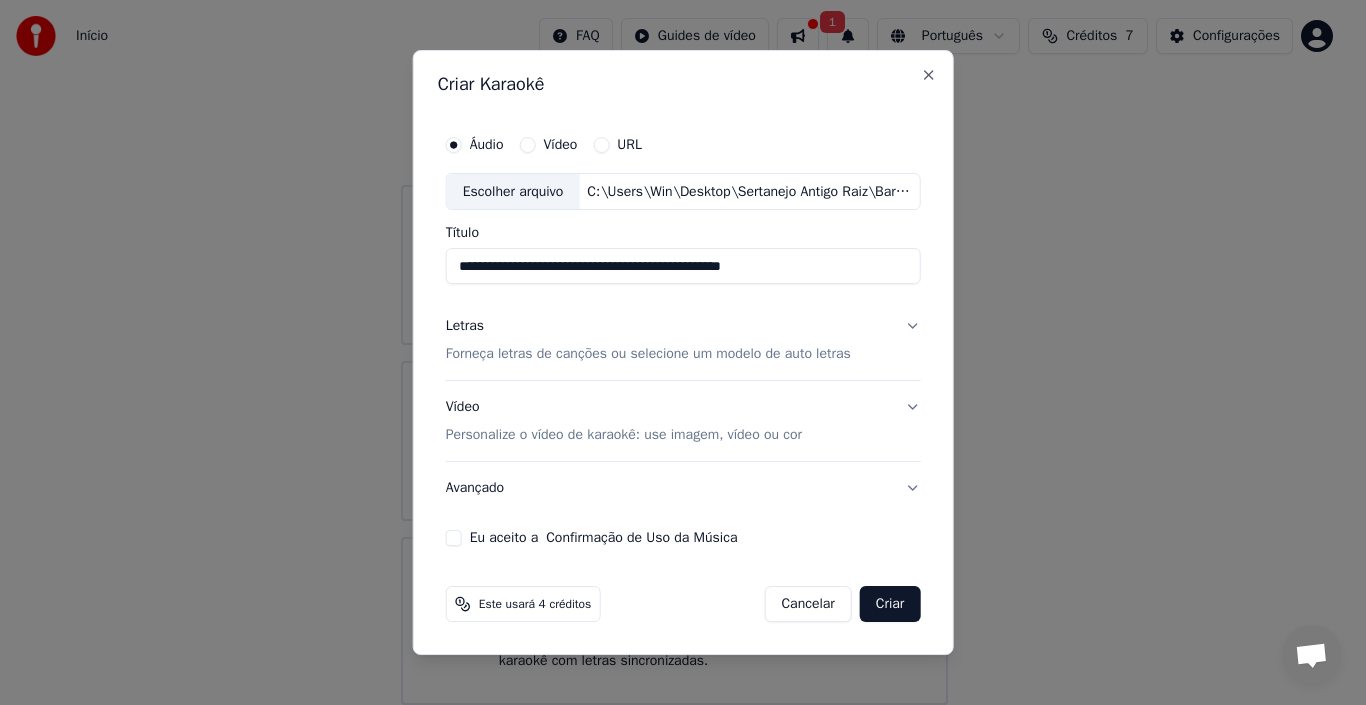 click on "Letras Forneça letras de canções ou selecione um modelo de auto letras" at bounding box center (683, 341) 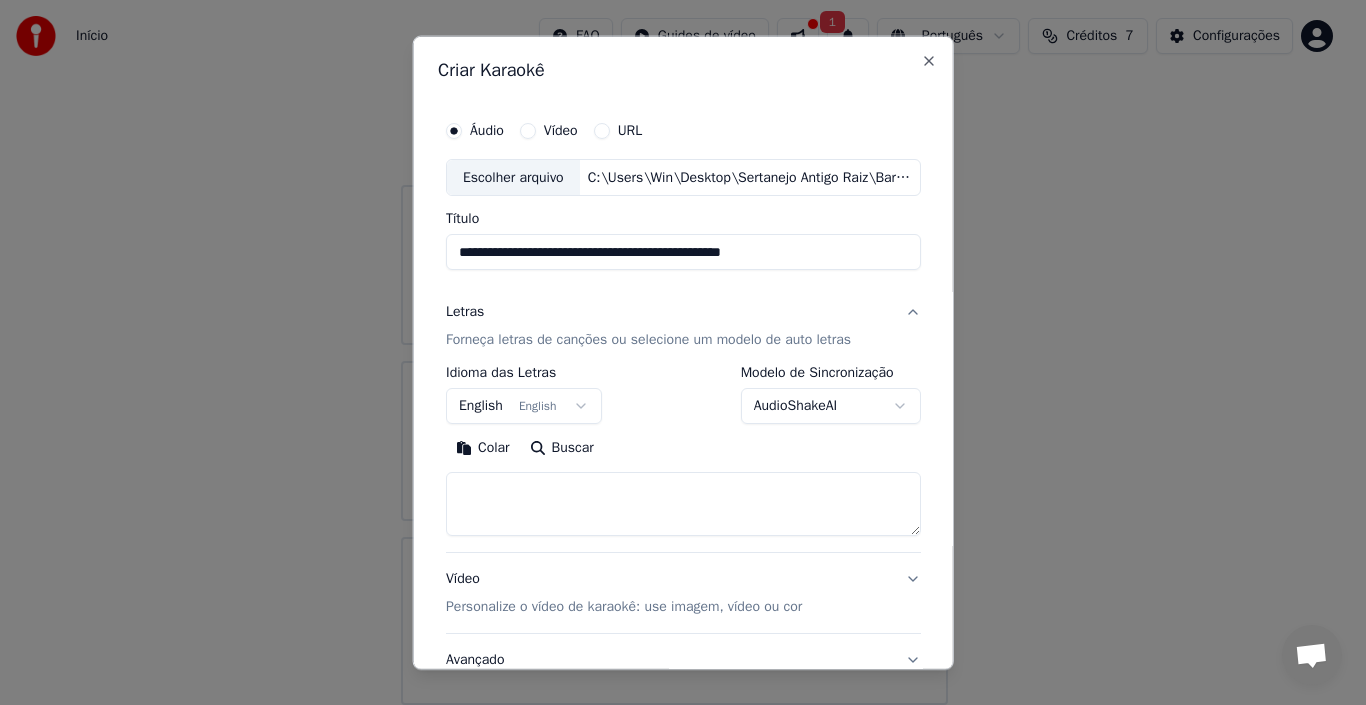 click on "Letras Forneça letras de canções ou selecione um modelo de auto letras" at bounding box center [683, 326] 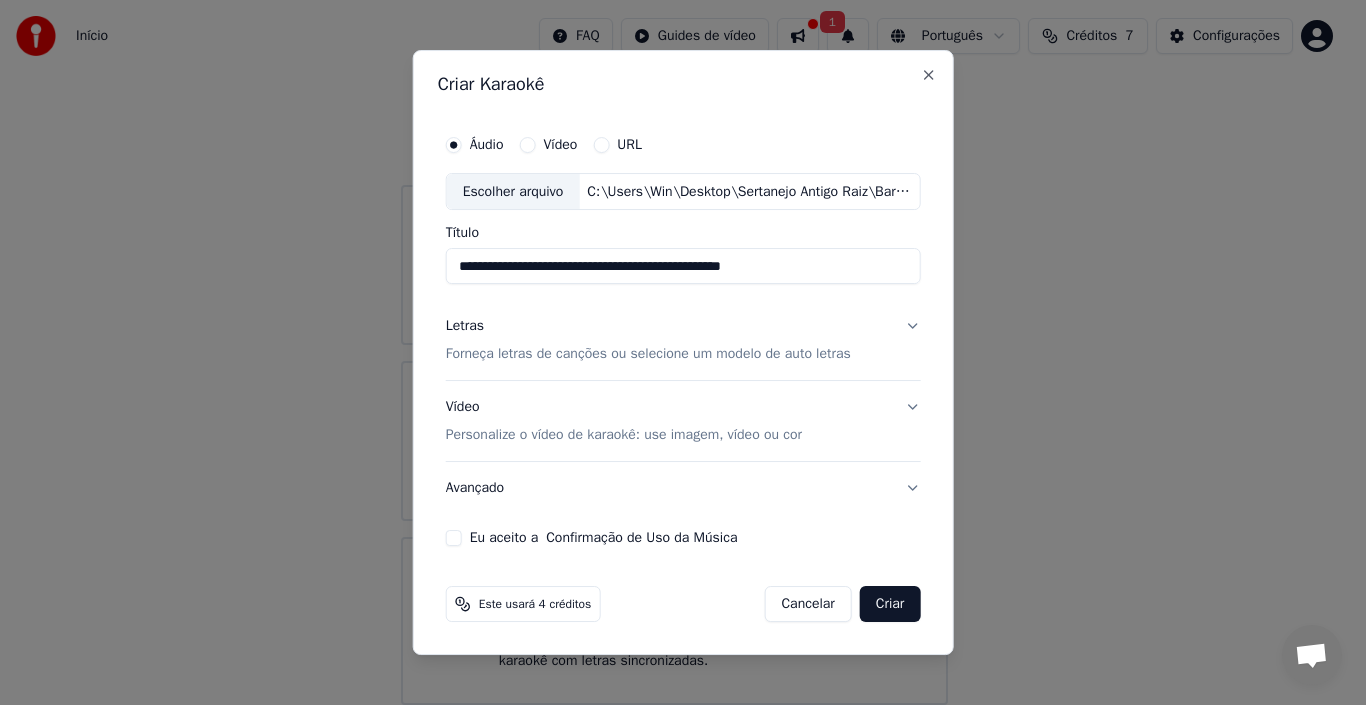 drag, startPoint x: 917, startPoint y: 325, endPoint x: 869, endPoint y: 328, distance: 48.09366 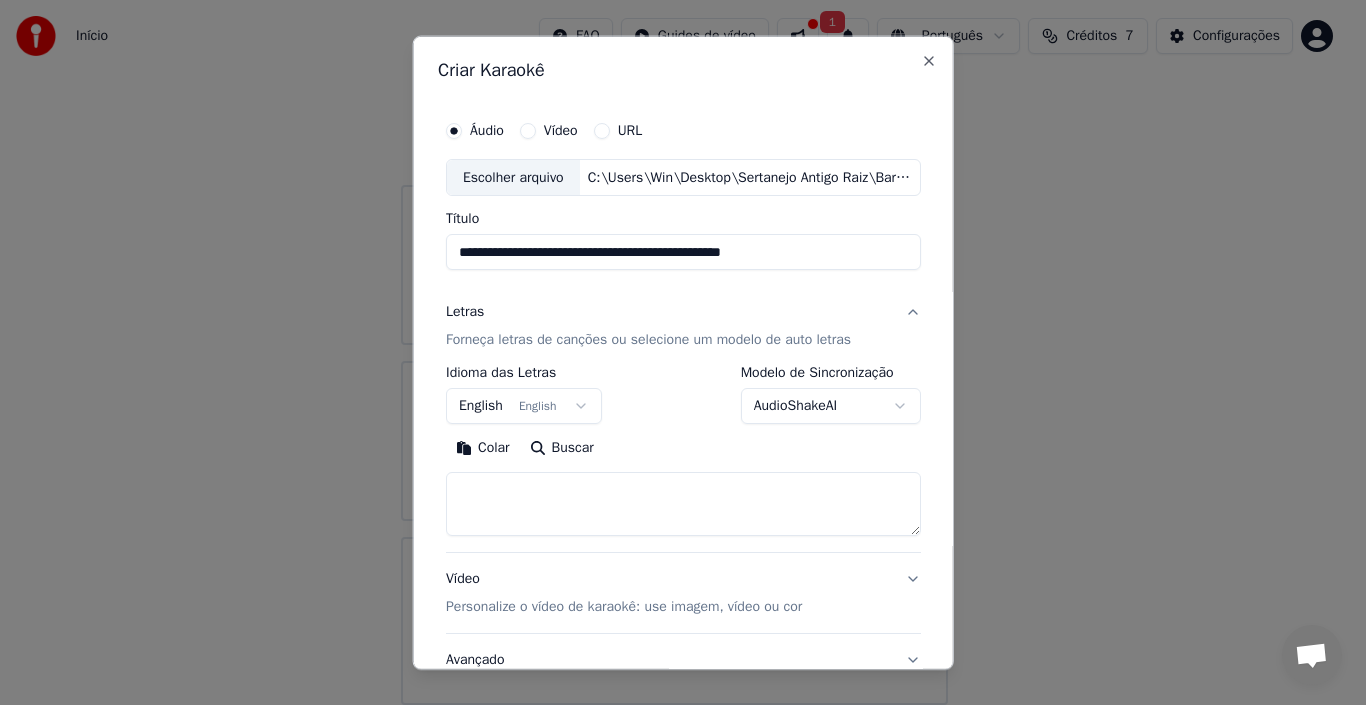 click on "English English" at bounding box center [524, 406] 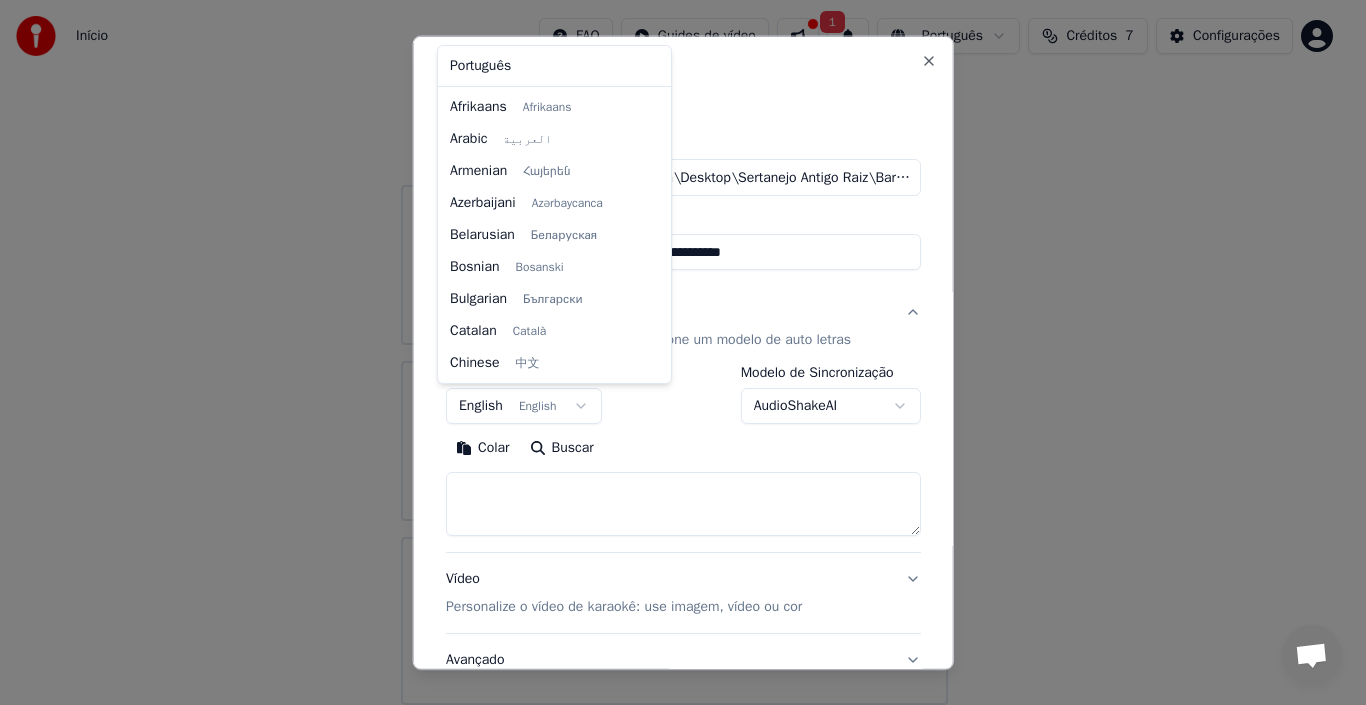 scroll, scrollTop: 160, scrollLeft: 0, axis: vertical 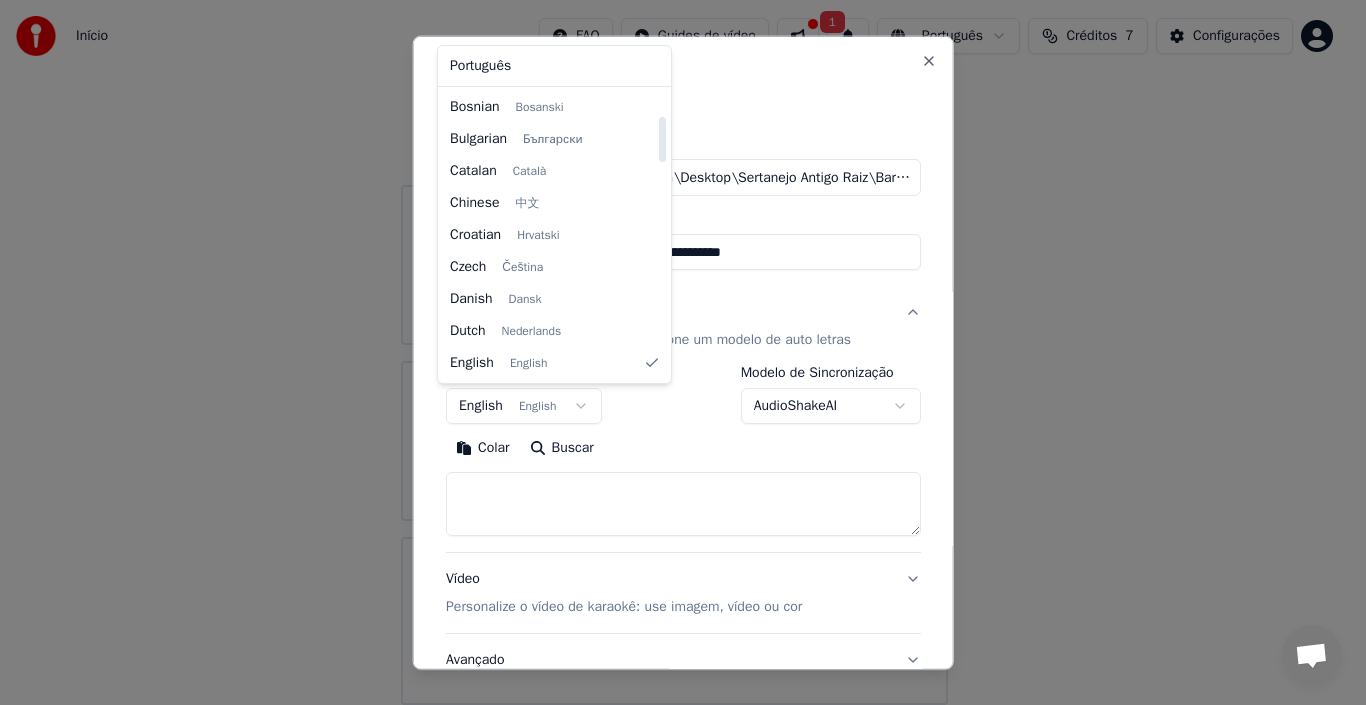 select on "**" 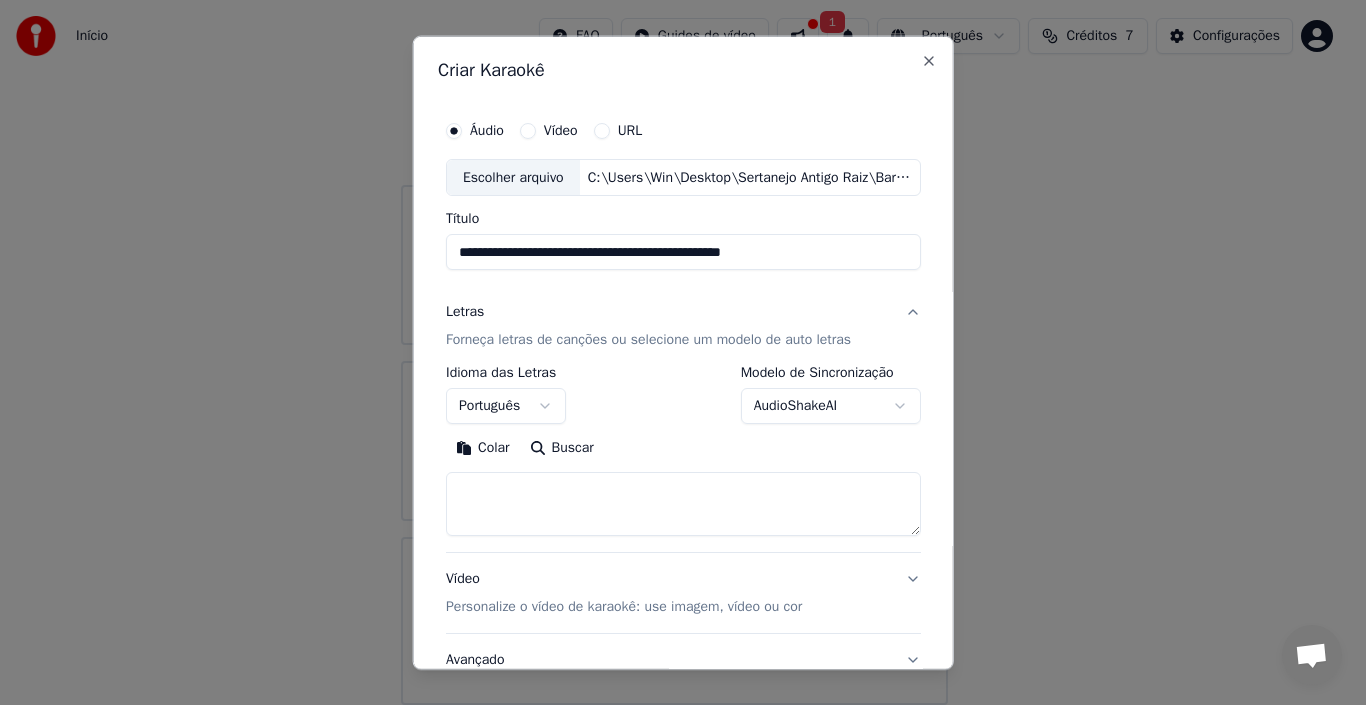 click on "Letras Forneça letras de canções ou selecione um modelo de auto letras" at bounding box center [683, 326] 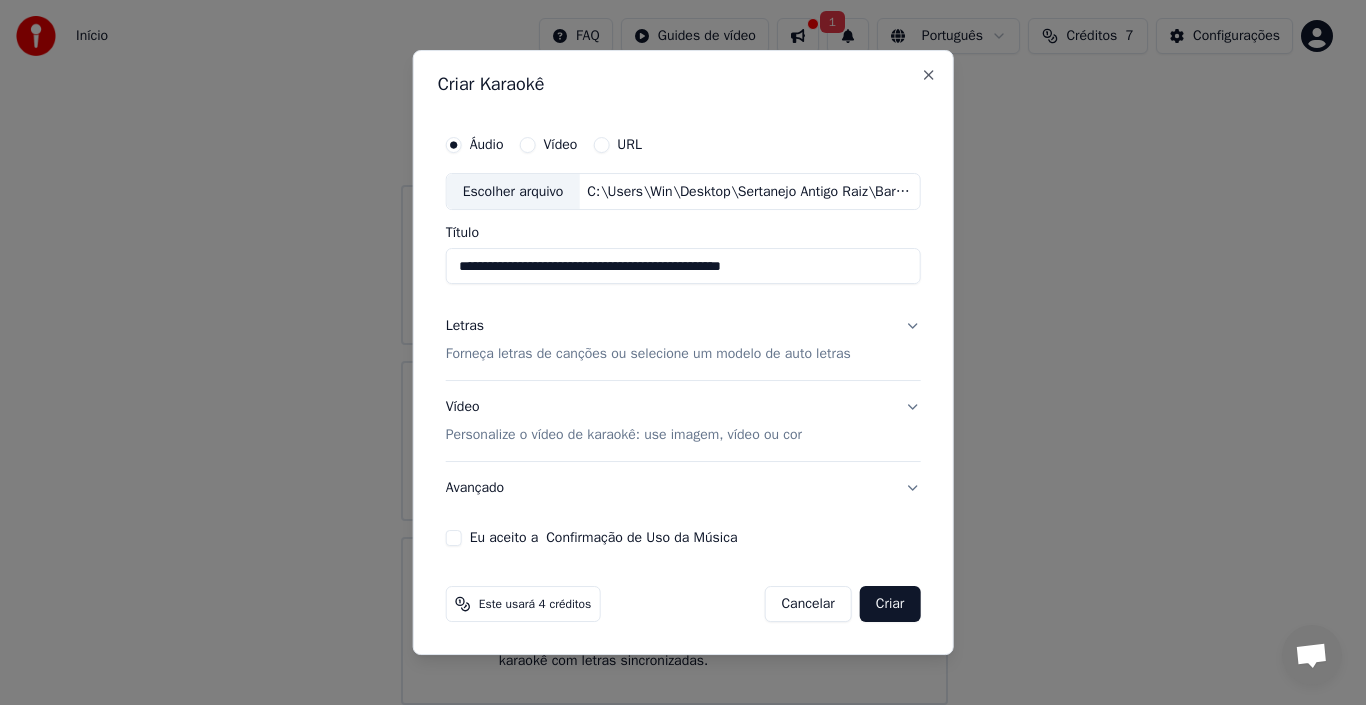 click on "Vídeo Personalize o vídeo de karaokê: use imagem, vídeo ou cor" at bounding box center (624, 422) 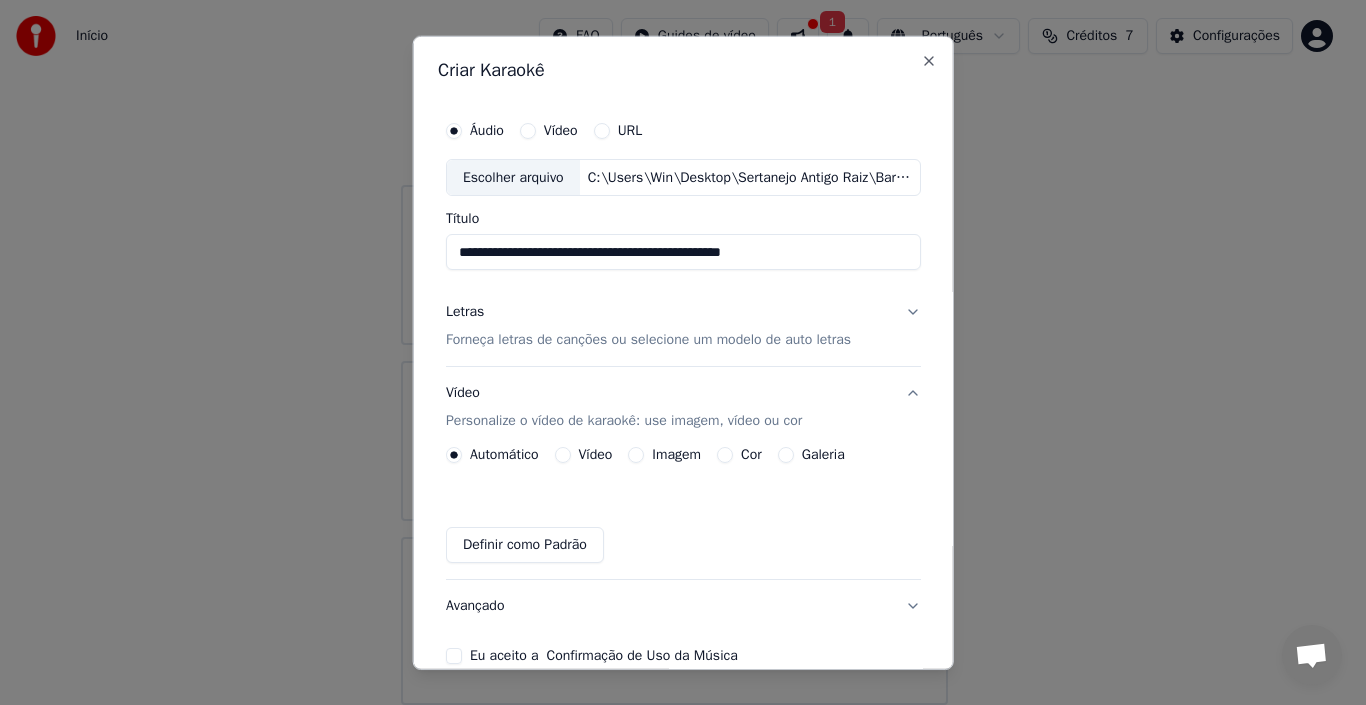 click on "Galeria" at bounding box center (785, 455) 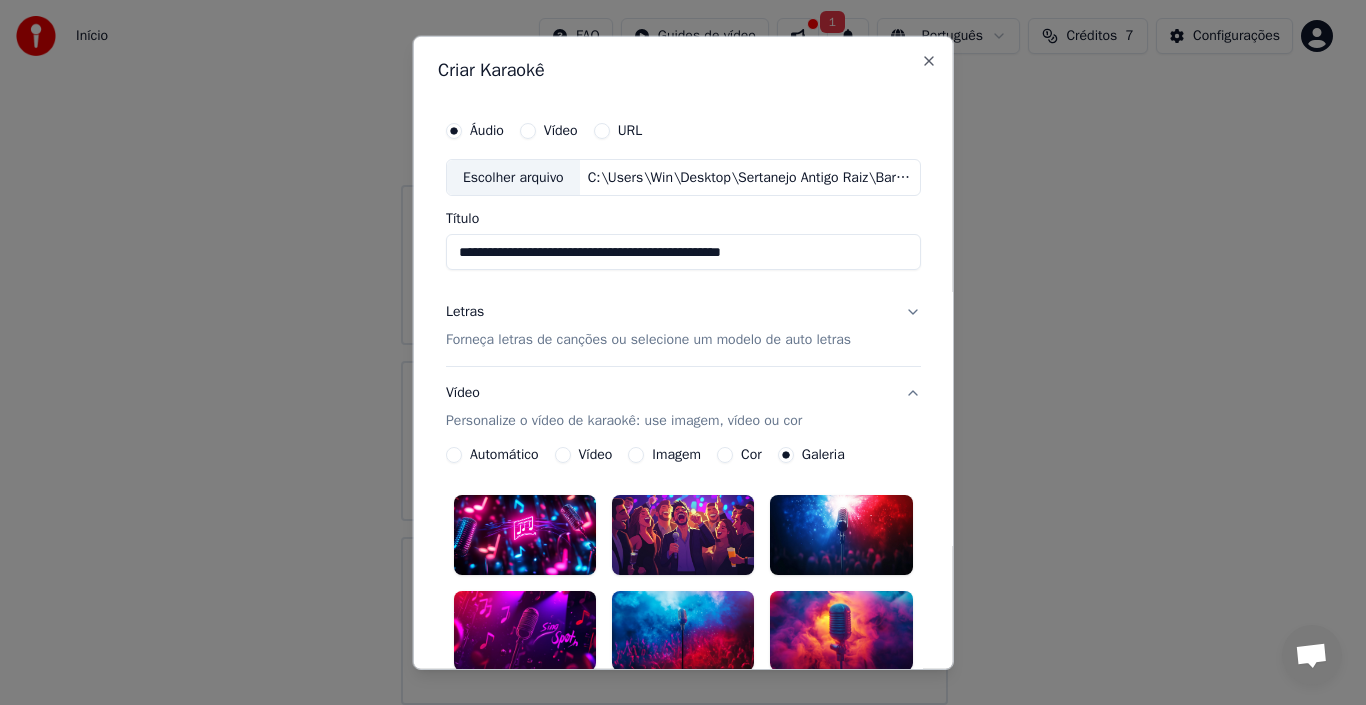 click 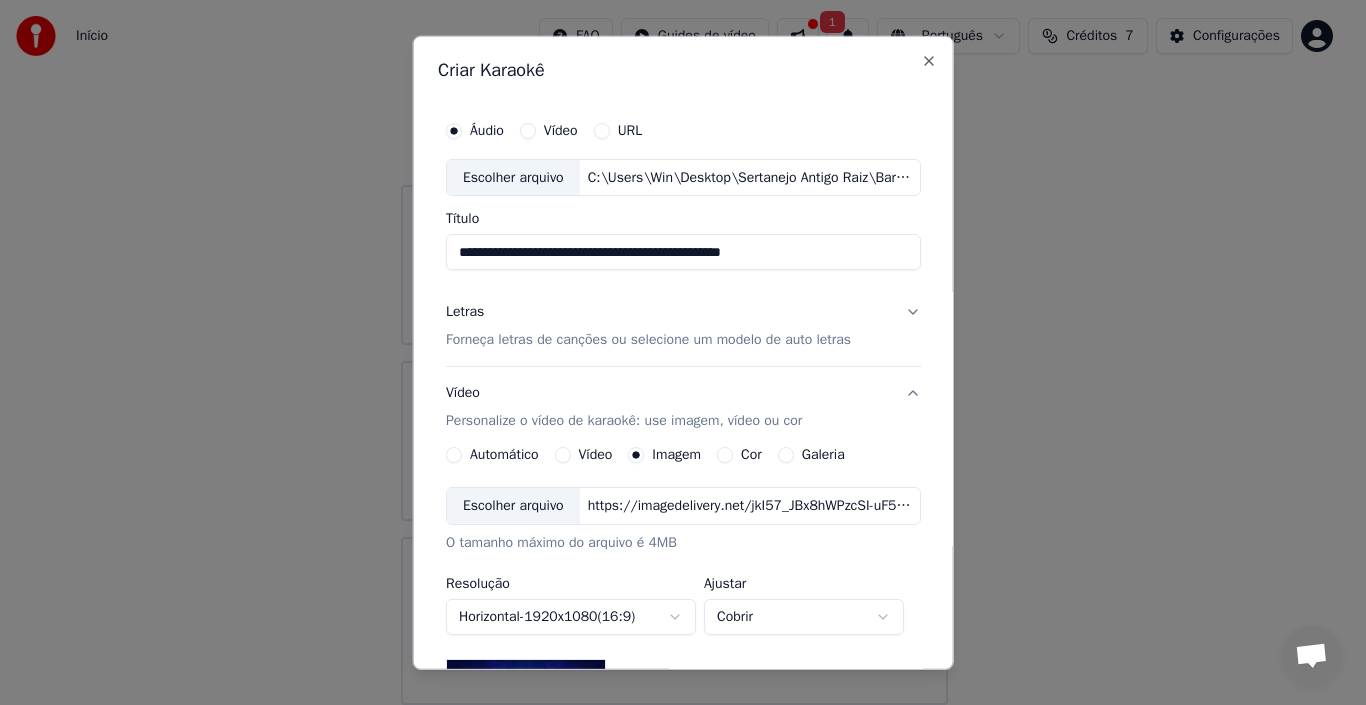 click on "Escolher arquivo" at bounding box center (513, 506) 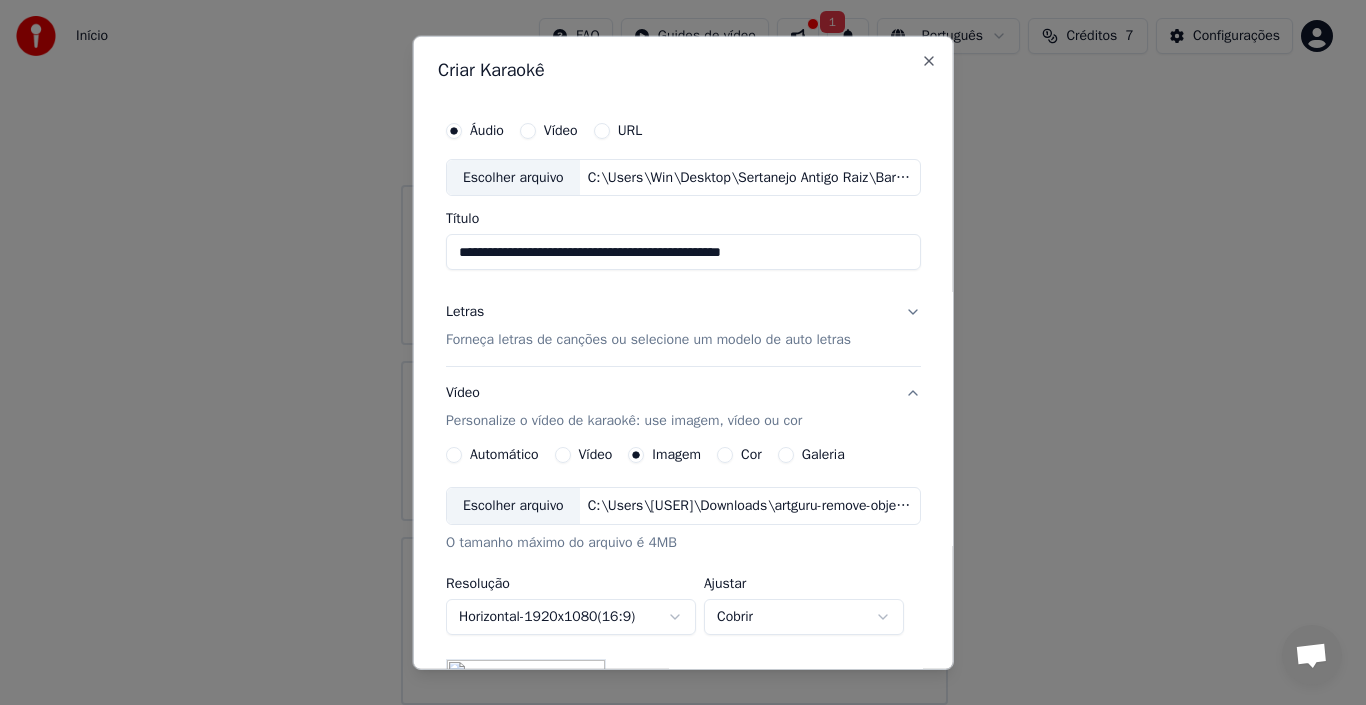scroll, scrollTop: 200, scrollLeft: 0, axis: vertical 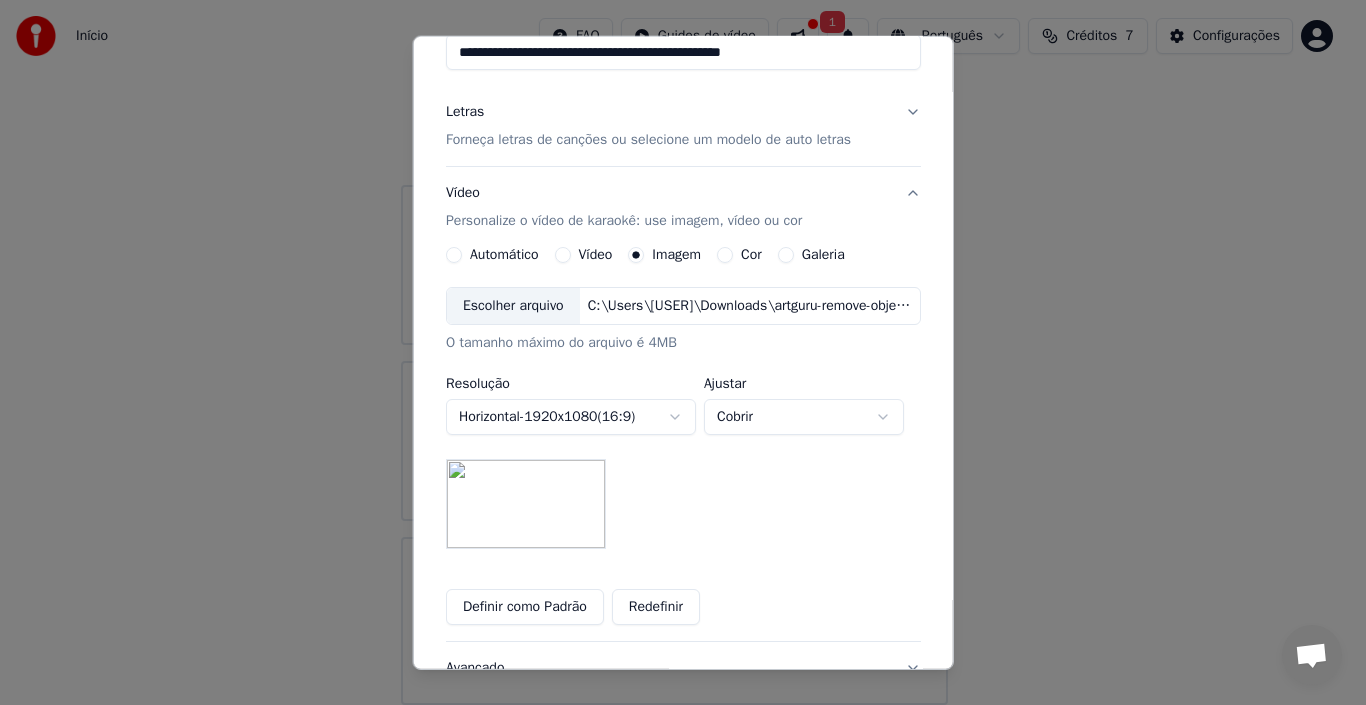 click at bounding box center (526, 504) 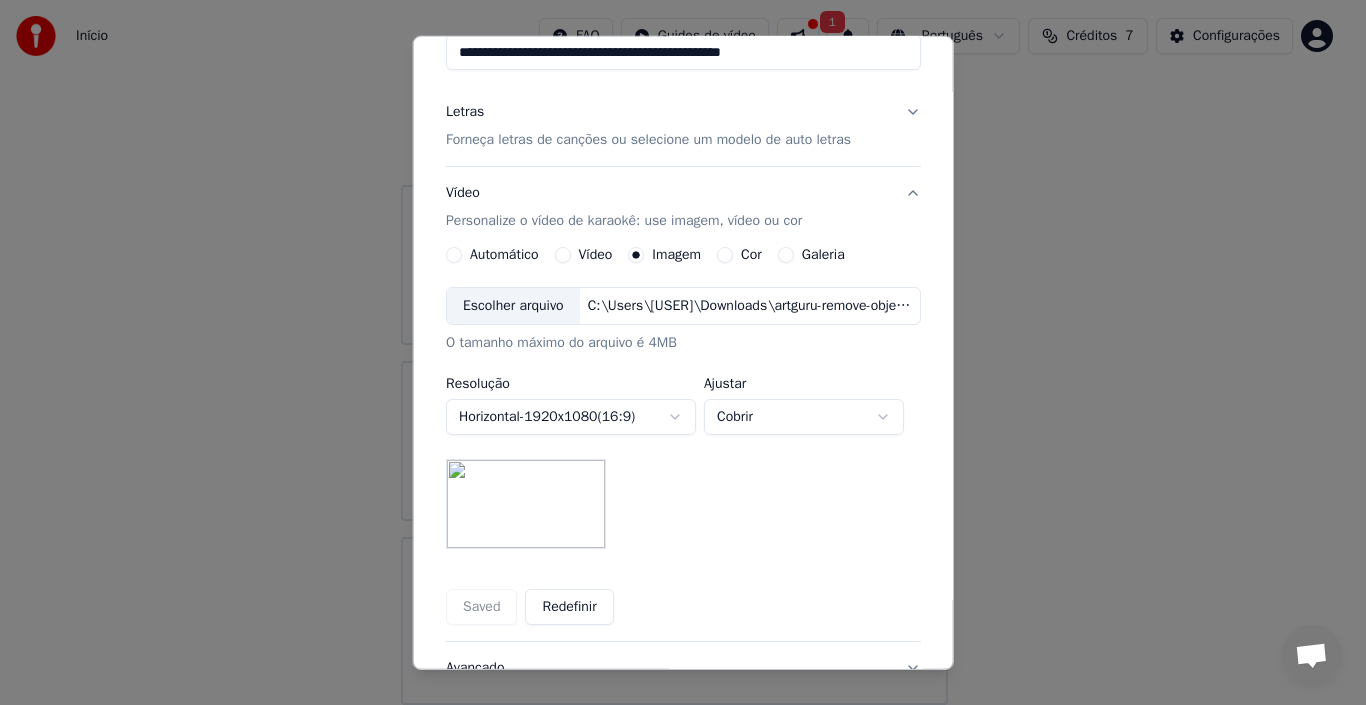 click at bounding box center [526, 504] 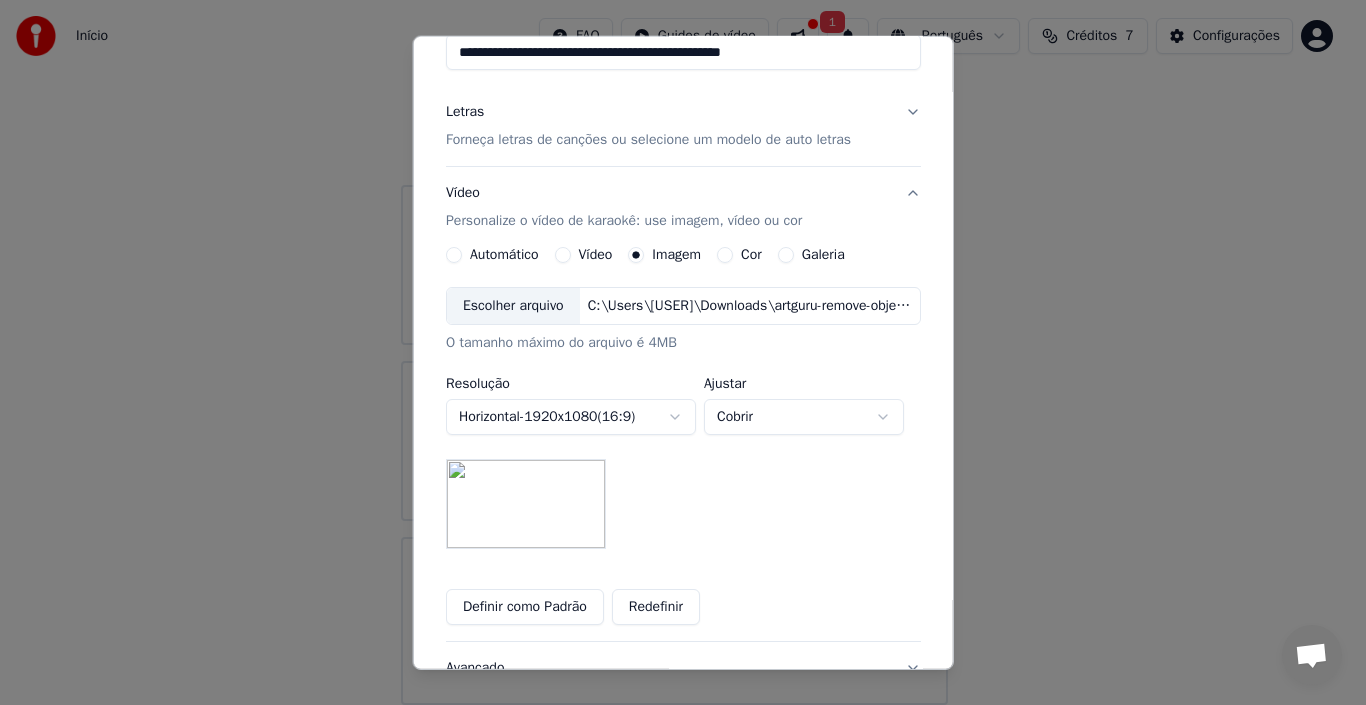click on "Escolher arquivo C:\Users\Win\Desktop\Sertanejo Antigo Raiz\Barrerito - Dama Entre Aspas (Dama Do Vestido Longo).mp3" at bounding box center (674, 317) 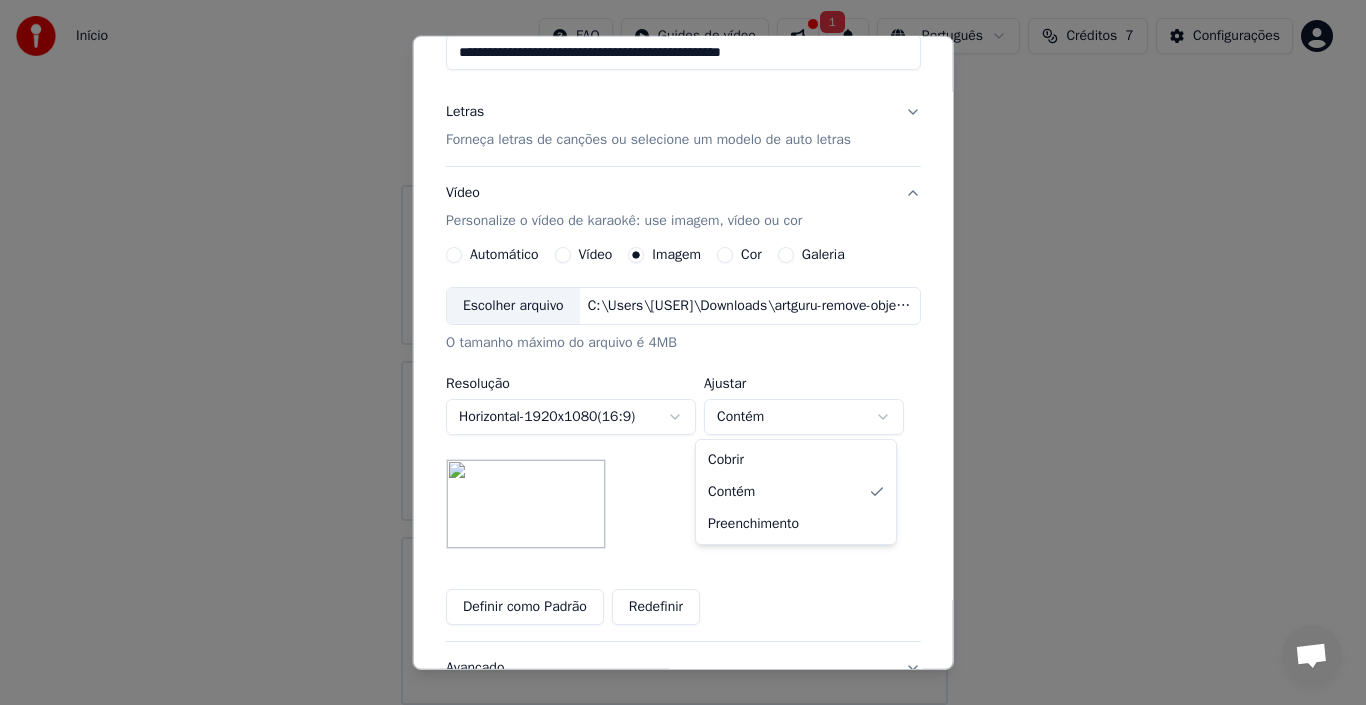 click on "Escolher arquivo C:\Users\Win\Desktop\Sertanejo Antigo Raiz\Barrerito - Dama Entre Aspas (Dama Do Vestido Longo).mp3" at bounding box center (674, 317) 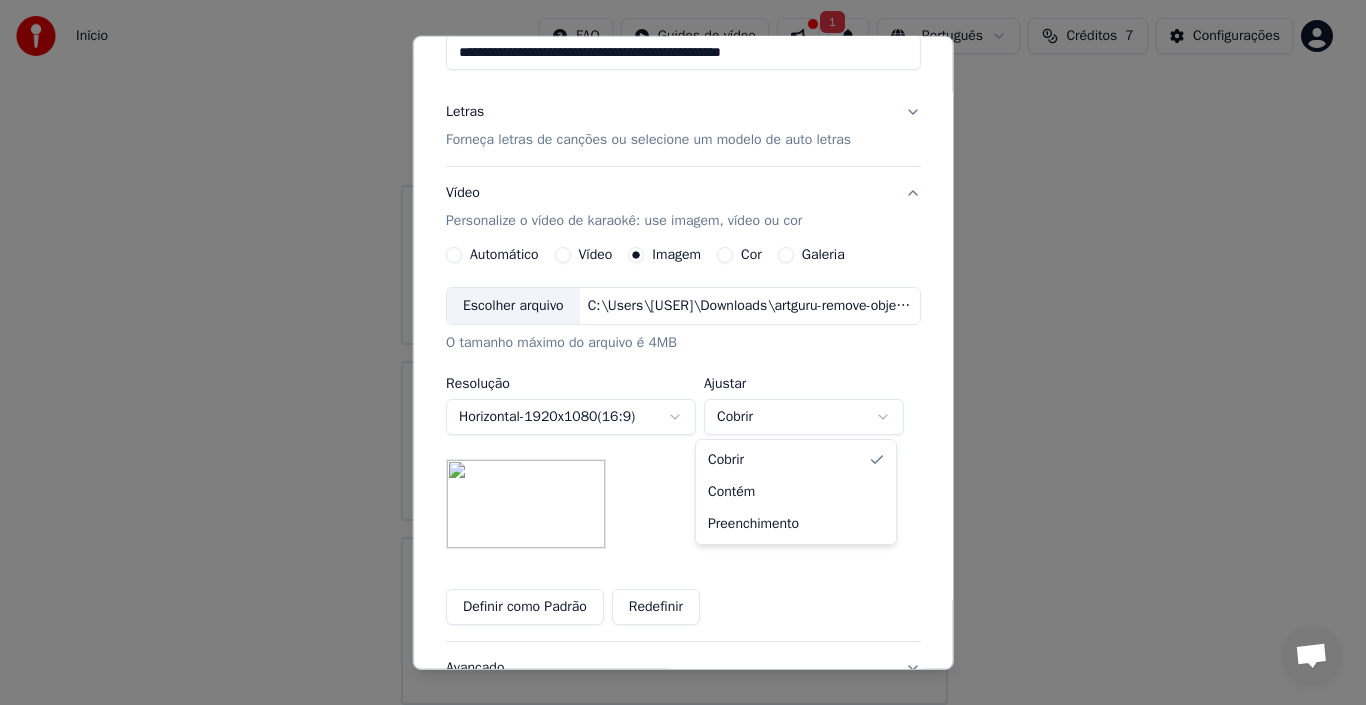 click on "Escolher arquivo C:\Users\Win\Desktop\Sertanejo Antigo Raiz\Barrerito - Dama Entre Aspas (Dama Do Vestido Longo).mp3" at bounding box center [674, 317] 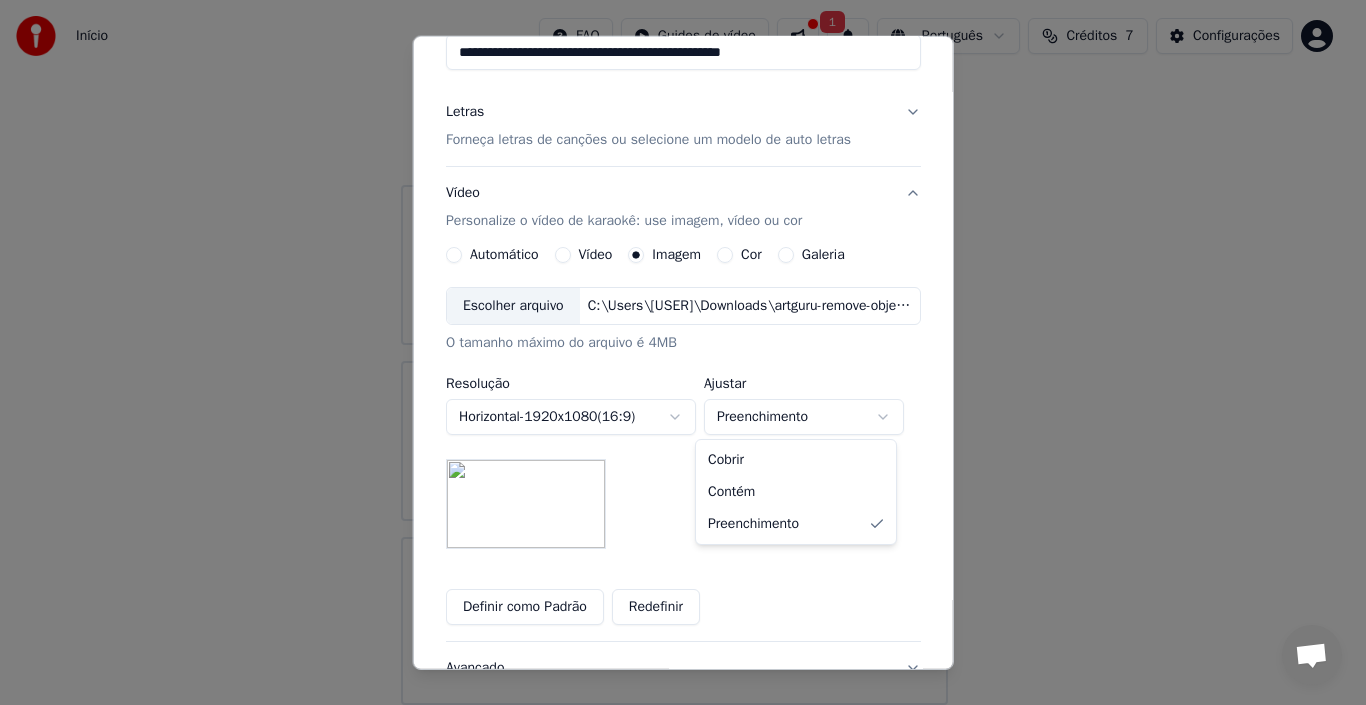 click on "Escolher arquivo C:\Users\Win\Desktop\Sertanejo Antigo Raiz\Barrerito - Dama Entre Aspas (Dama Do Vestido Longo).mp3" at bounding box center [674, 317] 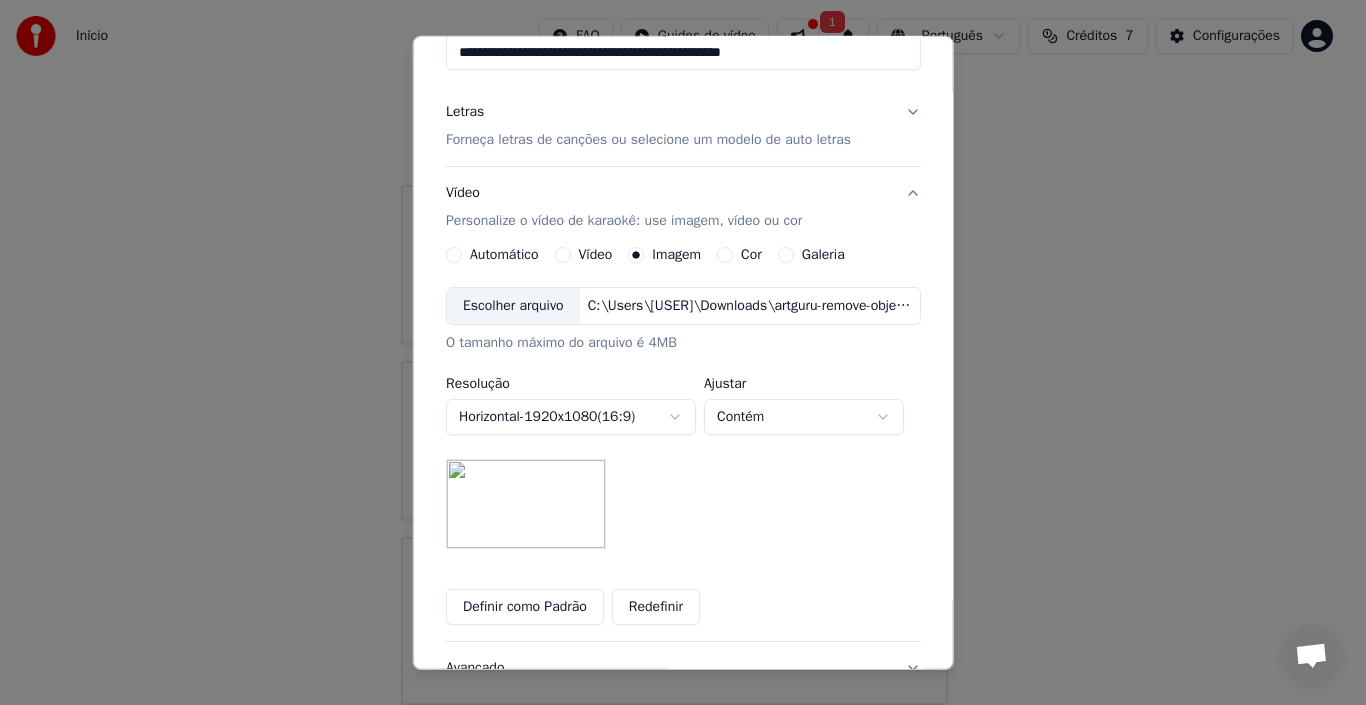 click on "Escolher arquivo C:\Users\Win\Desktop\Sertanejo Antigo Raiz\Barrerito - Dama Entre Aspas (Dama Do Vestido Longo).mp3" at bounding box center (674, 317) 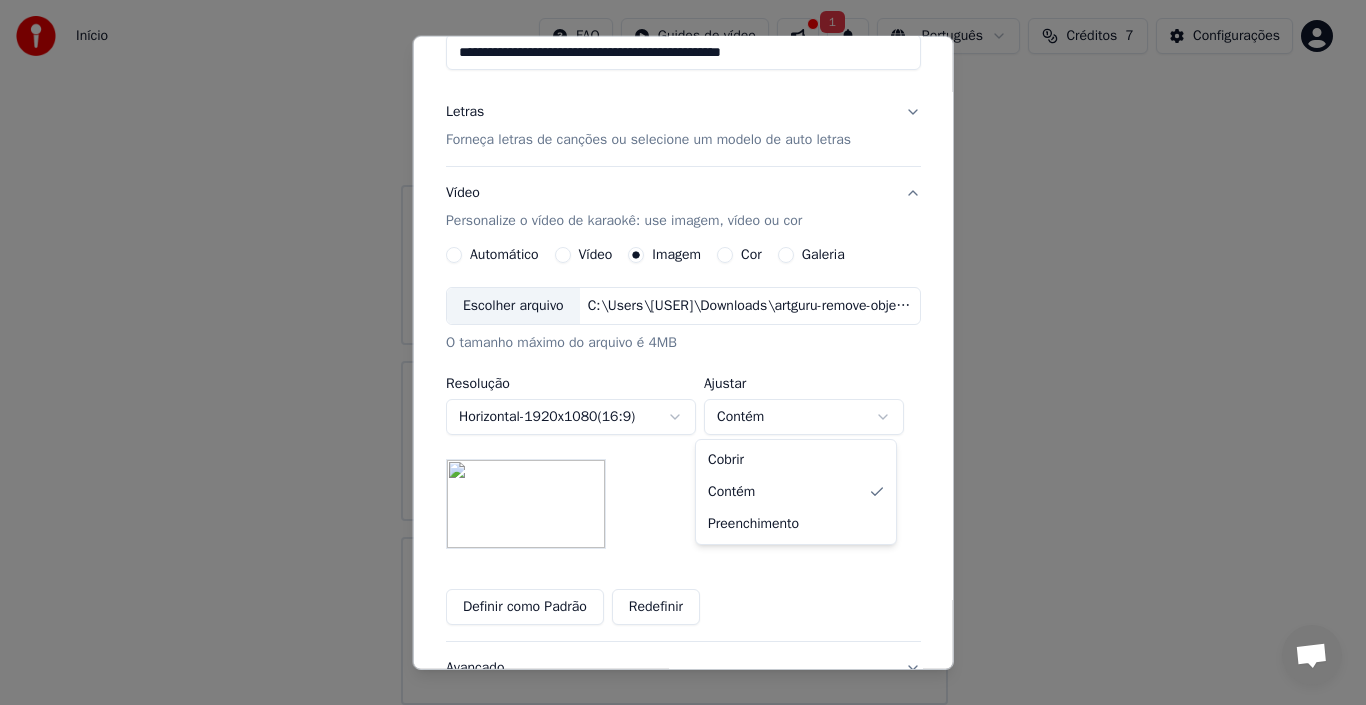 select on "*****" 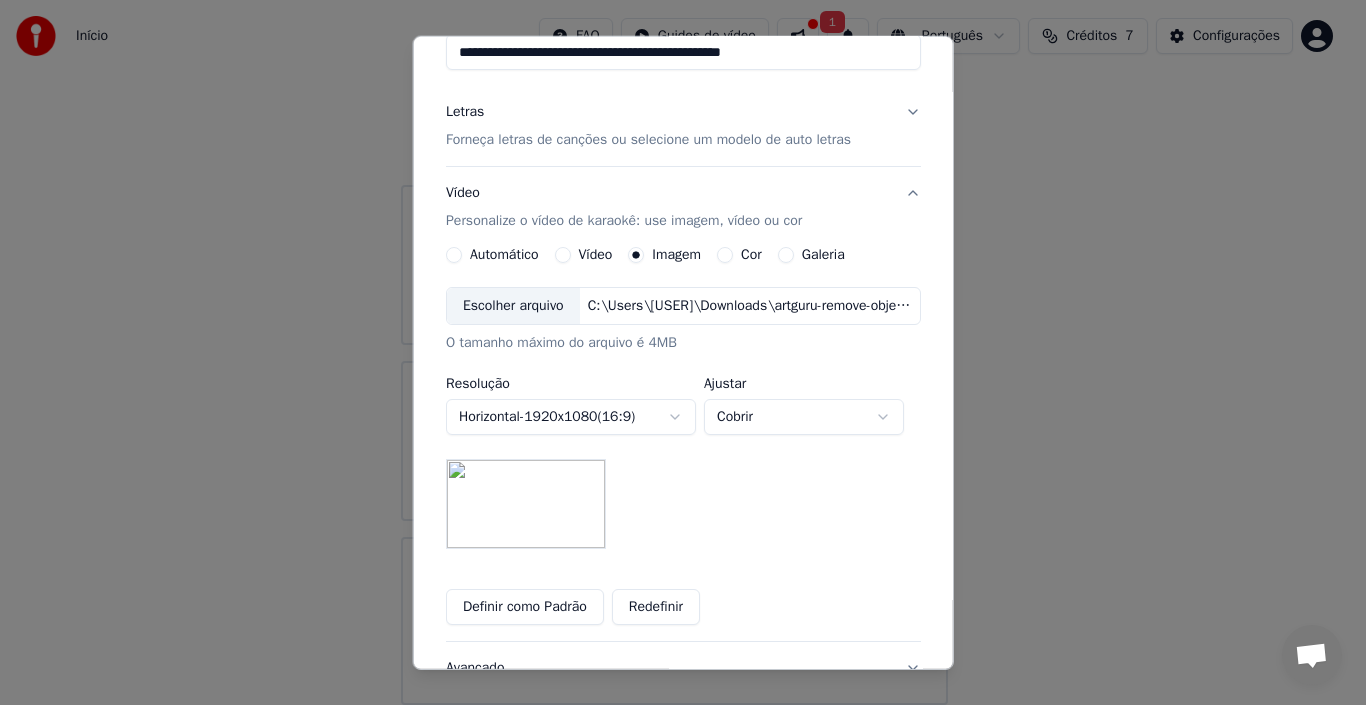 click on "Escolher arquivo C:\Users\Win\Desktop\Sertanejo Antigo Raiz\Barrerito - Dama Entre Aspas (Dama Do Vestido Longo).mp3" at bounding box center (674, 317) 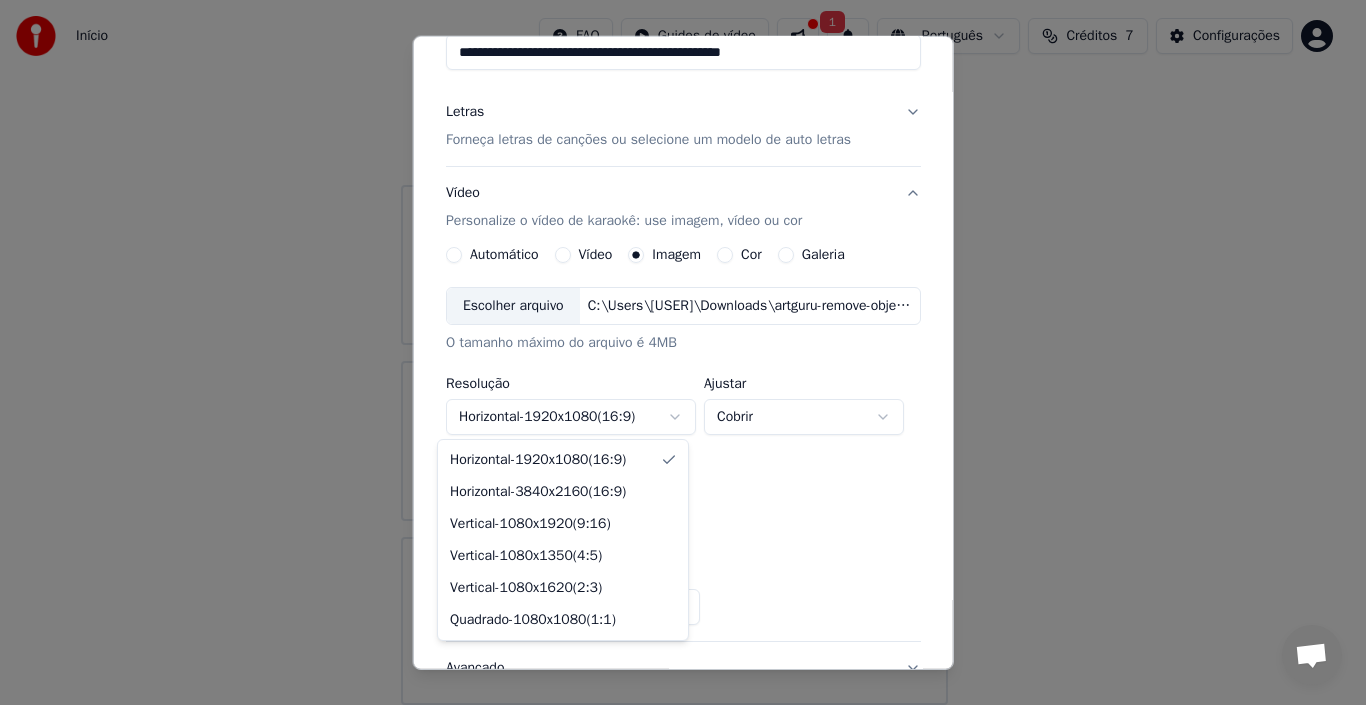 select on "*********" 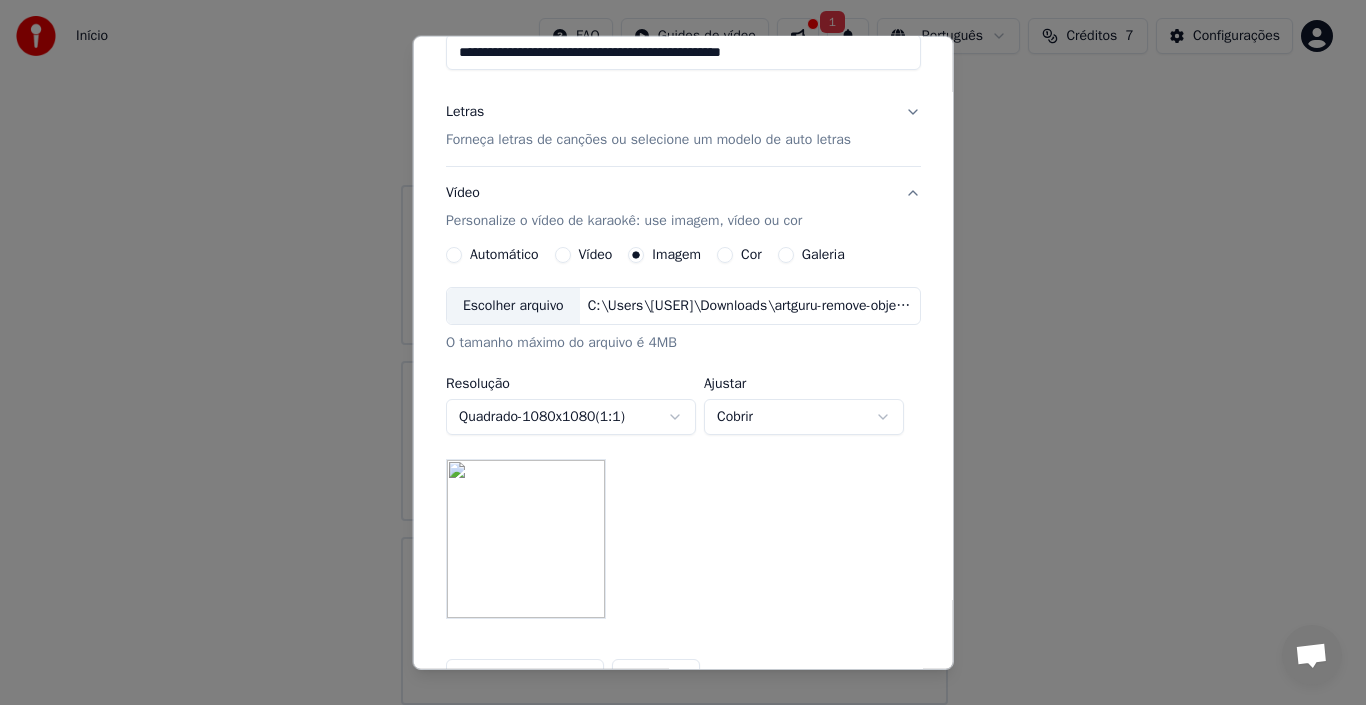 scroll, scrollTop: 300, scrollLeft: 0, axis: vertical 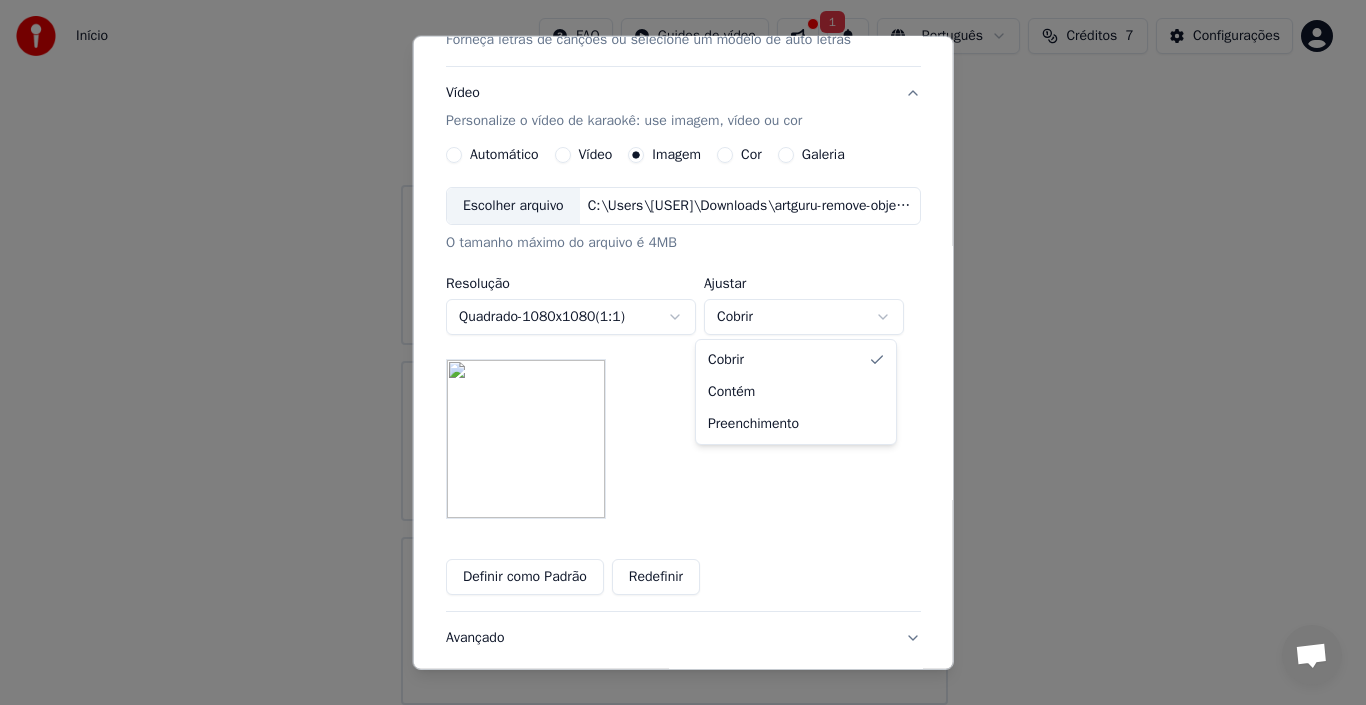 click on "Escolher arquivo C:\Users\Win\Desktop\Sertanejo Antigo Raiz\Barrerito - Dama Entre Aspas (Dama Do Vestido Longo).mp3" at bounding box center [674, 317] 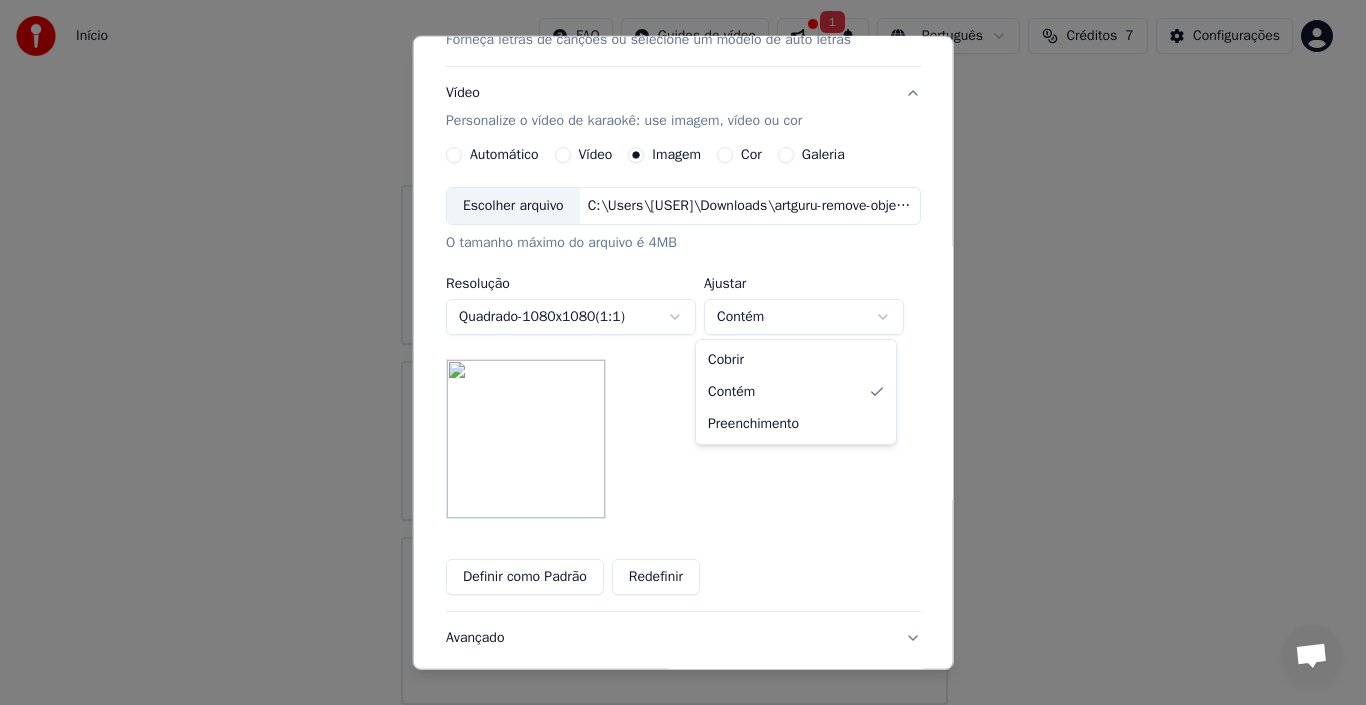 click on "Escolher arquivo C:\Users\Win\Desktop\Sertanejo Antigo Raiz\Barrerito - Dama Entre Aspas (Dama Do Vestido Longo).mp3" at bounding box center (674, 317) 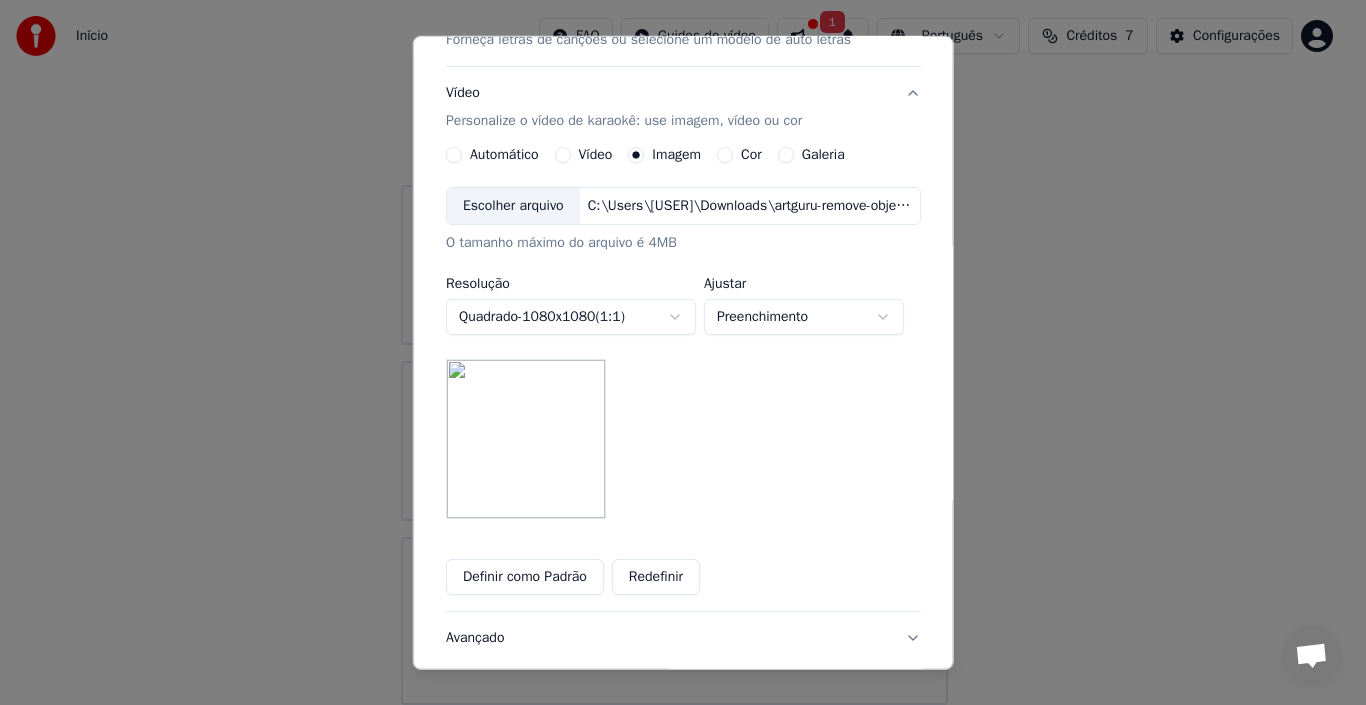click on "Escolher arquivo C:\Users\Win\Desktop\Sertanejo Antigo Raiz\Barrerito - Dama Entre Aspas (Dama Do Vestido Longo).mp3" at bounding box center [674, 317] 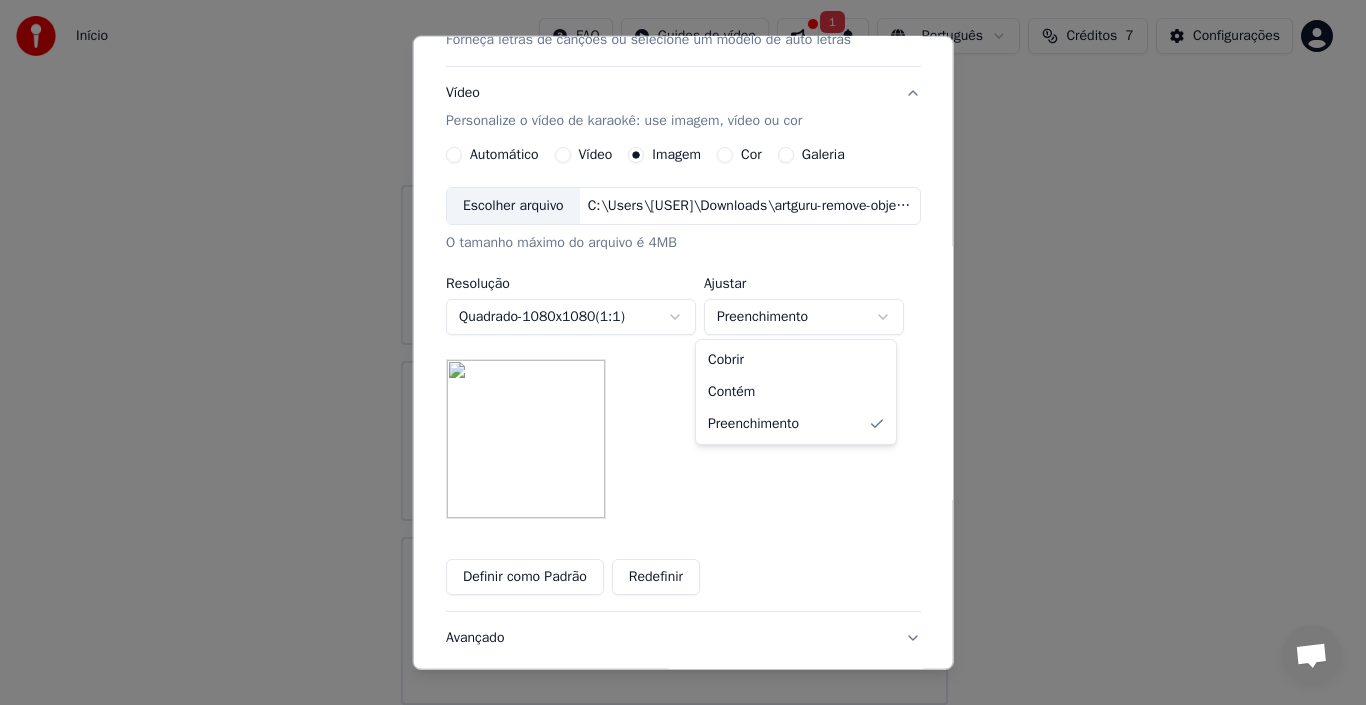 select on "*****" 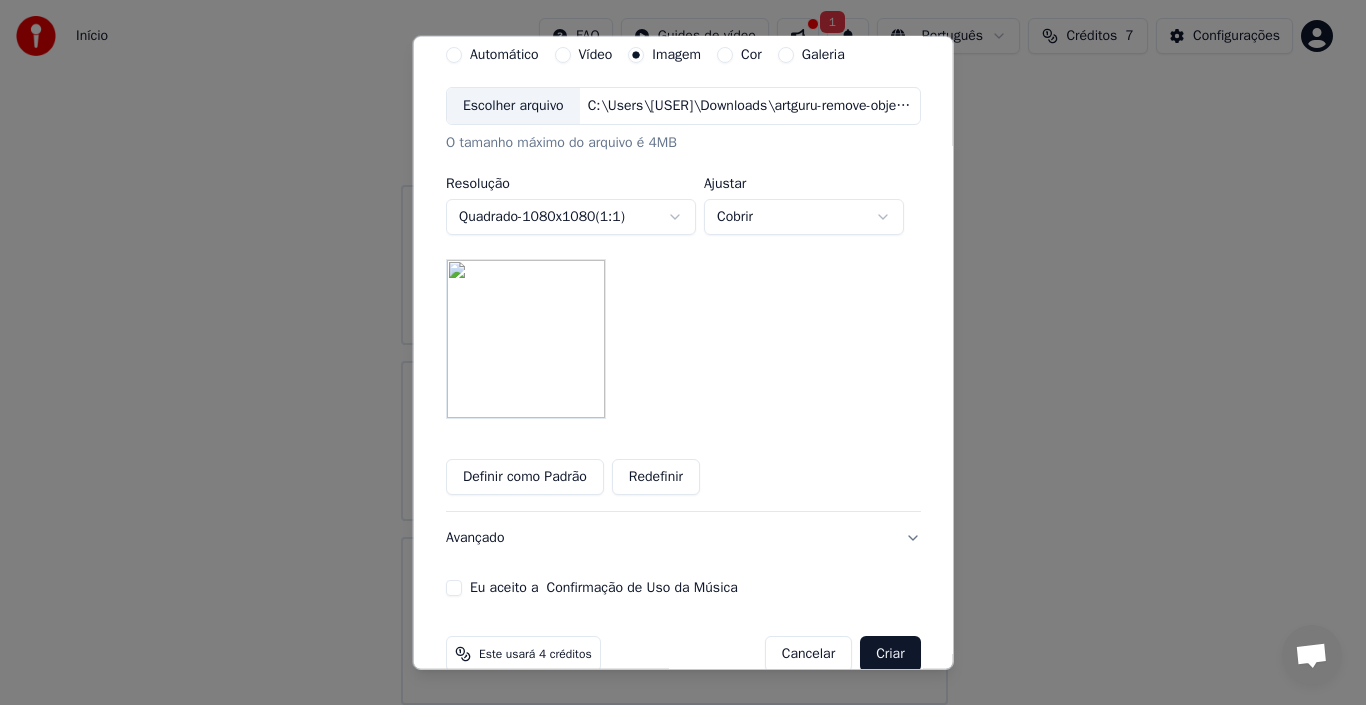 scroll, scrollTop: 435, scrollLeft: 0, axis: vertical 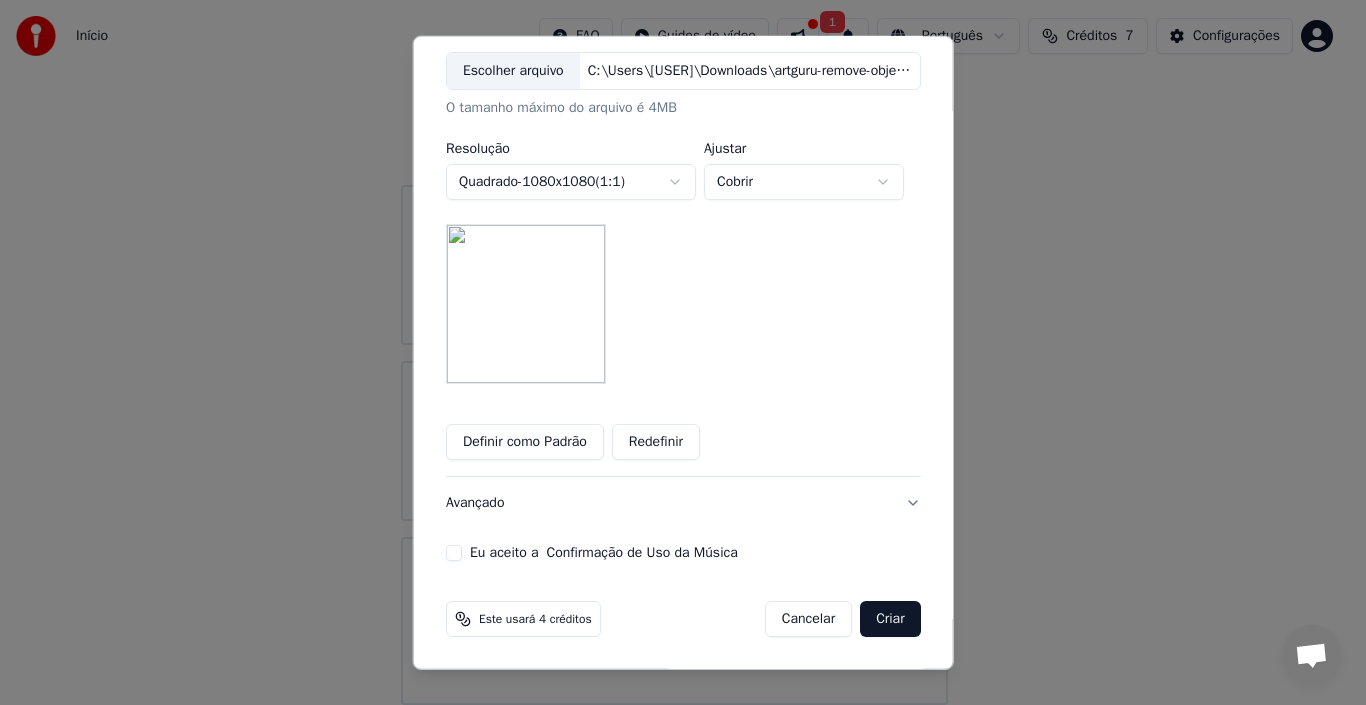 click on "Eu aceito a   Confirmação de Uso da Música" at bounding box center [454, 553] 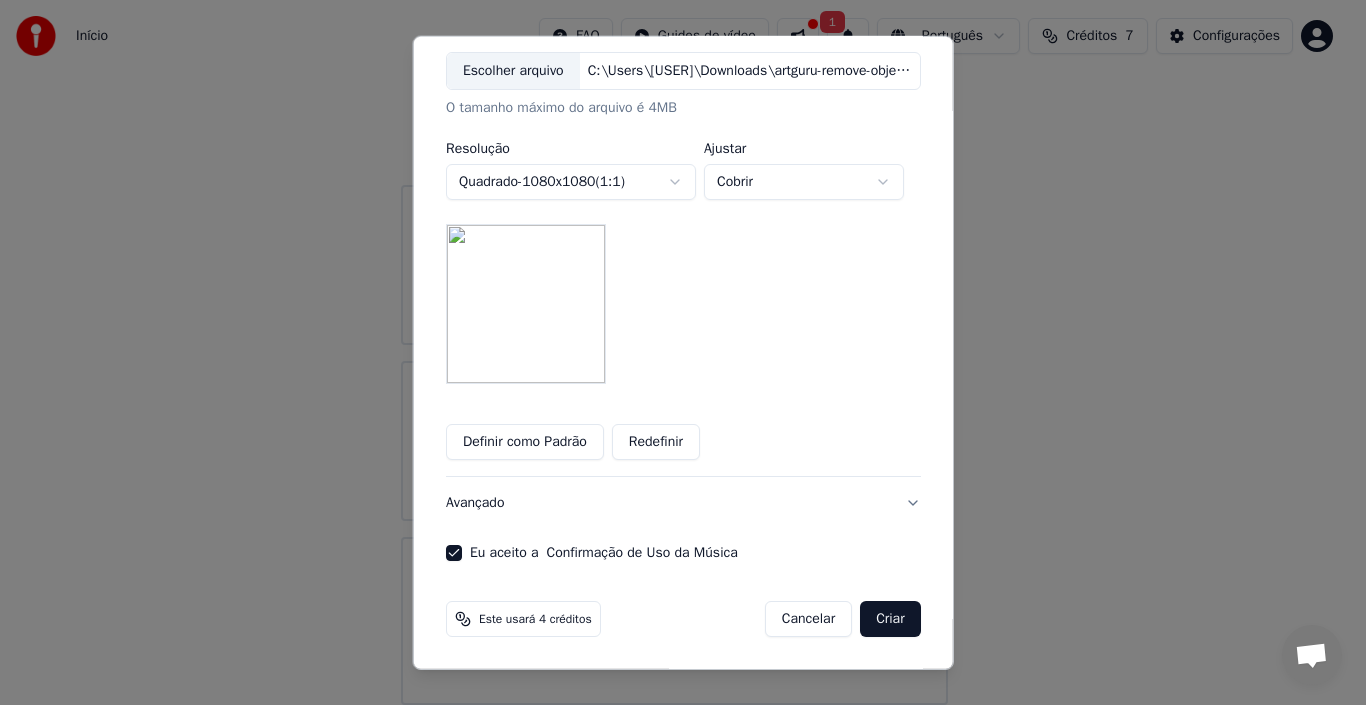 click on "Avançado" at bounding box center (683, 503) 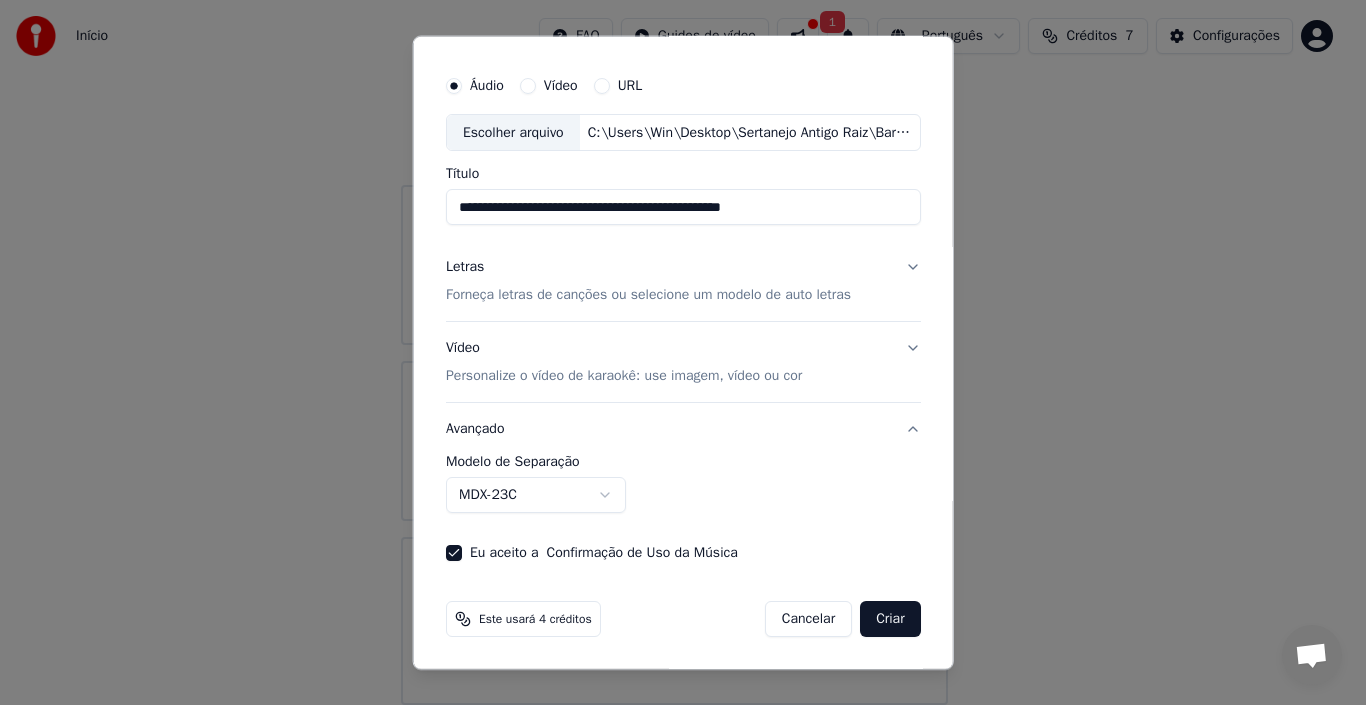 scroll, scrollTop: 45, scrollLeft: 0, axis: vertical 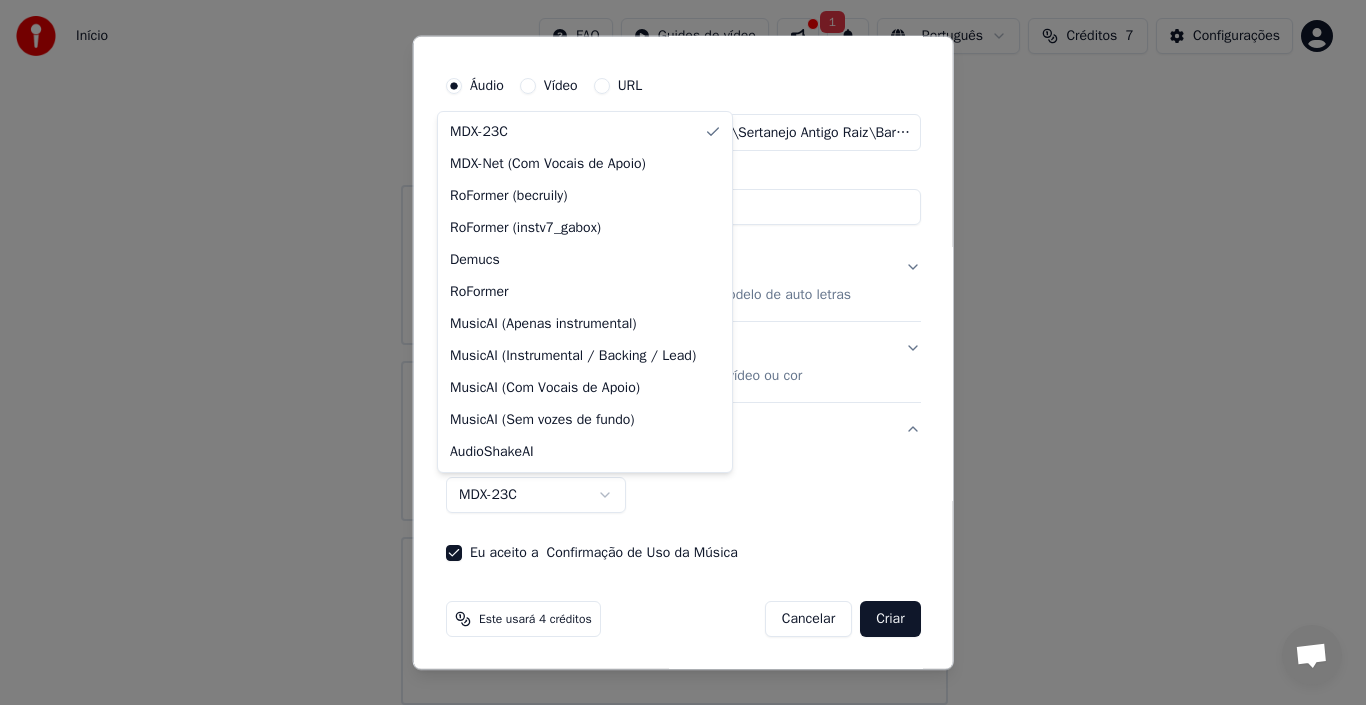 click on "Escolher arquivo C:\Users\[USER]\Desktop\[GENRE]\Barrerito - Dama Entre Aspas (Dama Do Vestido Longo).mp3" at bounding box center [674, 317] 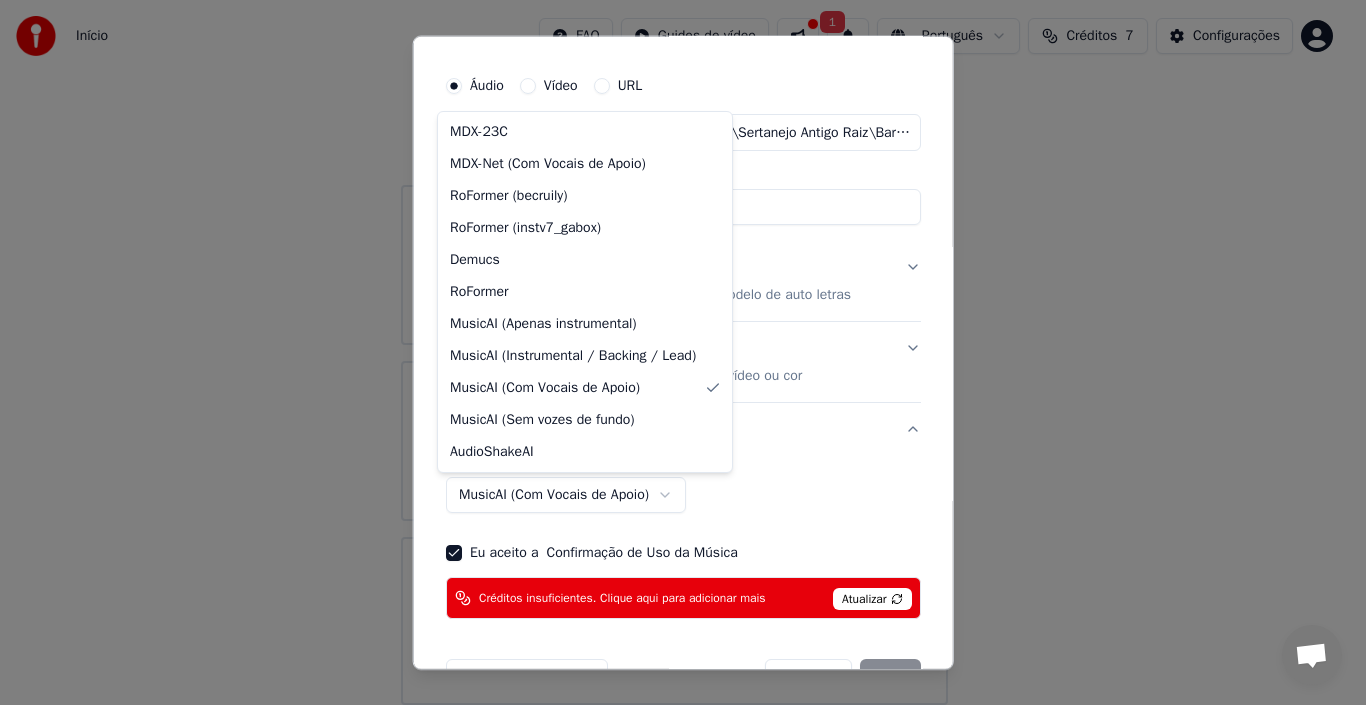 click on "Escolher arquivo C:\Users\Win\Desktop\Sertanejo Antigo Raiz\Barrerito - Dama Entre Aspas (Dama Do Vestido Longo).mp3" at bounding box center (674, 317) 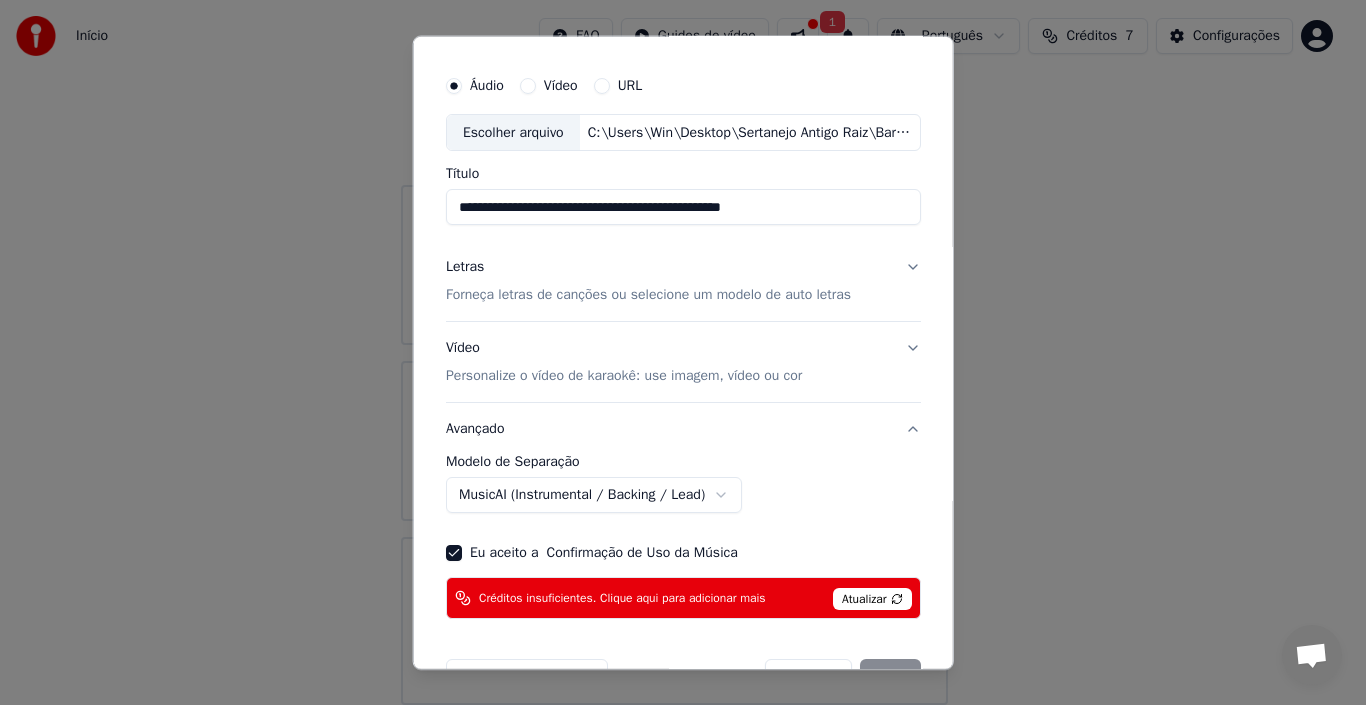 click on "Escolher arquivo C:\Users\Win\Desktop\Sertanejo Antigo Raiz\Barrerito - Dama Entre Aspas (Dama Do Vestido Longo).mp3" at bounding box center (674, 317) 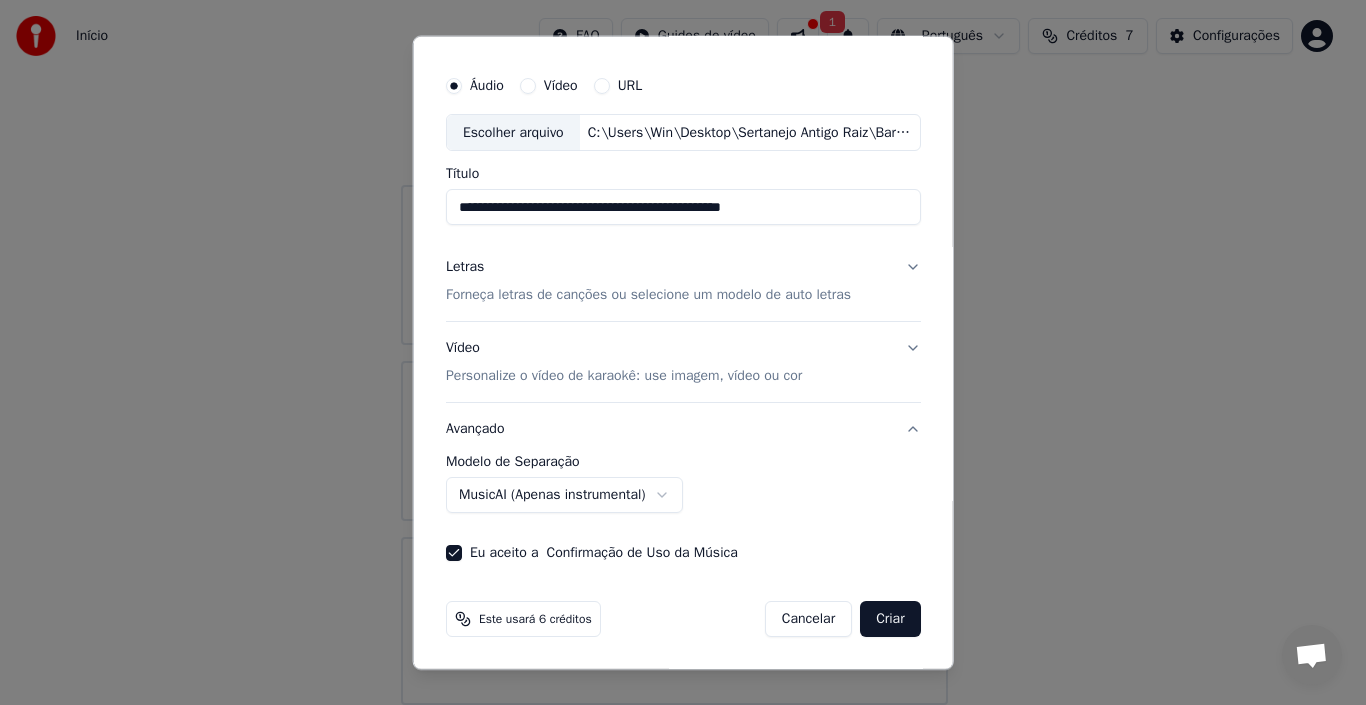 click on "Escolher arquivo C:\Users\[USER]\Desktop\[GENRE]\Barrerito - Dama Entre Aspas (Dama Do Vestido Longo).mp3" at bounding box center [674, 317] 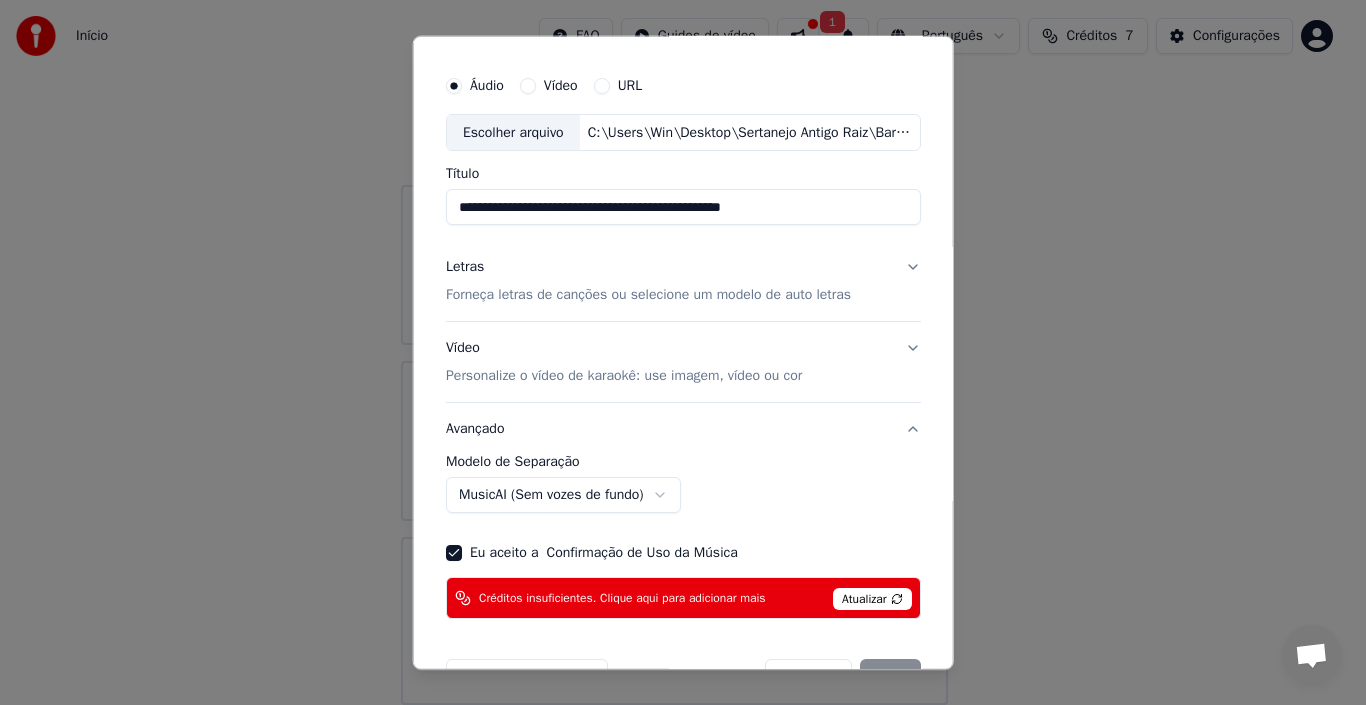 click on "Escolher arquivo C:\Users\[USER]\Desktop\[GENRE]\Barrerito - Dama Entre Aspas (Dama Do Vestido Longo).mp3" at bounding box center (674, 317) 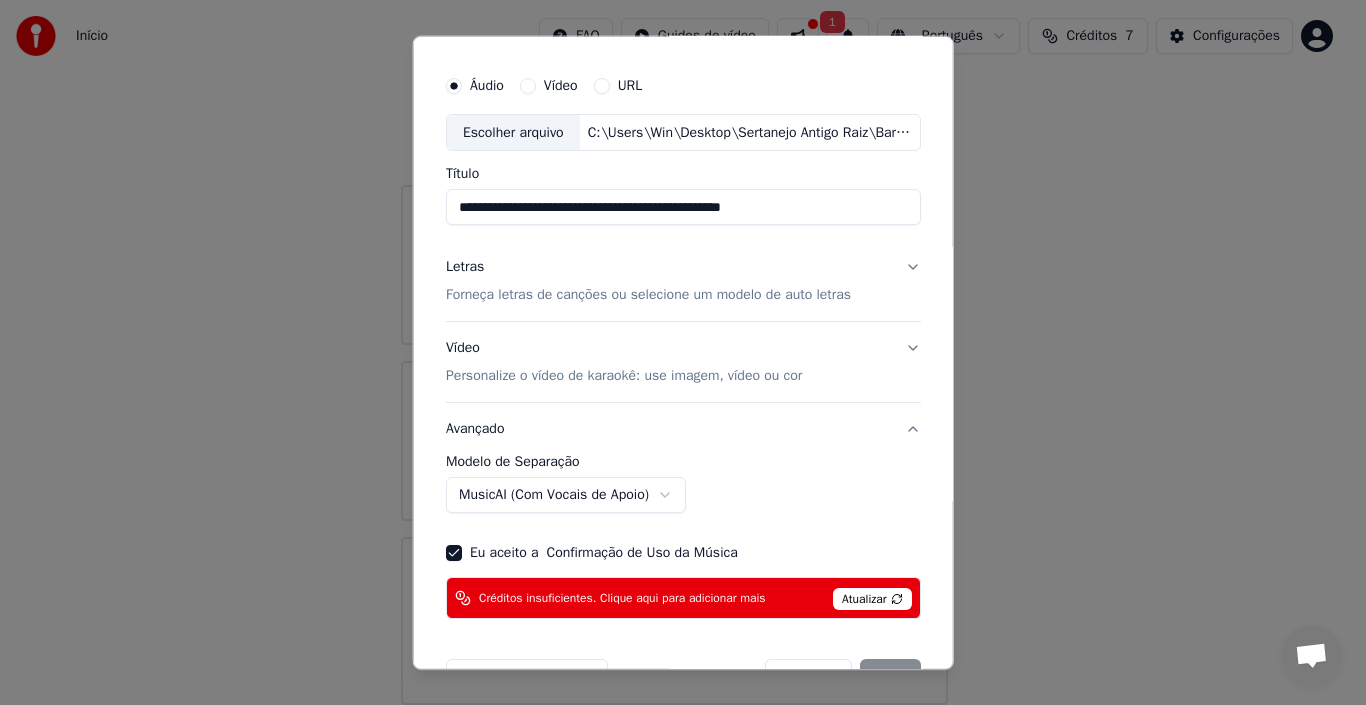 scroll, scrollTop: 103, scrollLeft: 0, axis: vertical 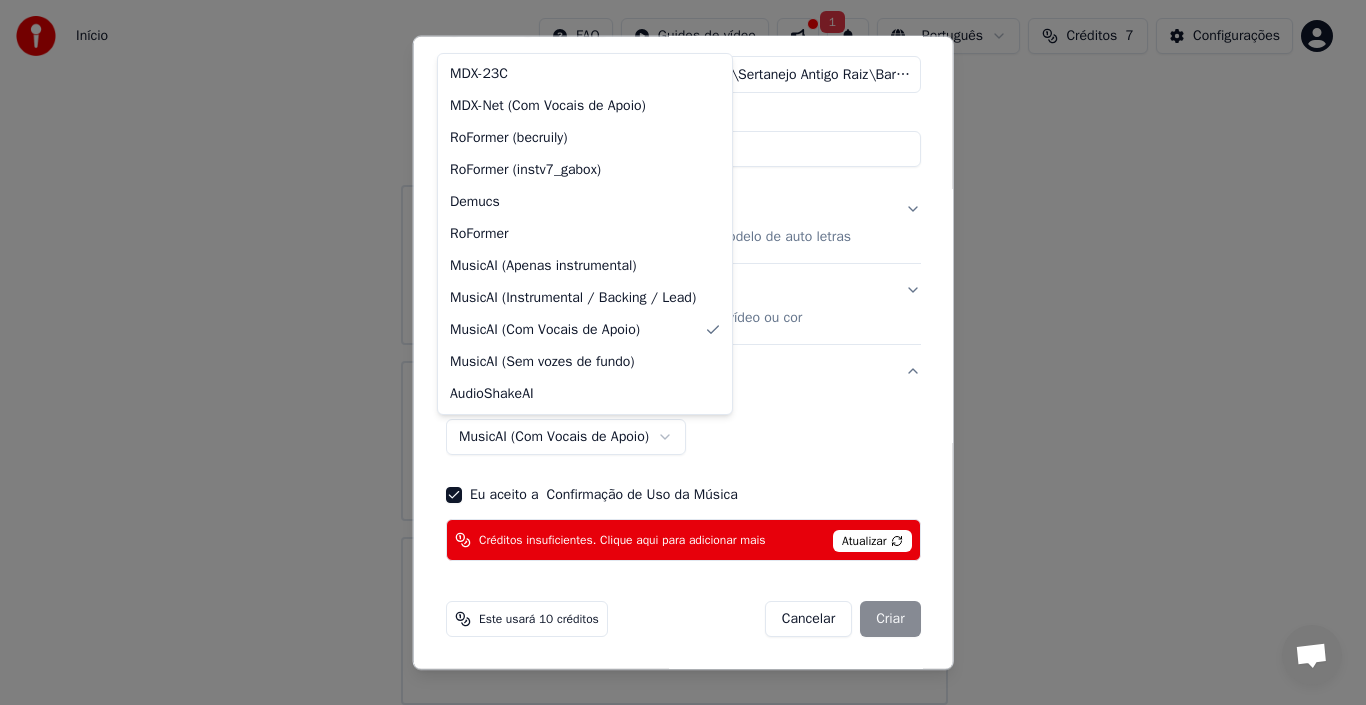 click on "Escolher arquivo C:\Users\Win\Desktop\Sertanejo Antigo Raiz\Barrerito - Dama Entre Aspas (Dama Do Vestido Longo).mp3" at bounding box center [674, 317] 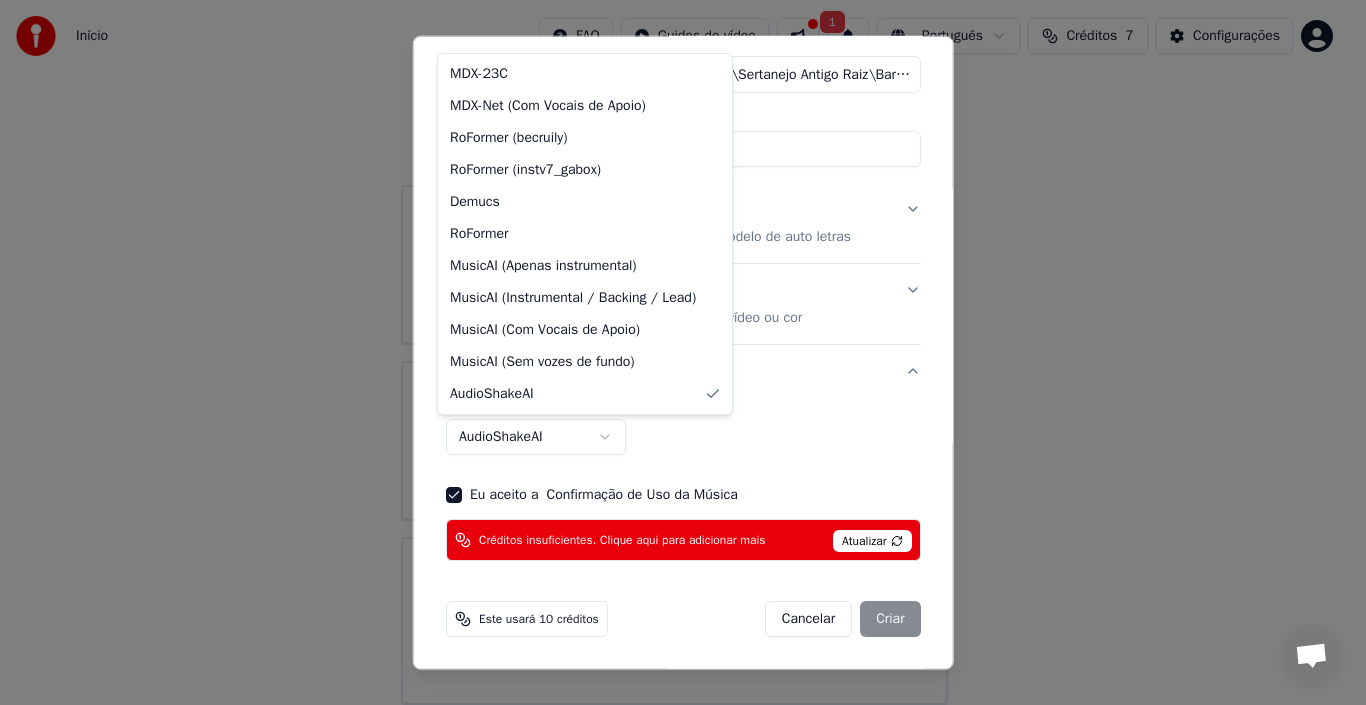 click on "Escolher arquivo C:\Users\[USER]\Desktop\[GENRE]\Barrerito - Dama Entre Aspas (Dama Do Vestido Longo).mp3" at bounding box center (674, 317) 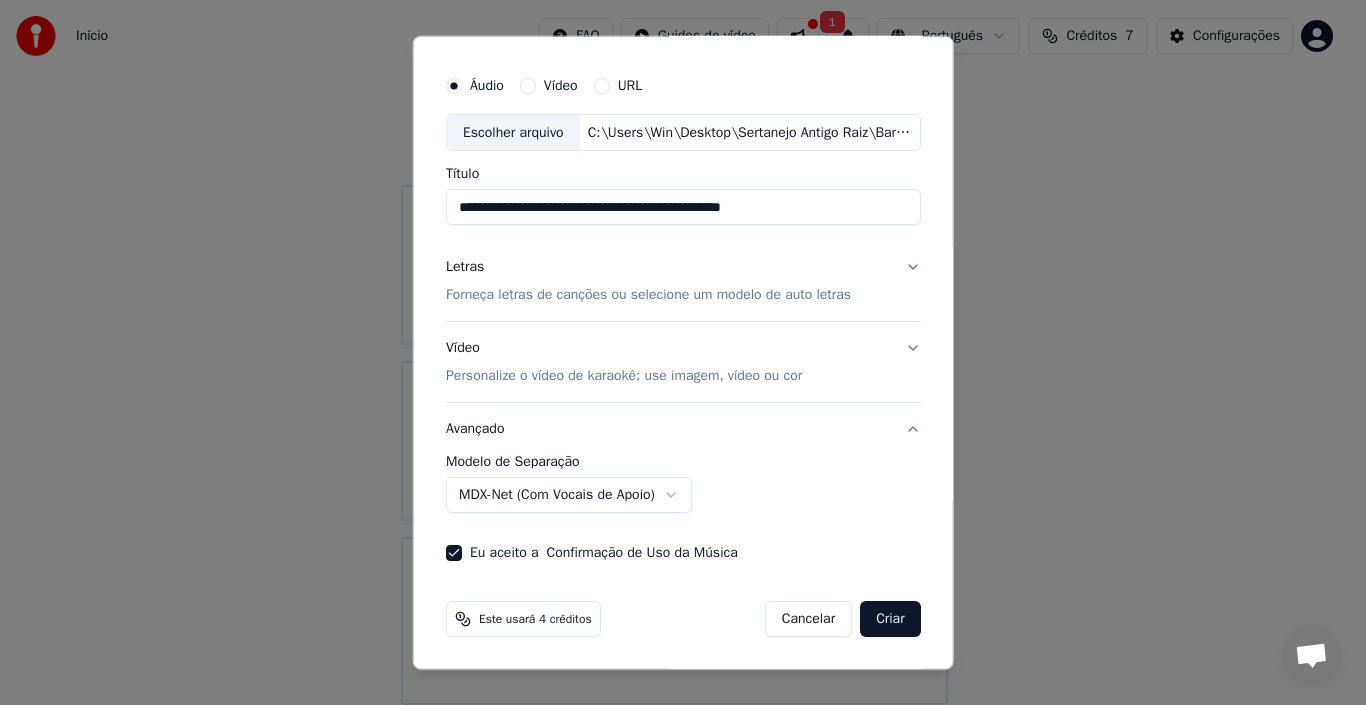 click on "Escolher arquivo C:\Users\Win\Desktop\Sertanejo Antigo Raiz\Barrerito - Dama Entre Aspas (Dama Do Vestido Longo).mp3" at bounding box center [674, 317] 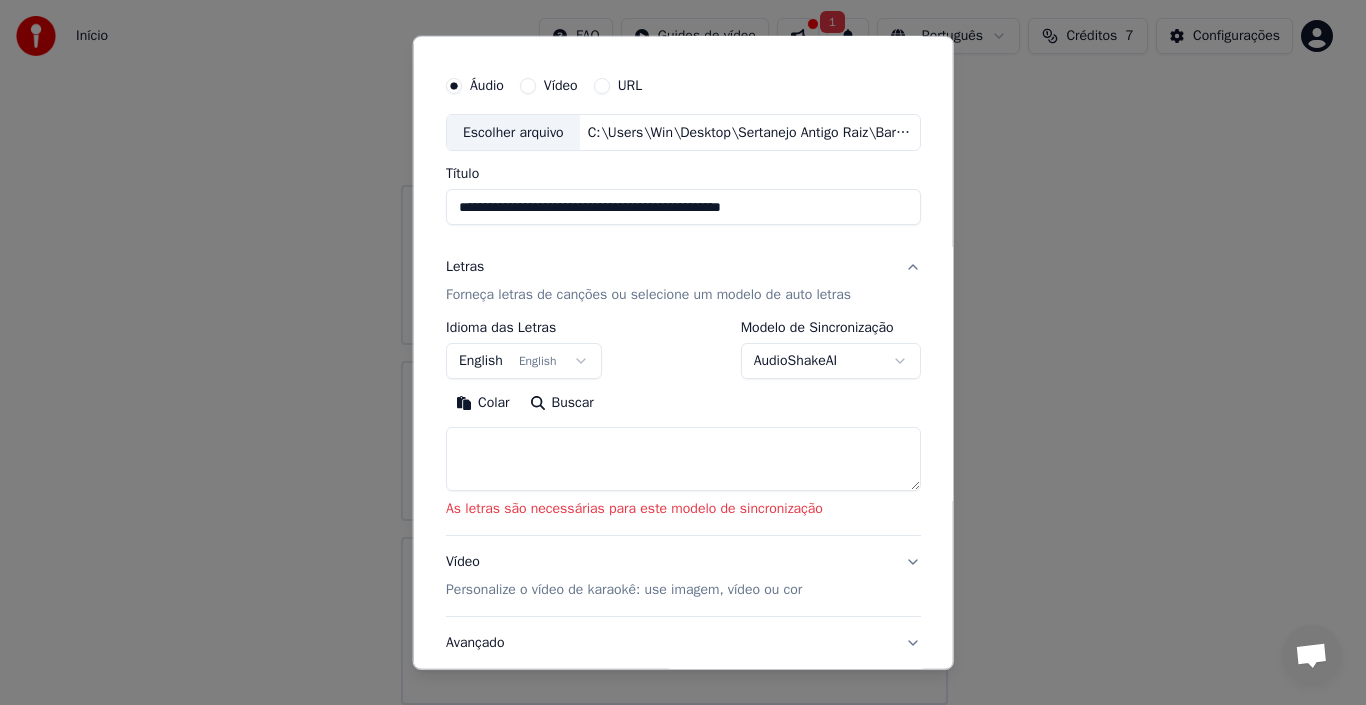 click at bounding box center [683, 459] 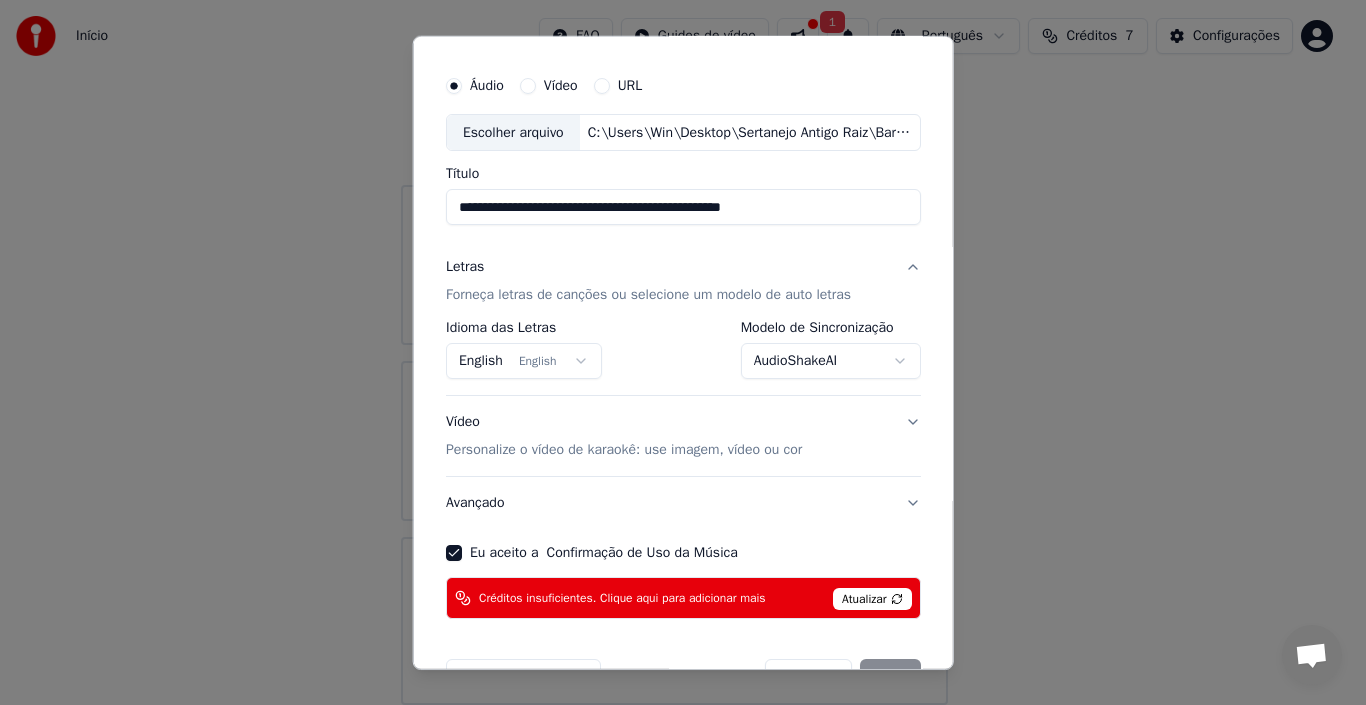 scroll, scrollTop: 103, scrollLeft: 0, axis: vertical 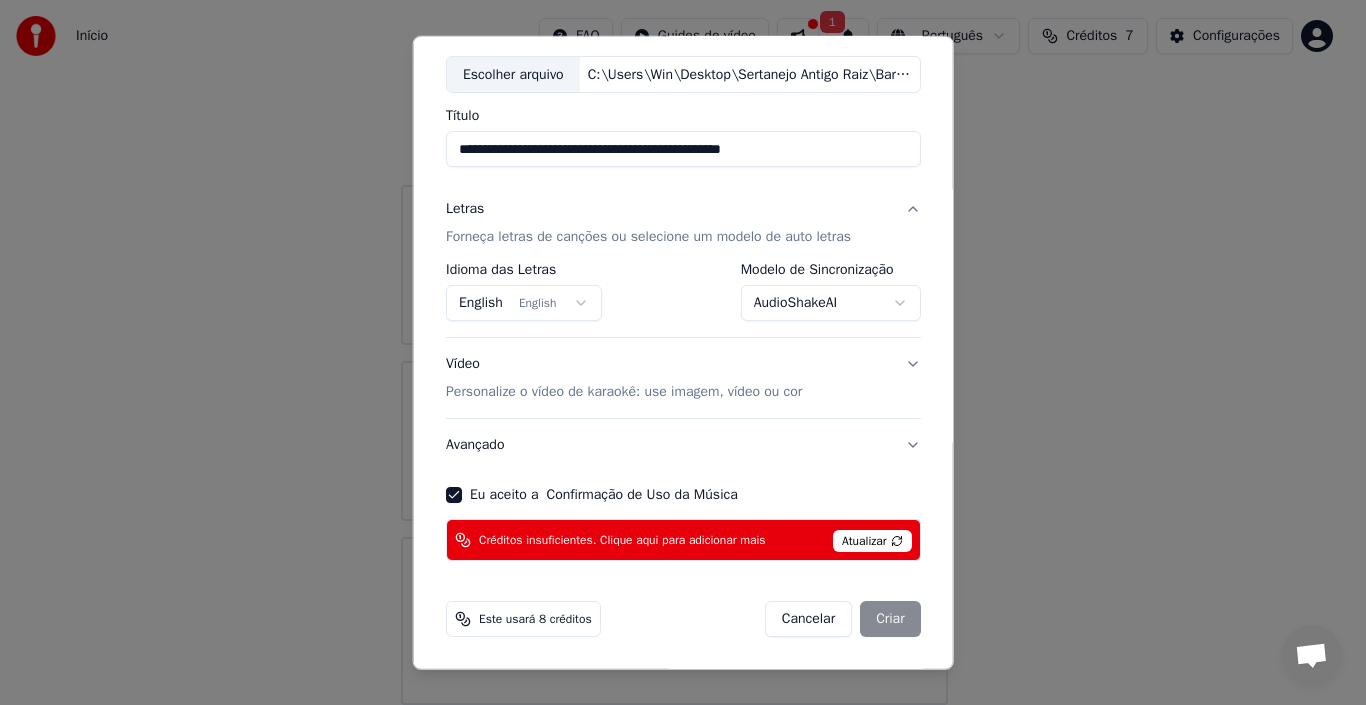 click on "**********" at bounding box center (830, 292) 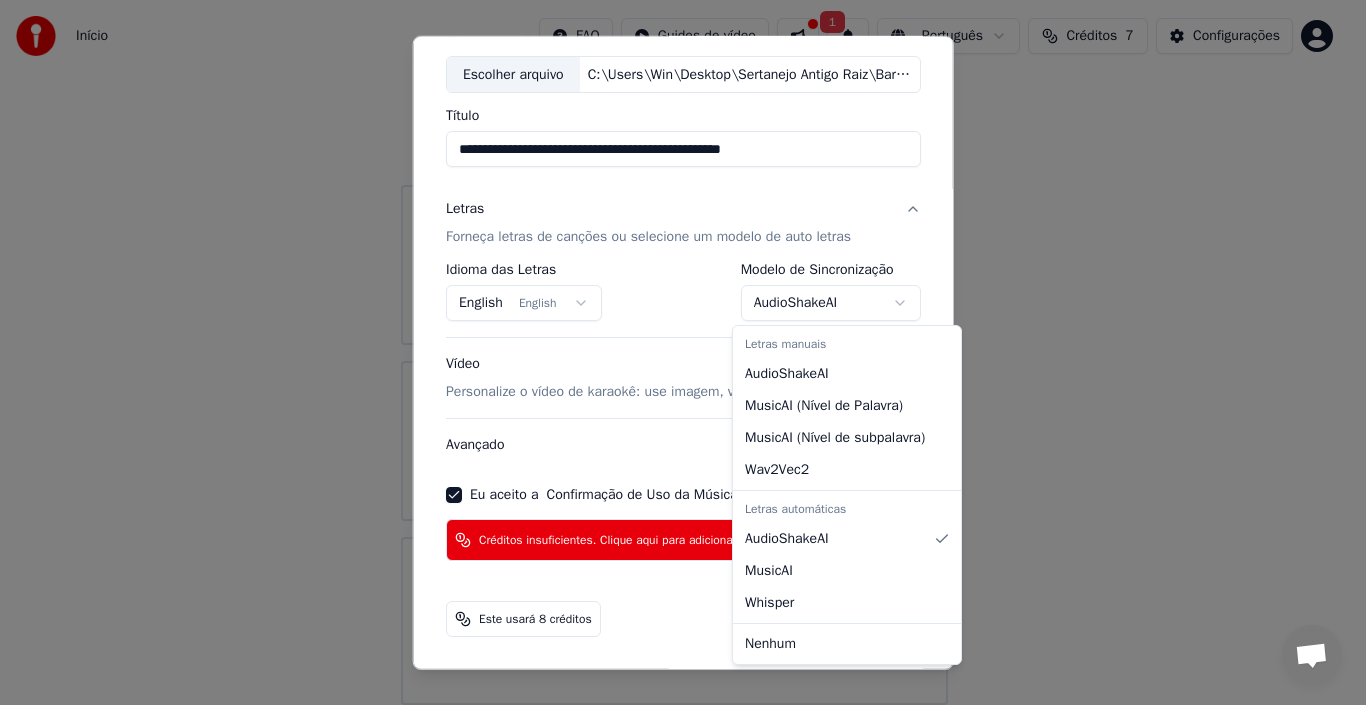 select on "**********" 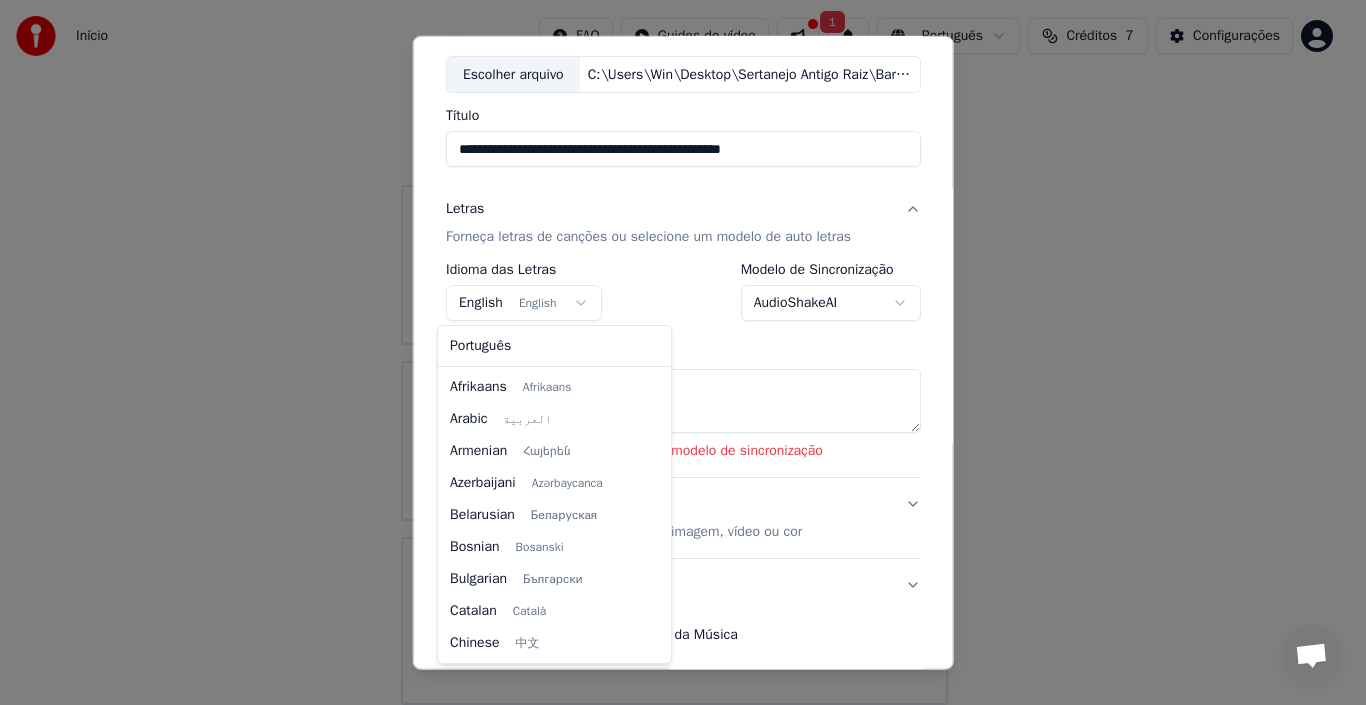 click on "Escolher arquivo C:\Users\Win\Desktop\Sertanejo Antigo Raiz\Barrerito - Dama Entre Aspas (Dama Do Vestido Longo).mp3" at bounding box center (674, 317) 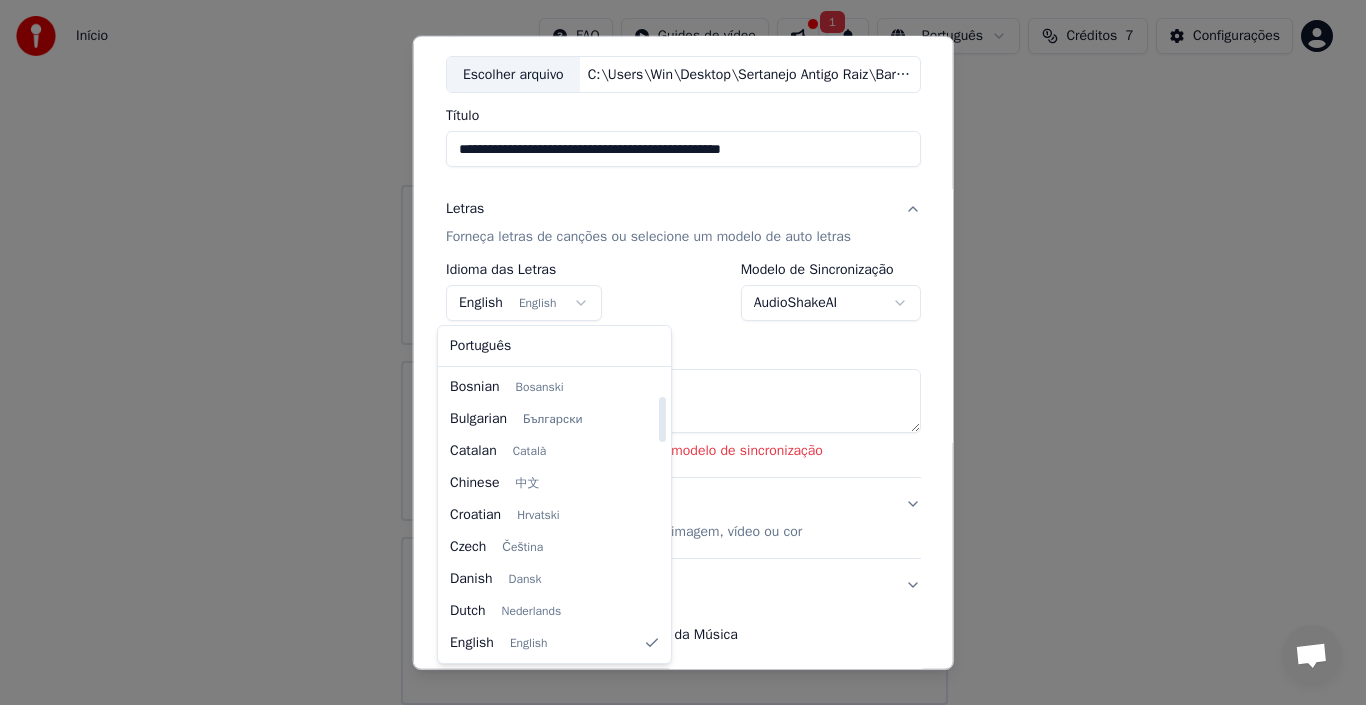 select on "**" 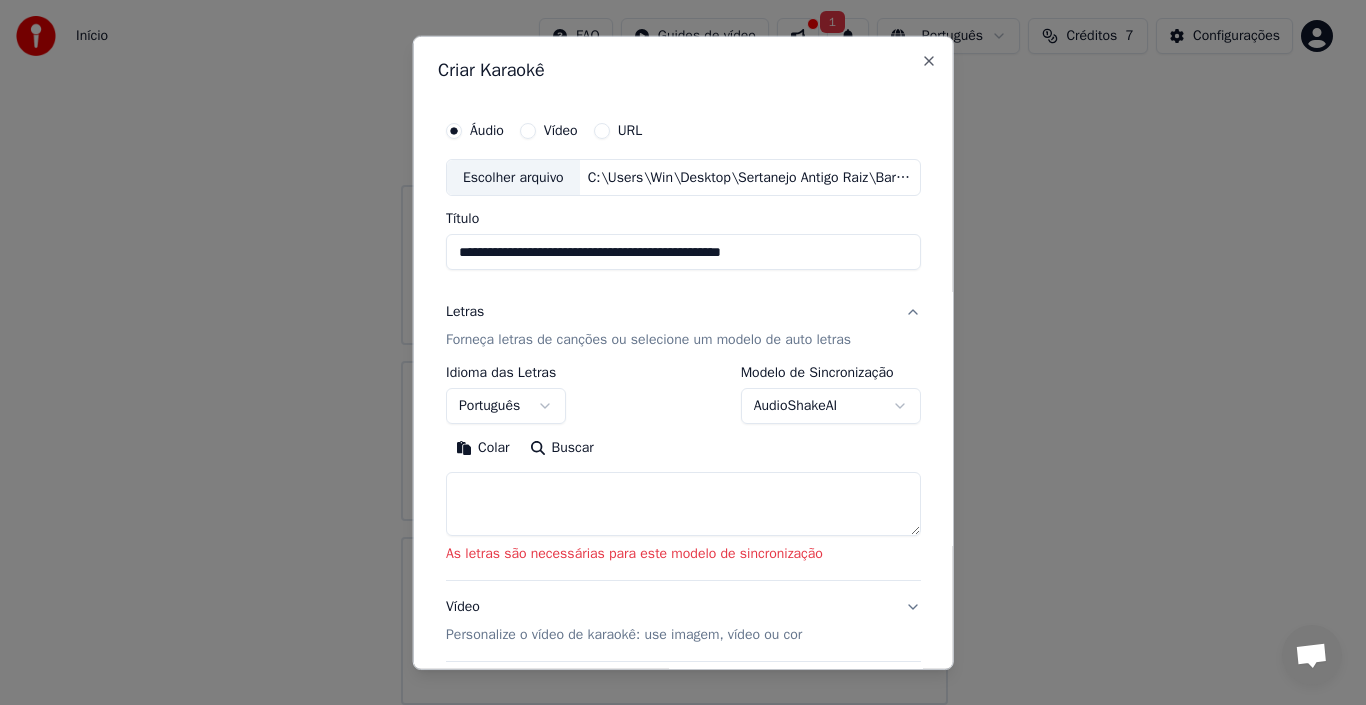 scroll, scrollTop: 185, scrollLeft: 0, axis: vertical 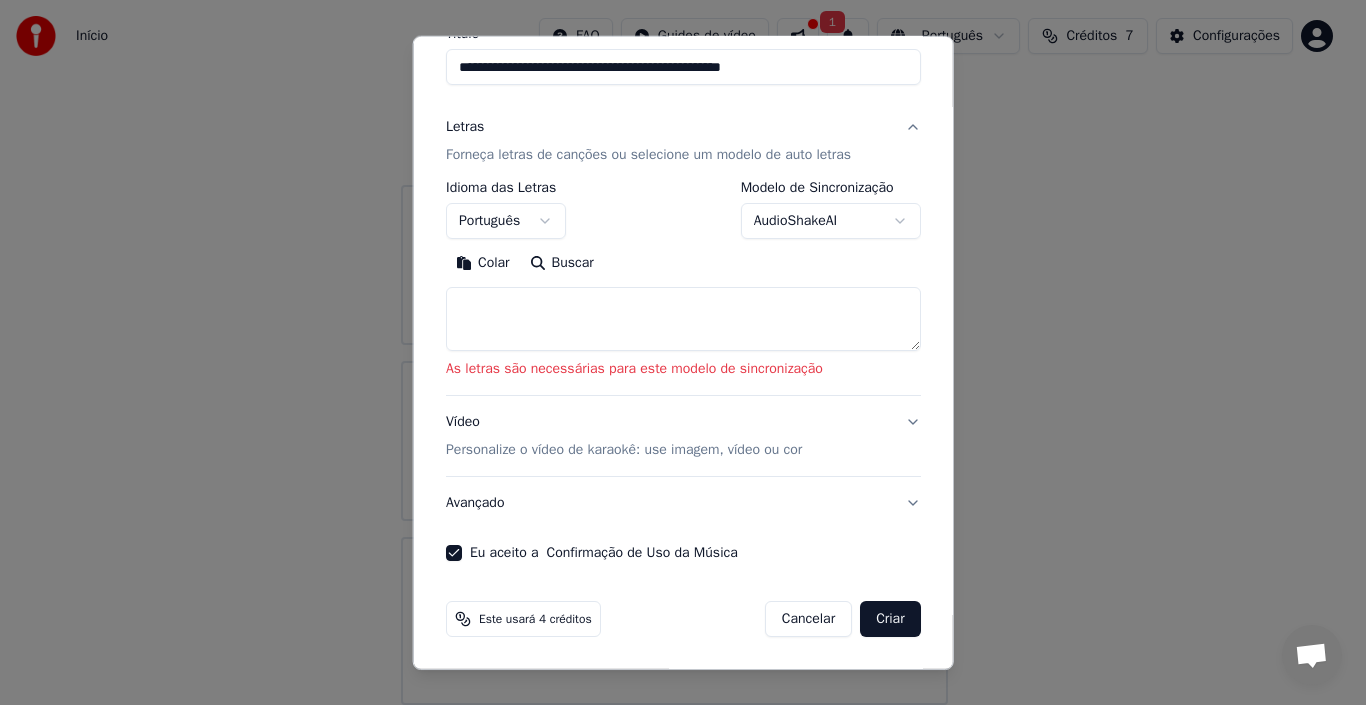 click at bounding box center [683, 319] 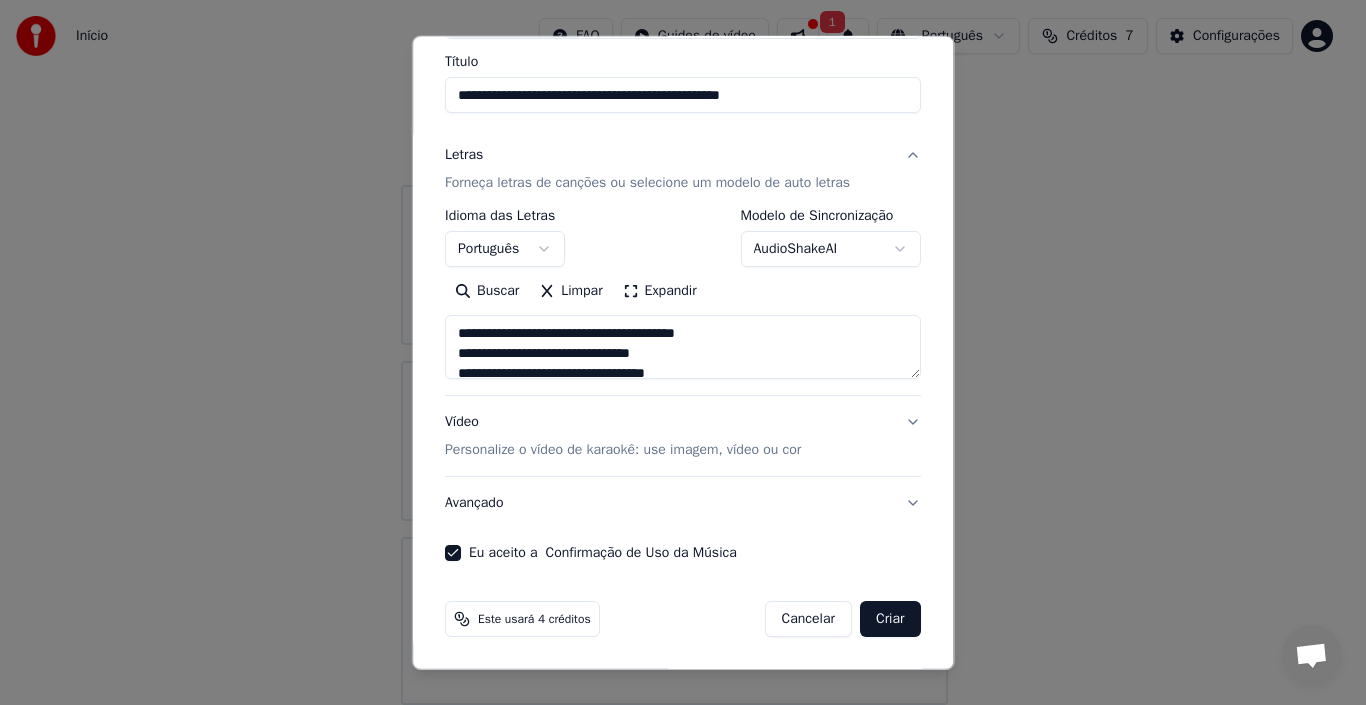 scroll, scrollTop: 425, scrollLeft: 0, axis: vertical 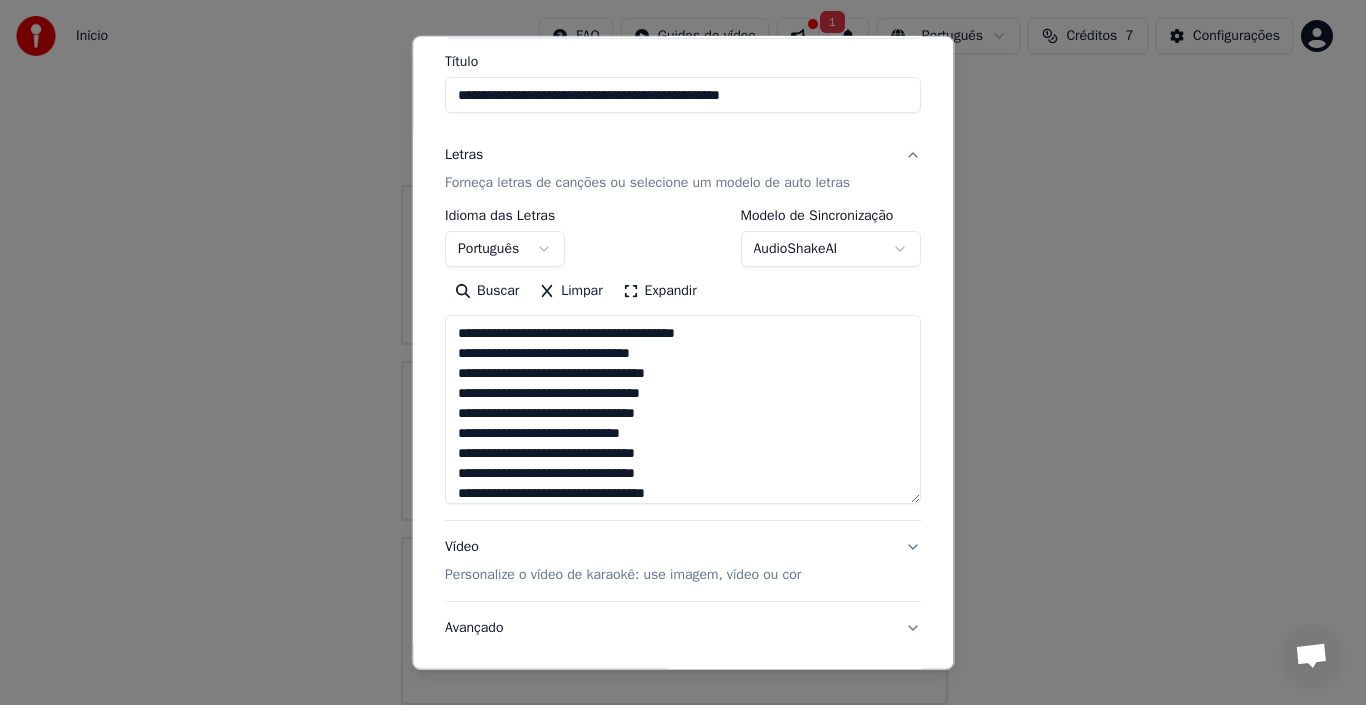 drag, startPoint x: 908, startPoint y: 373, endPoint x: 902, endPoint y: 523, distance: 150.11995 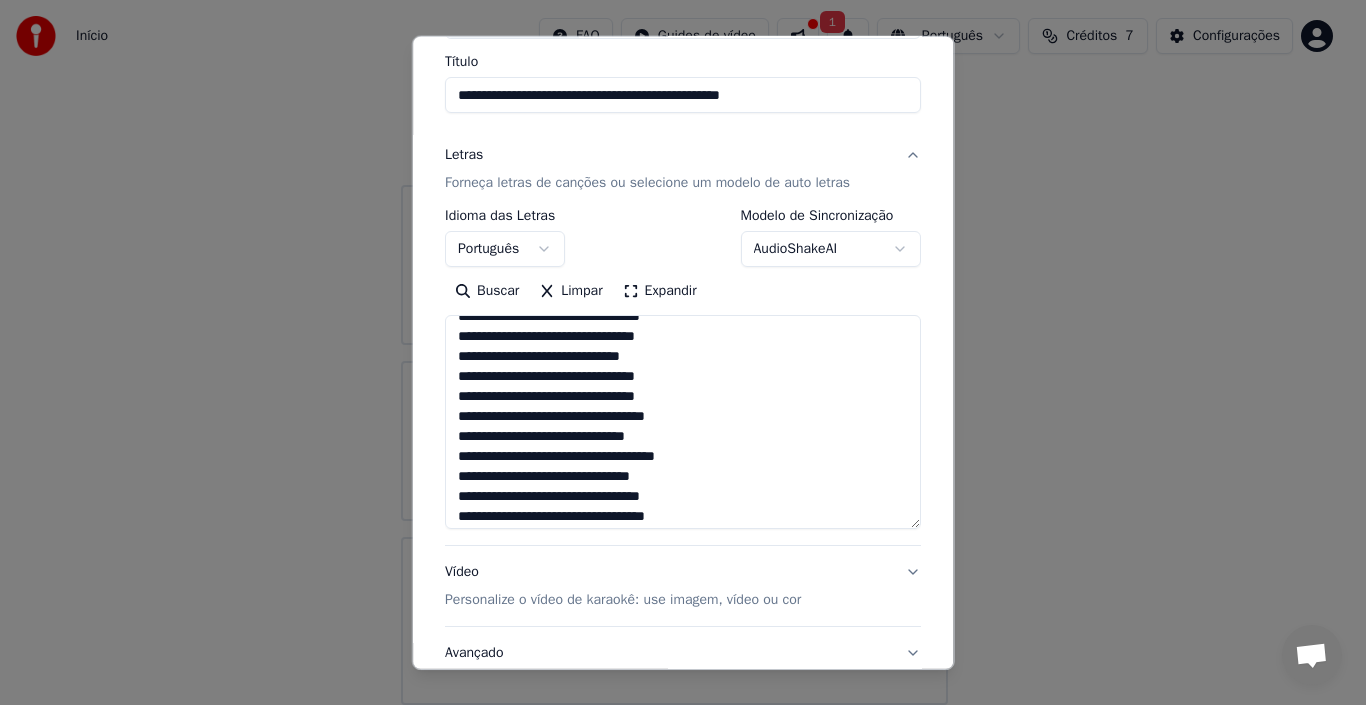 scroll, scrollTop: 0, scrollLeft: 0, axis: both 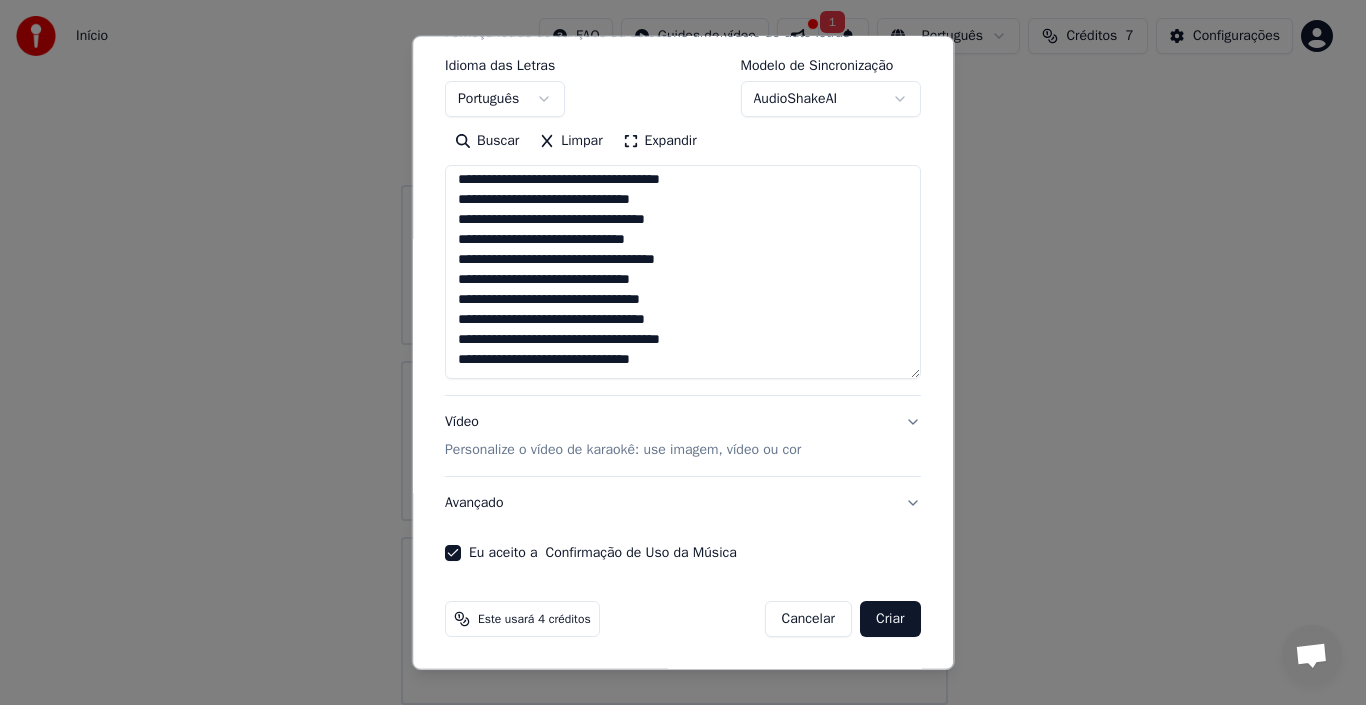 type on "**********" 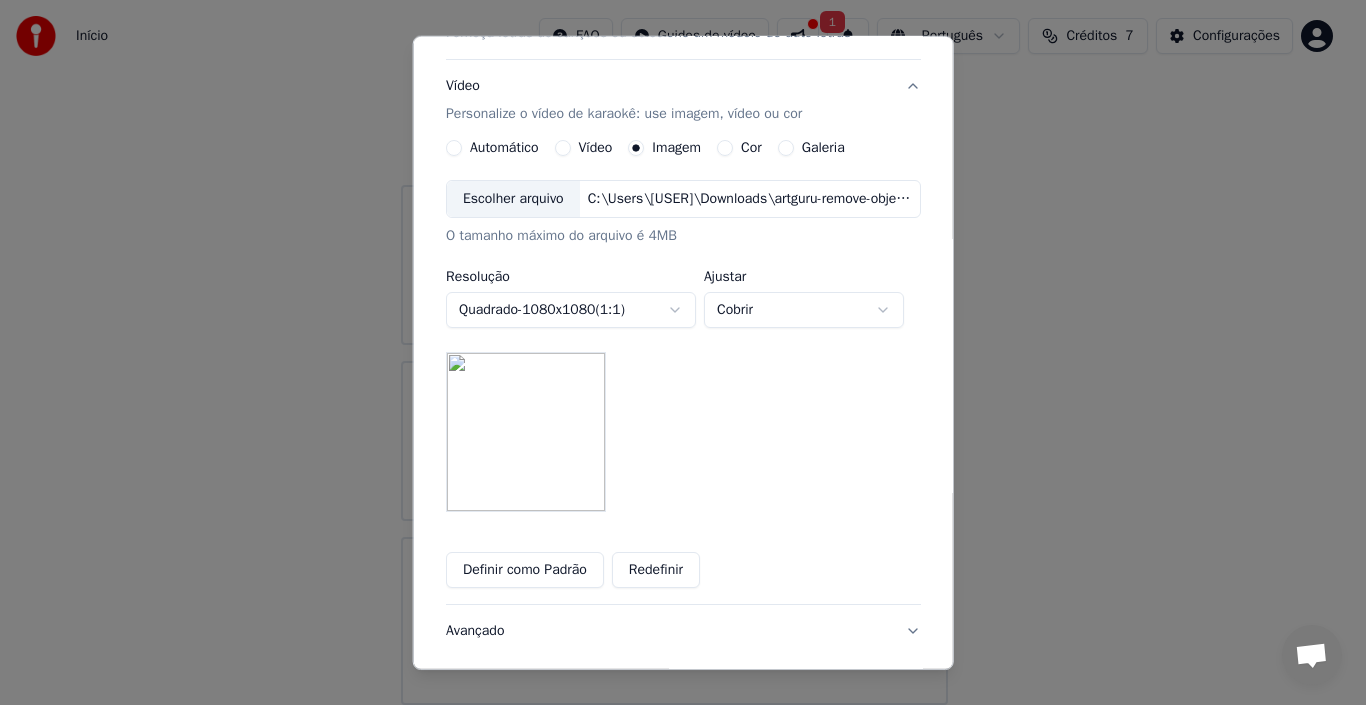 scroll, scrollTop: 435, scrollLeft: 0, axis: vertical 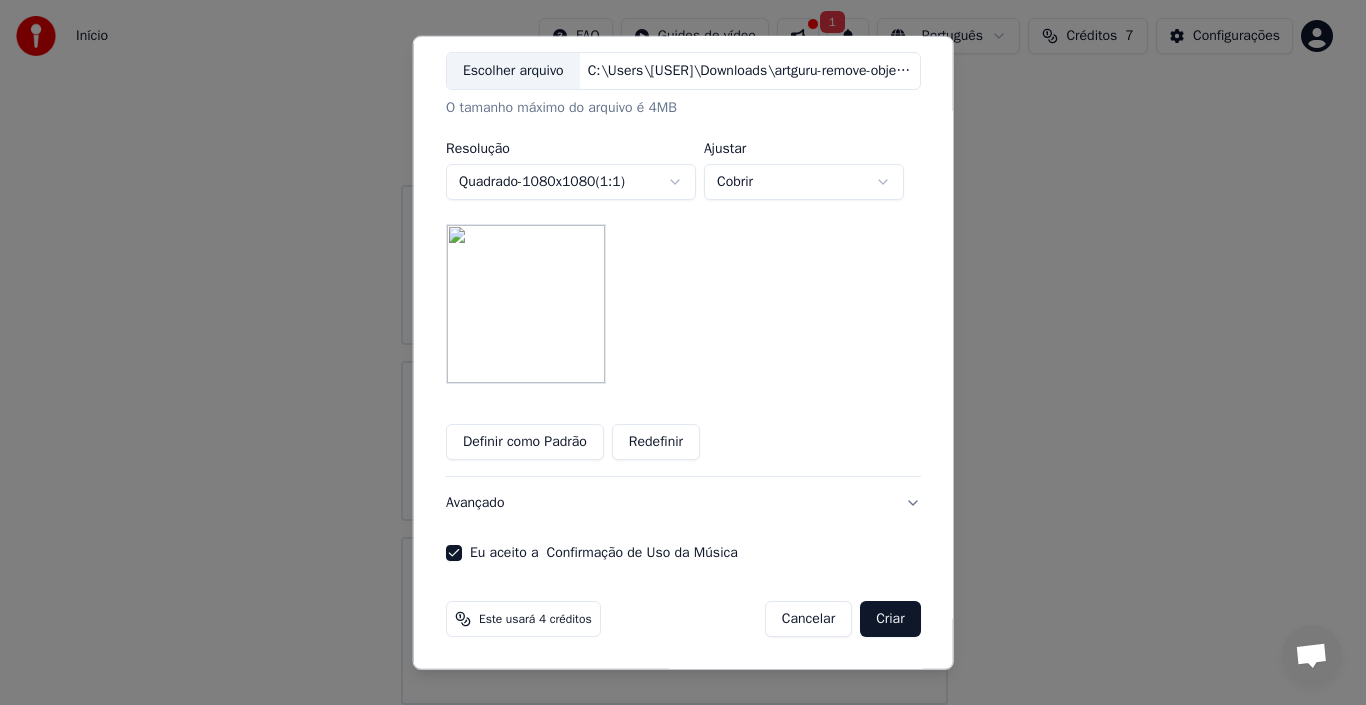 click on "Avançado" at bounding box center (683, 503) 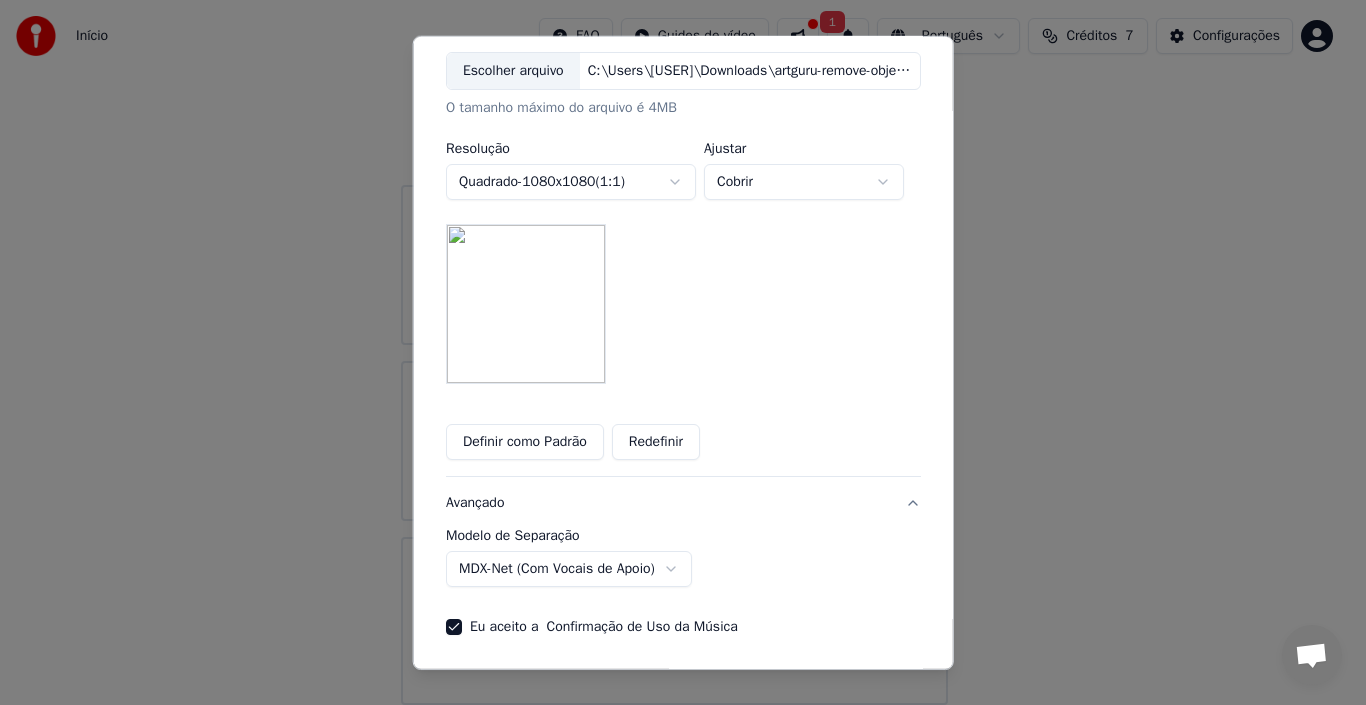 scroll, scrollTop: 45, scrollLeft: 0, axis: vertical 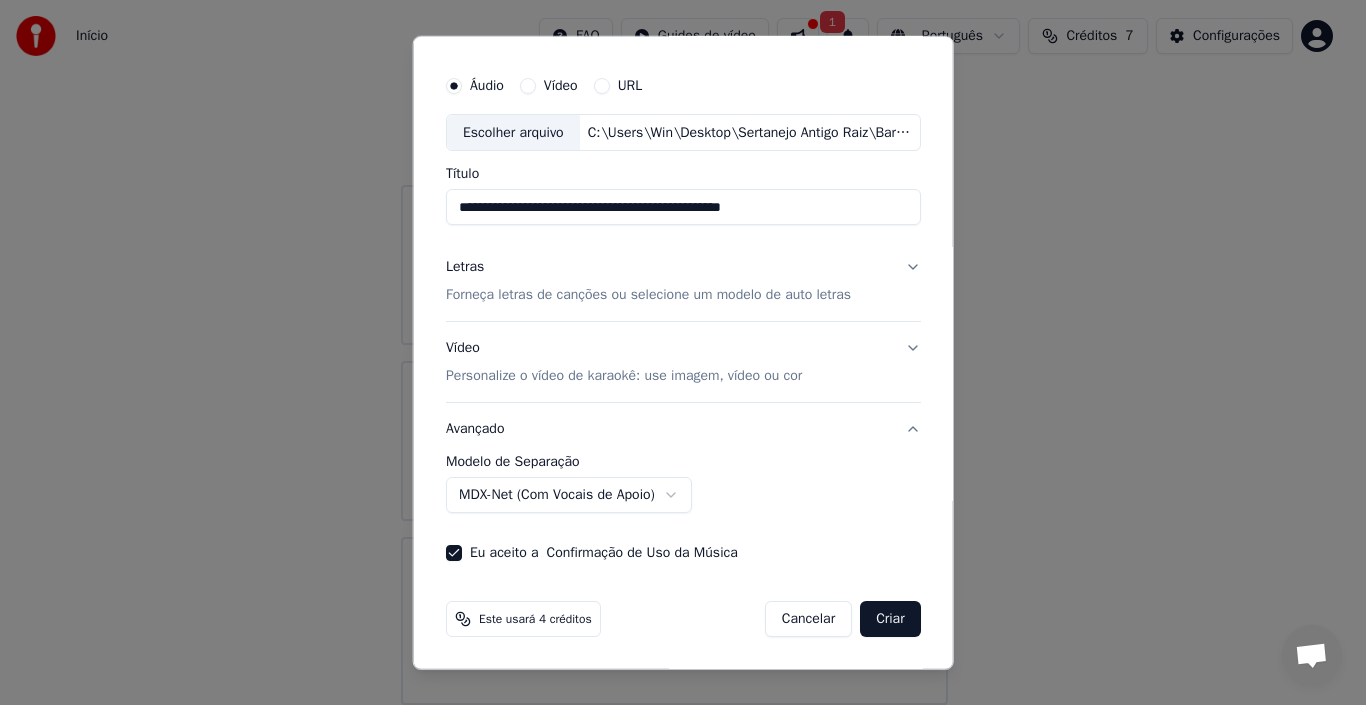 click on "Criar" at bounding box center [890, 619] 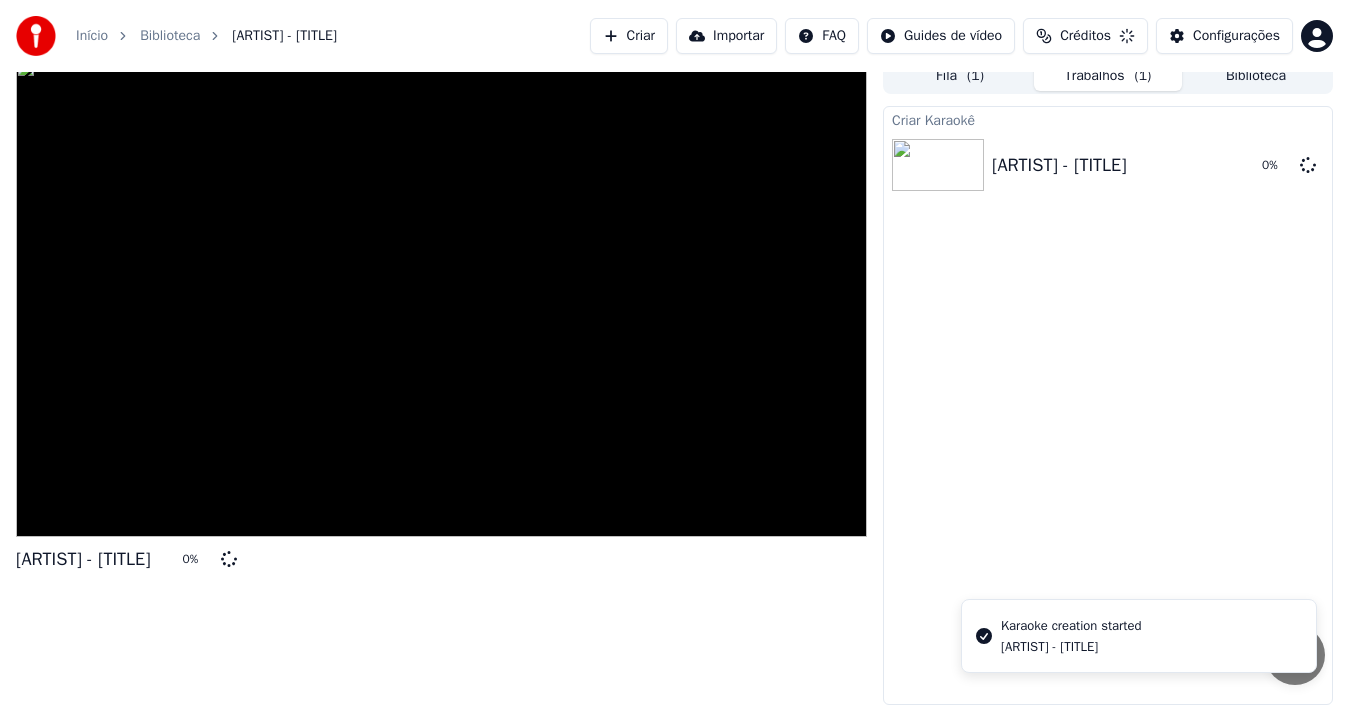 scroll, scrollTop: 44, scrollLeft: 0, axis: vertical 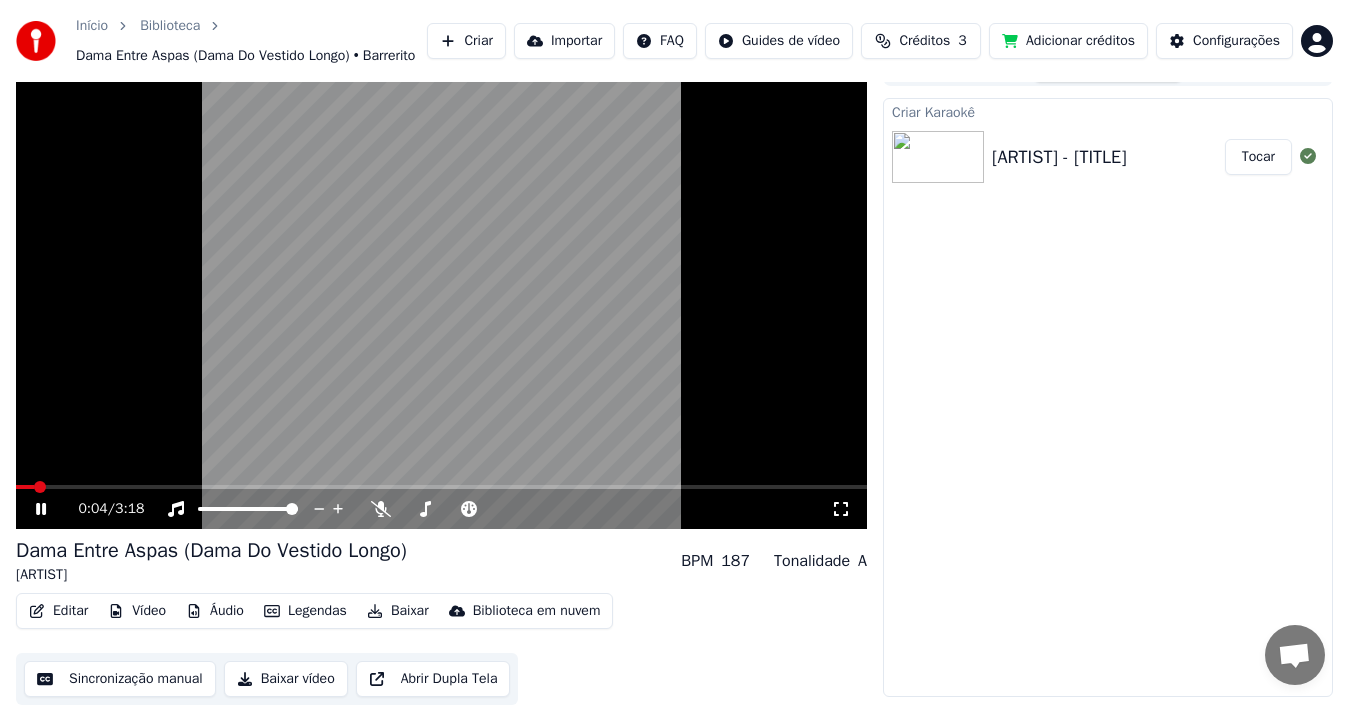 click 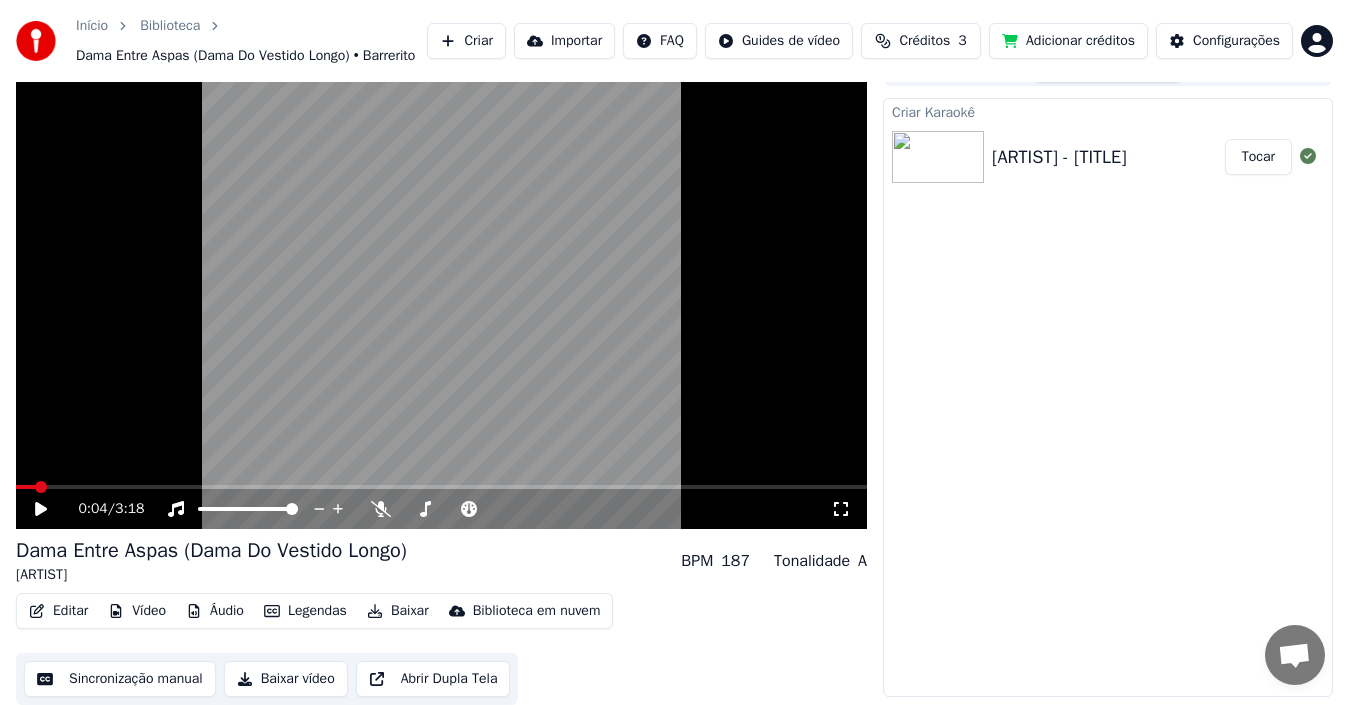 click 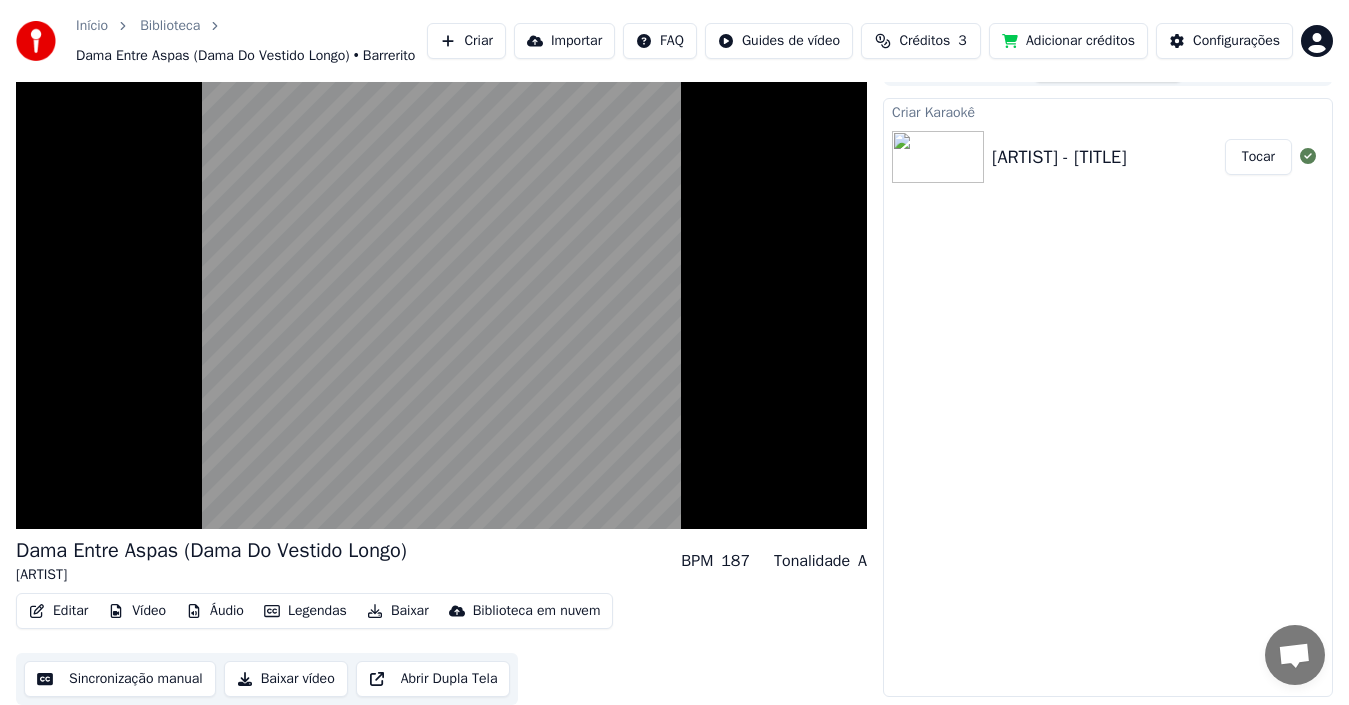 click on "[TITLE] [ARTIST] BPM 187 Tonalidade A" at bounding box center [441, 561] 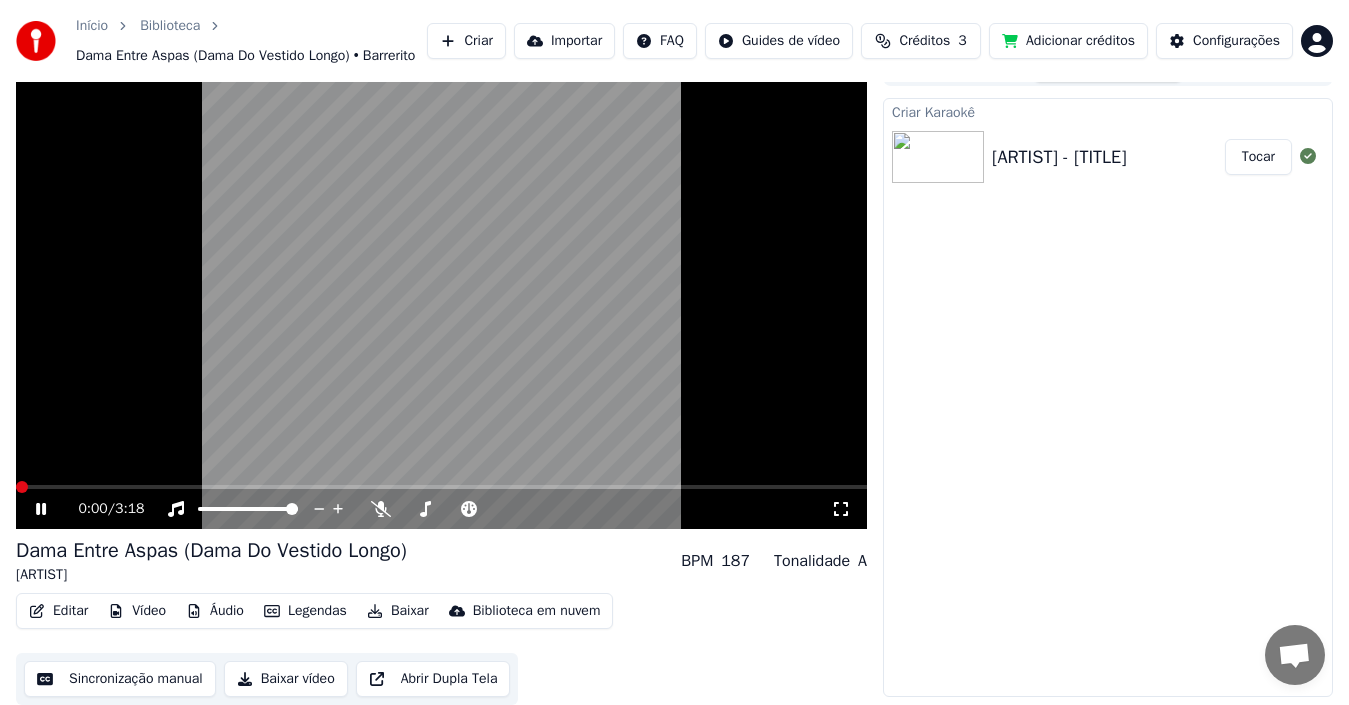 click at bounding box center (22, 487) 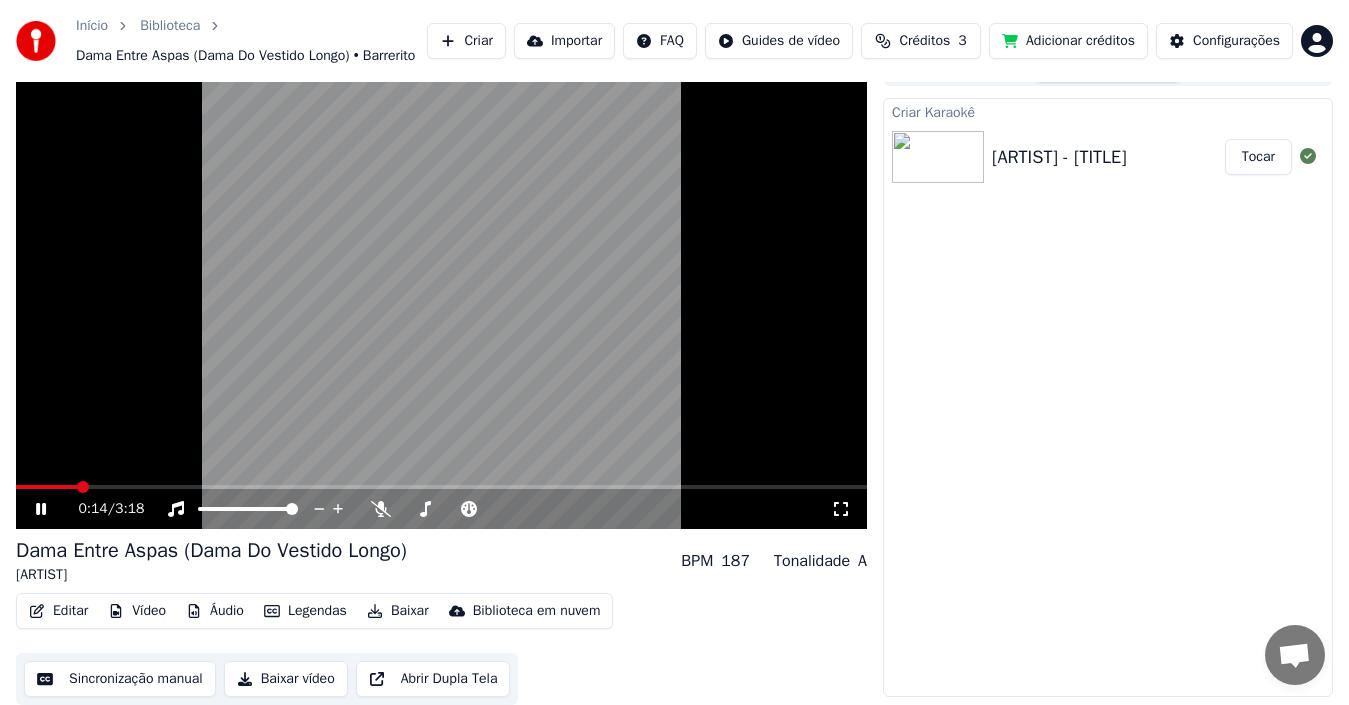 click on "0:14  /  3:18 [TITLE] [ARTIST] BPM 187 Tonalidade A Editar Vídeo Áudio Legendas Baixar Biblioteca em nuvem Sincronização manual Baixar vídeo Abrir Dupla Tela" at bounding box center (441, 377) 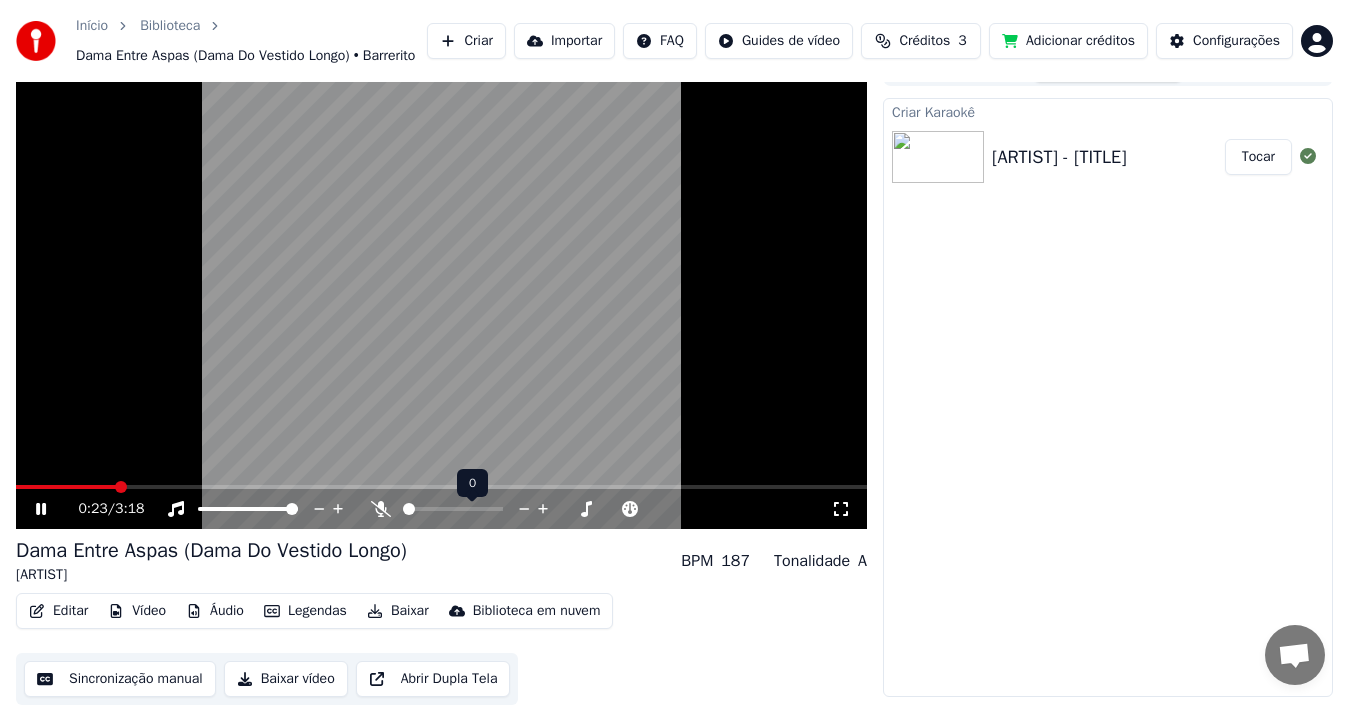 drag, startPoint x: 412, startPoint y: 524, endPoint x: 426, endPoint y: 520, distance: 14.56022 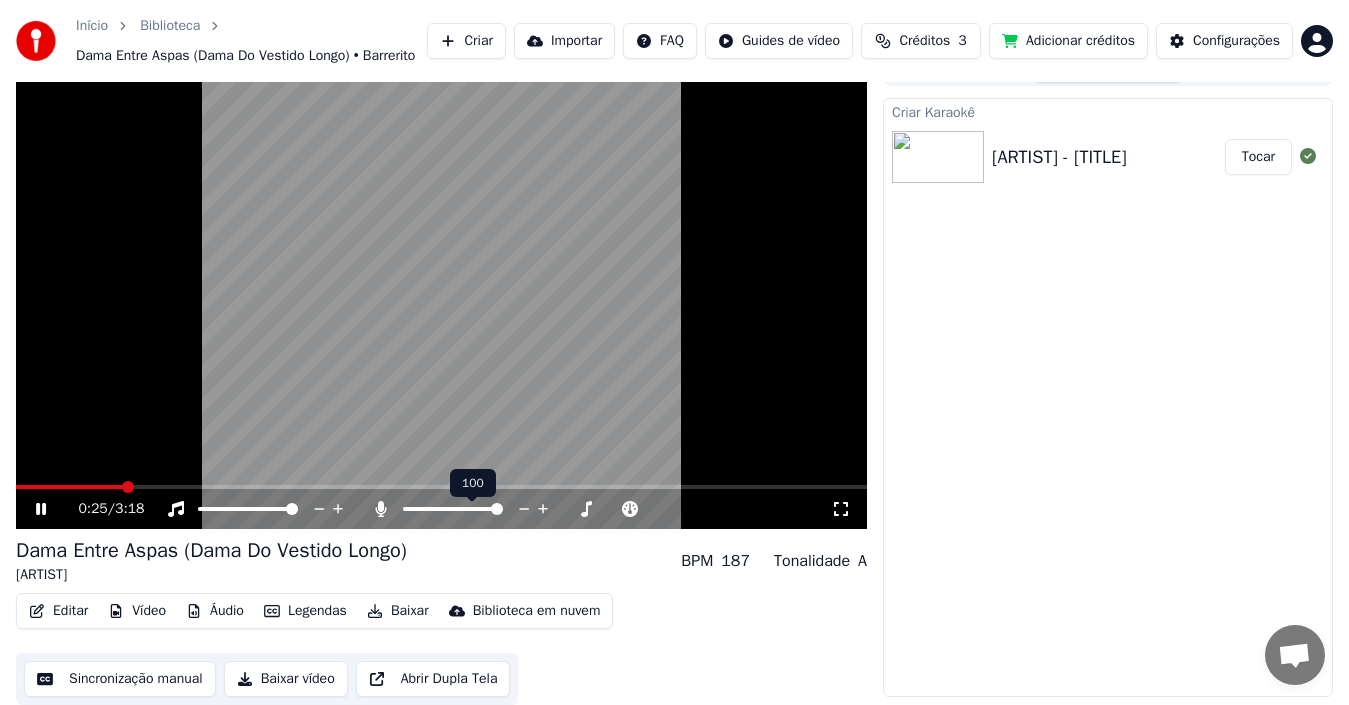 click at bounding box center [453, 509] 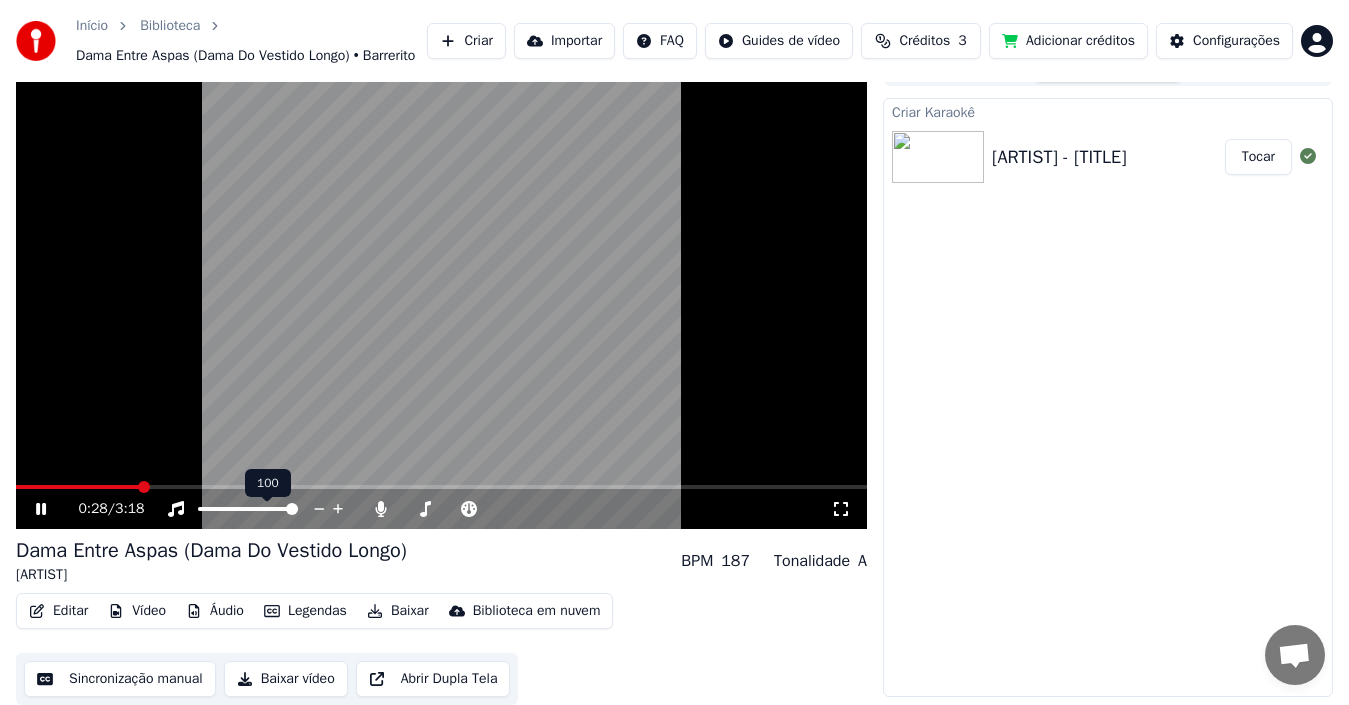 click at bounding box center [266, 509] 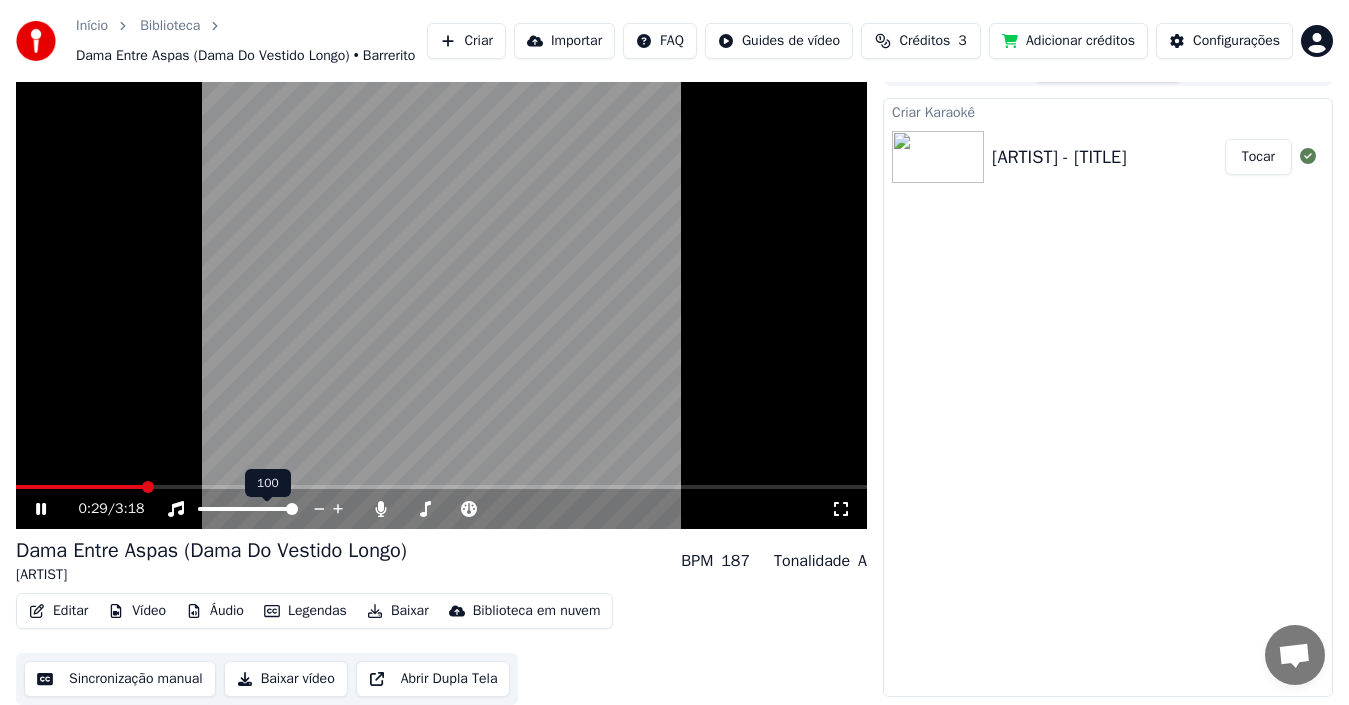 drag, startPoint x: 284, startPoint y: 519, endPoint x: 220, endPoint y: 514, distance: 64.195015 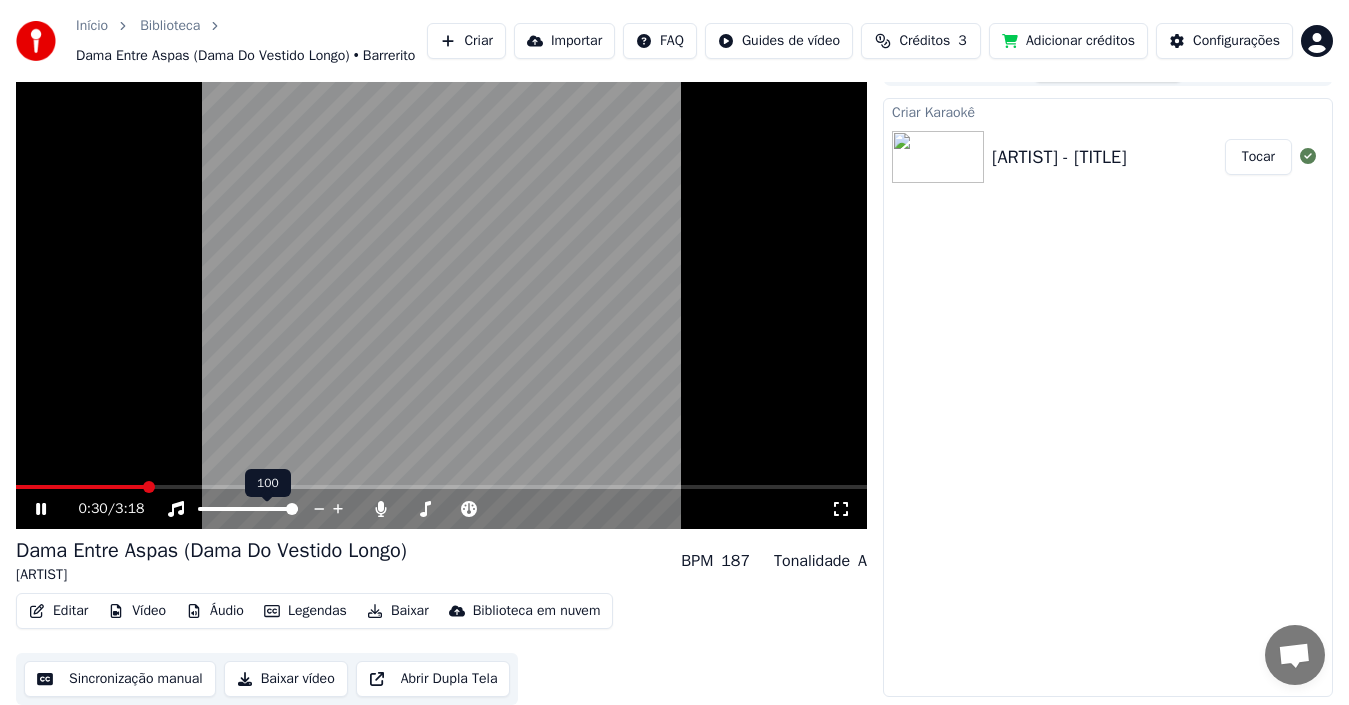 click at bounding box center [266, 509] 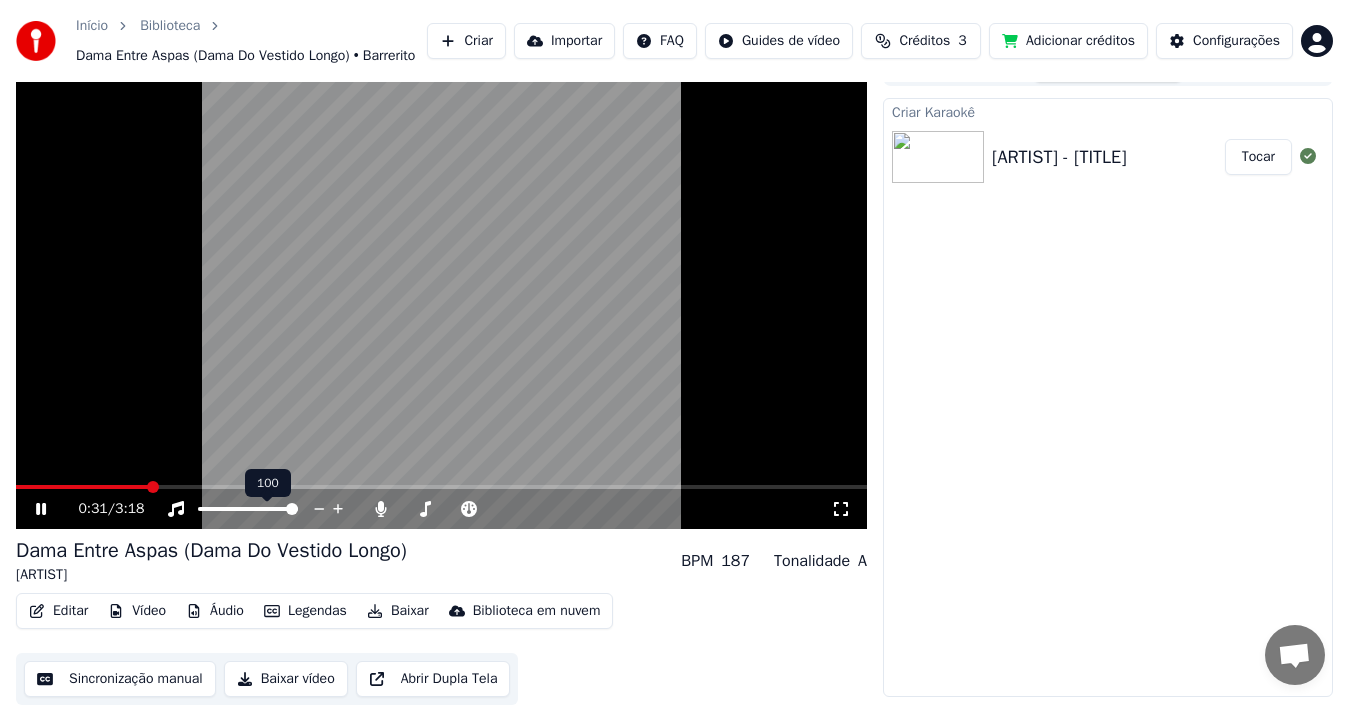 click at bounding box center (266, 509) 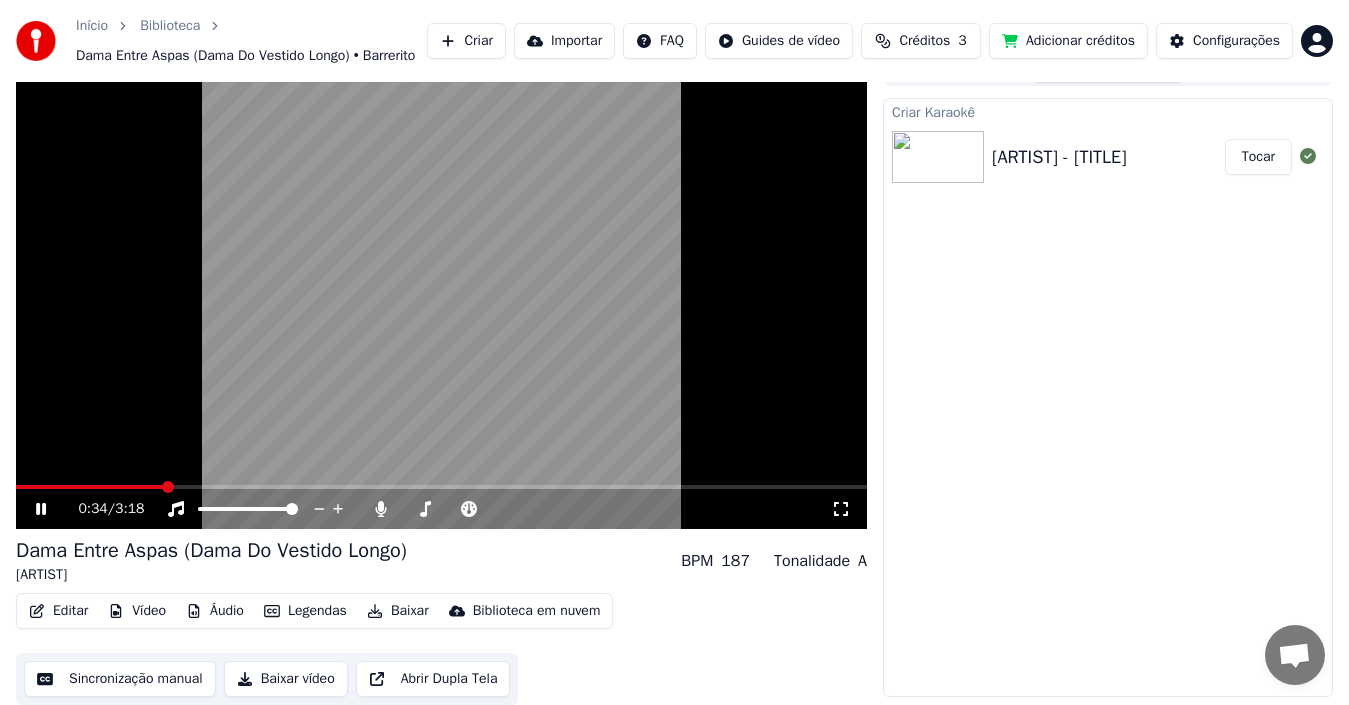 click at bounding box center [441, 289] 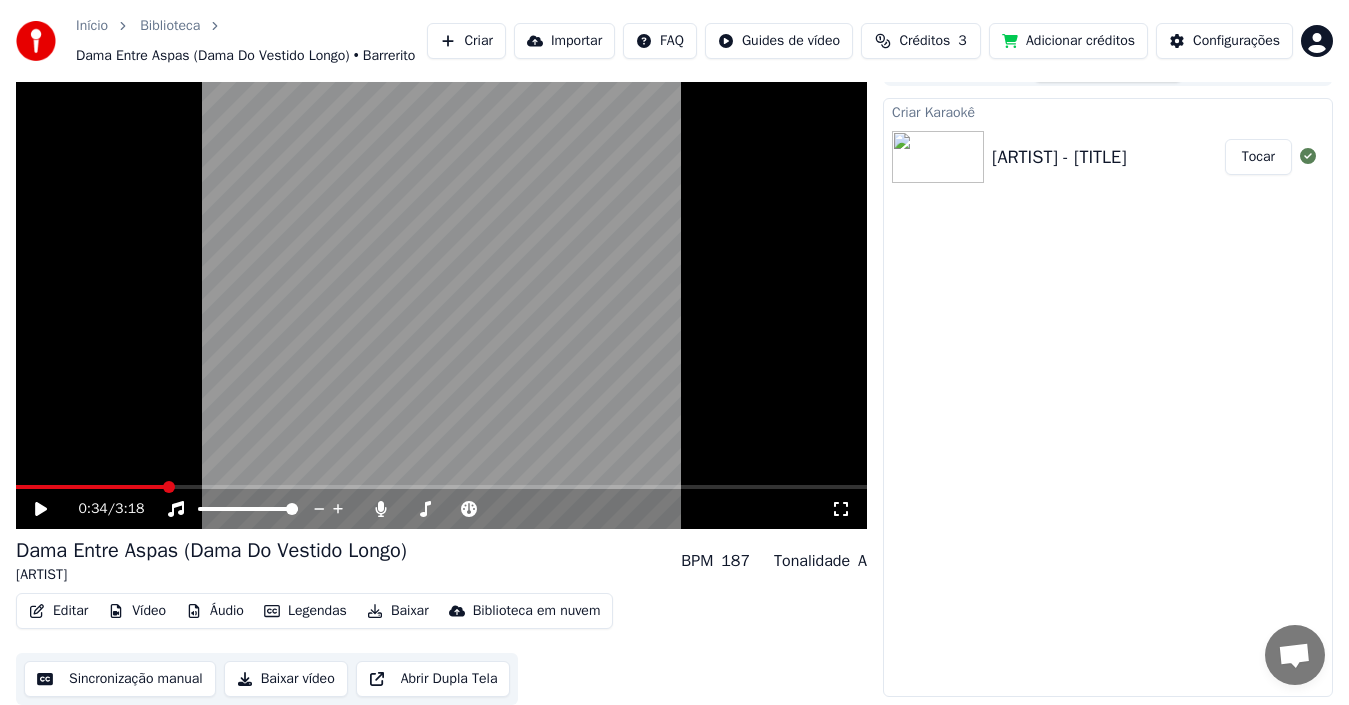 click at bounding box center (90, 487) 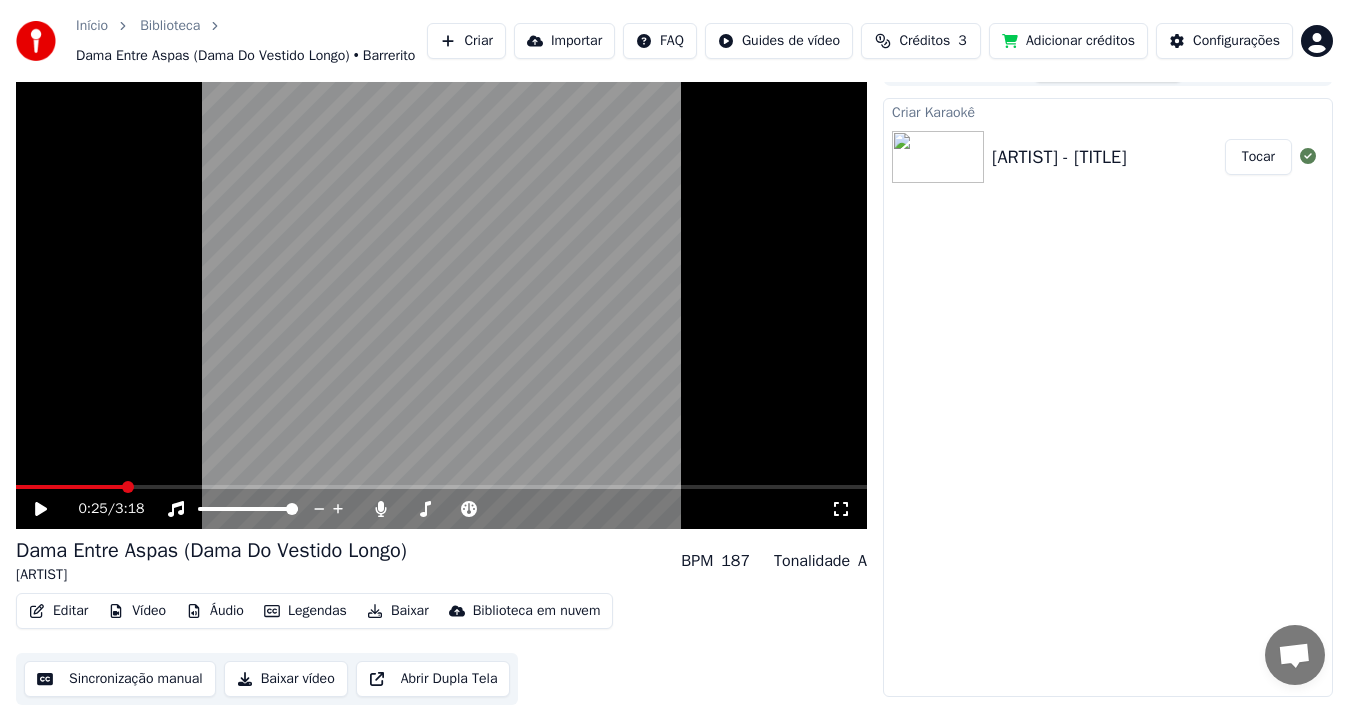 click at bounding box center [441, 289] 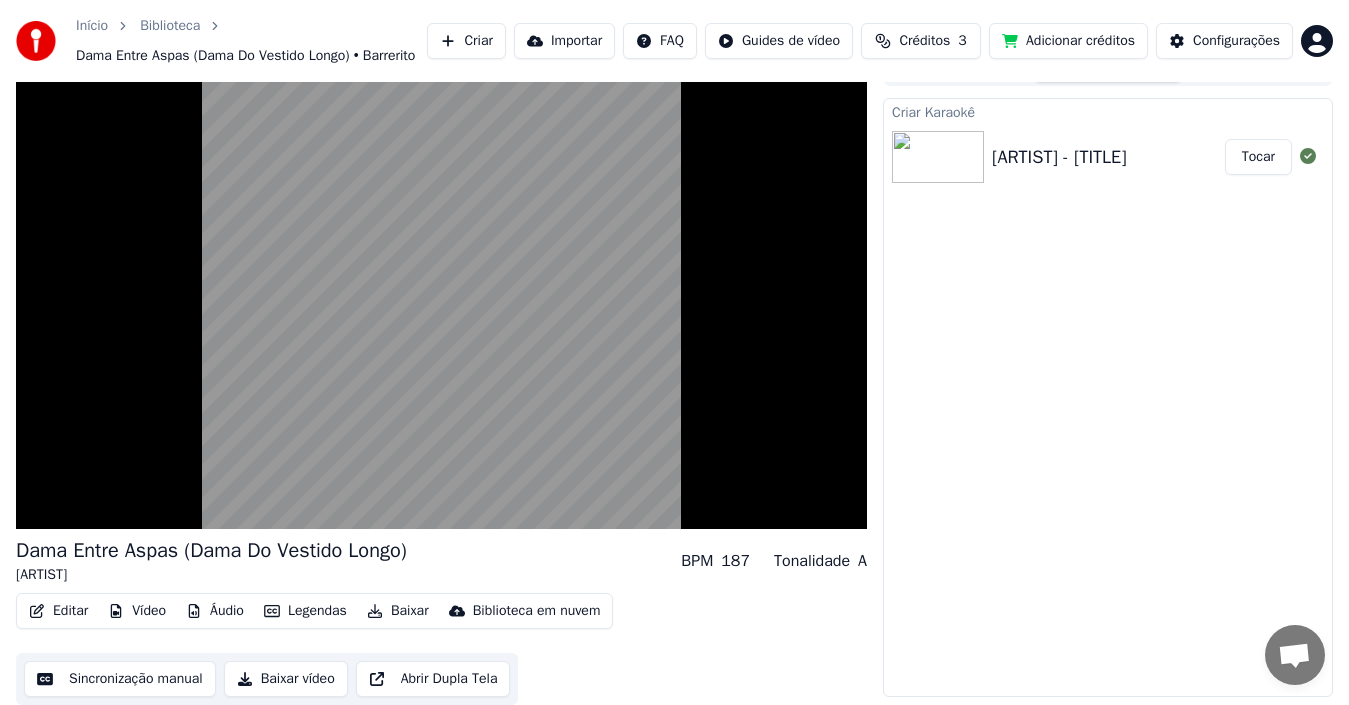 click on "[TITLE] [ARTIST] BPM 187 Tonalidade A" at bounding box center [441, 561] 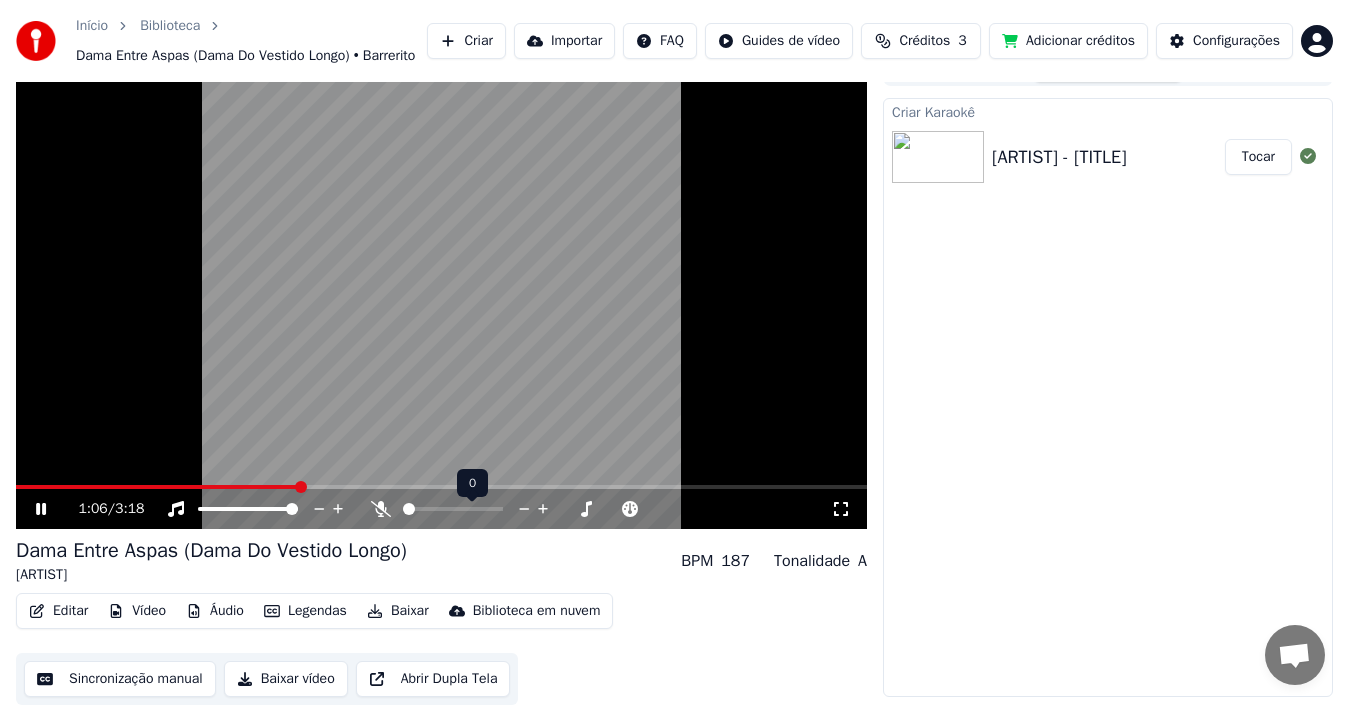 click at bounding box center [403, 509] 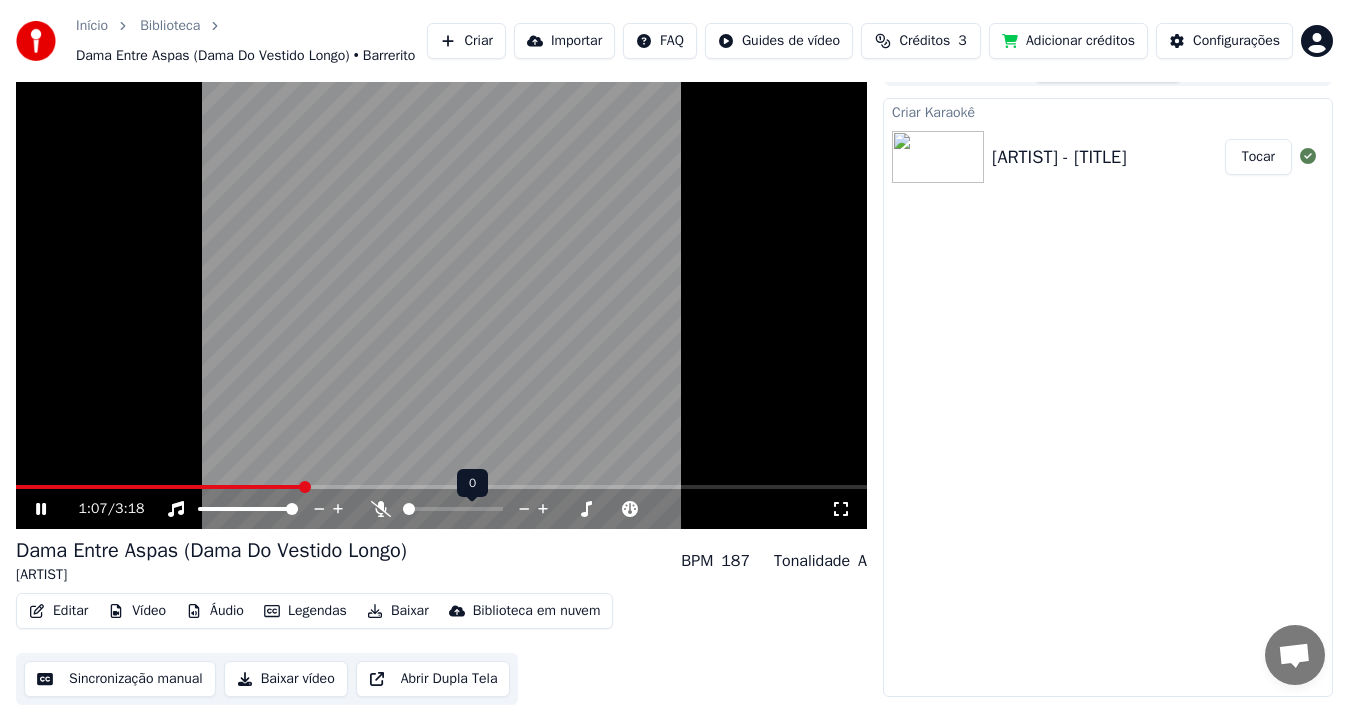 drag, startPoint x: 424, startPoint y: 519, endPoint x: 479, endPoint y: 516, distance: 55.081757 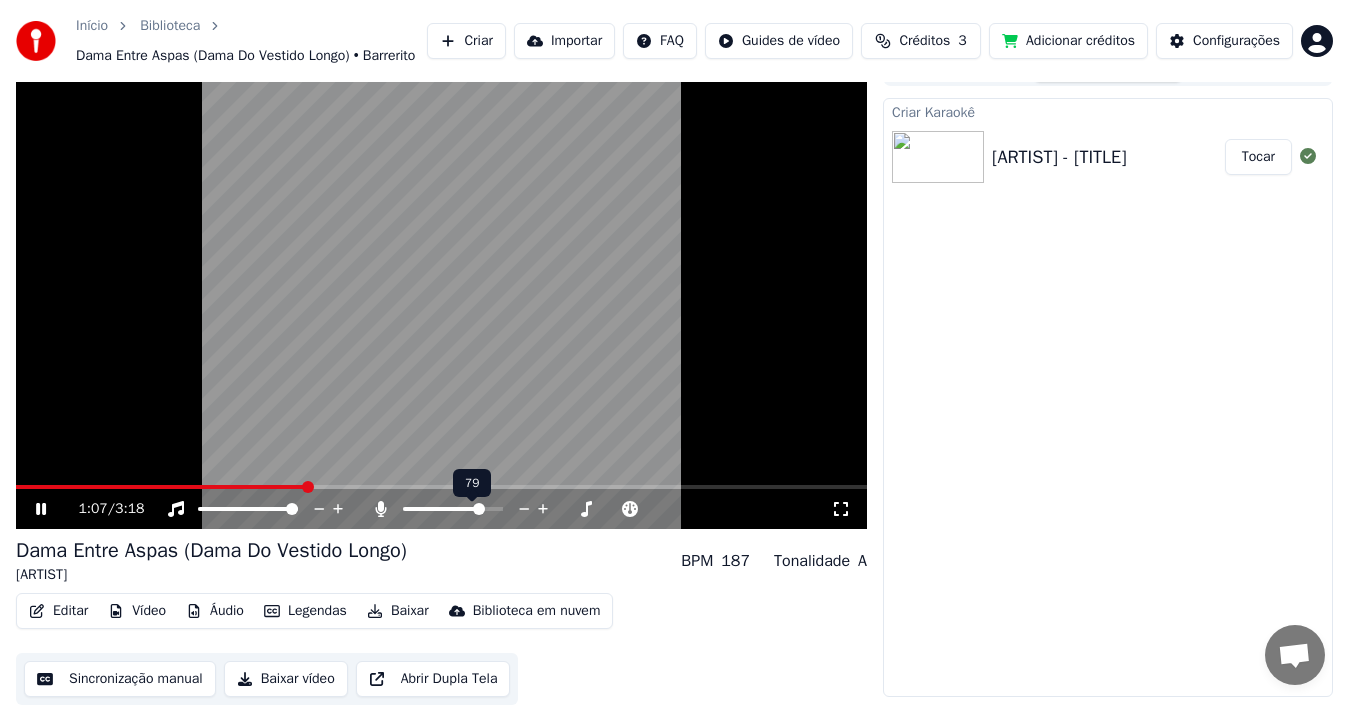 click at bounding box center (453, 509) 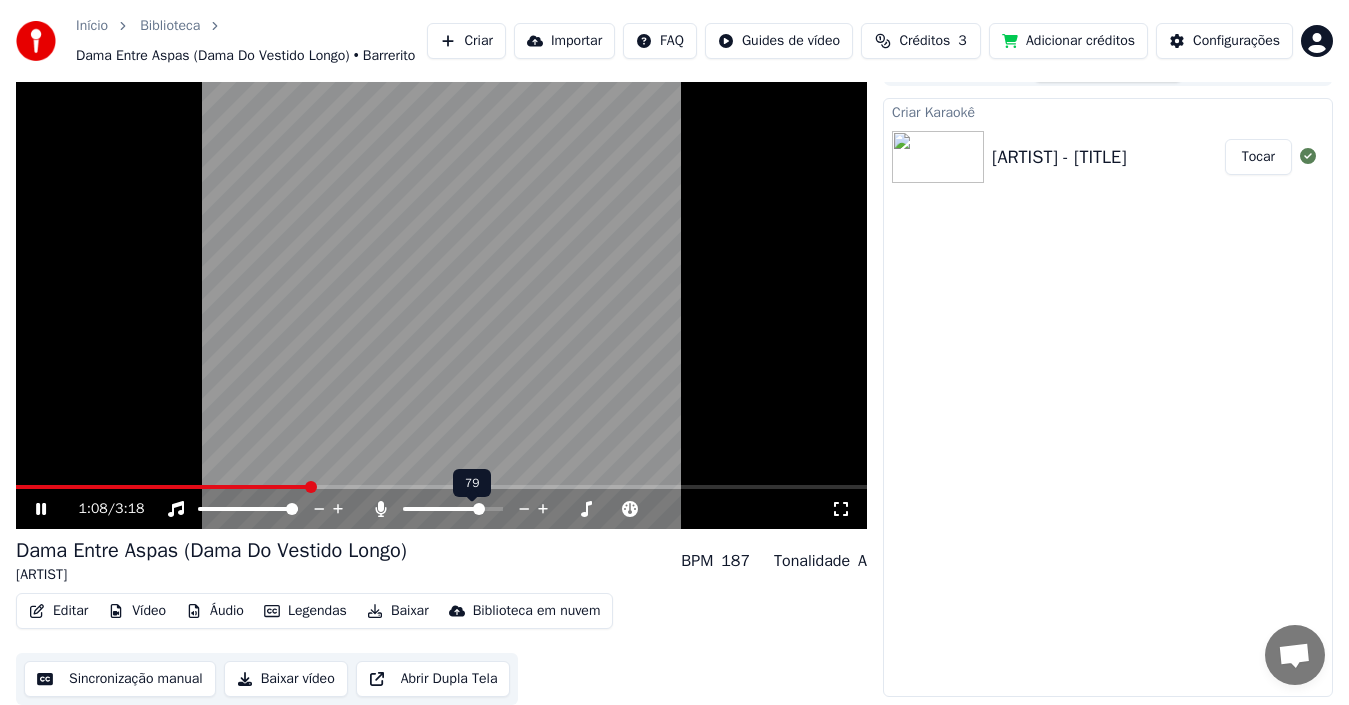 click 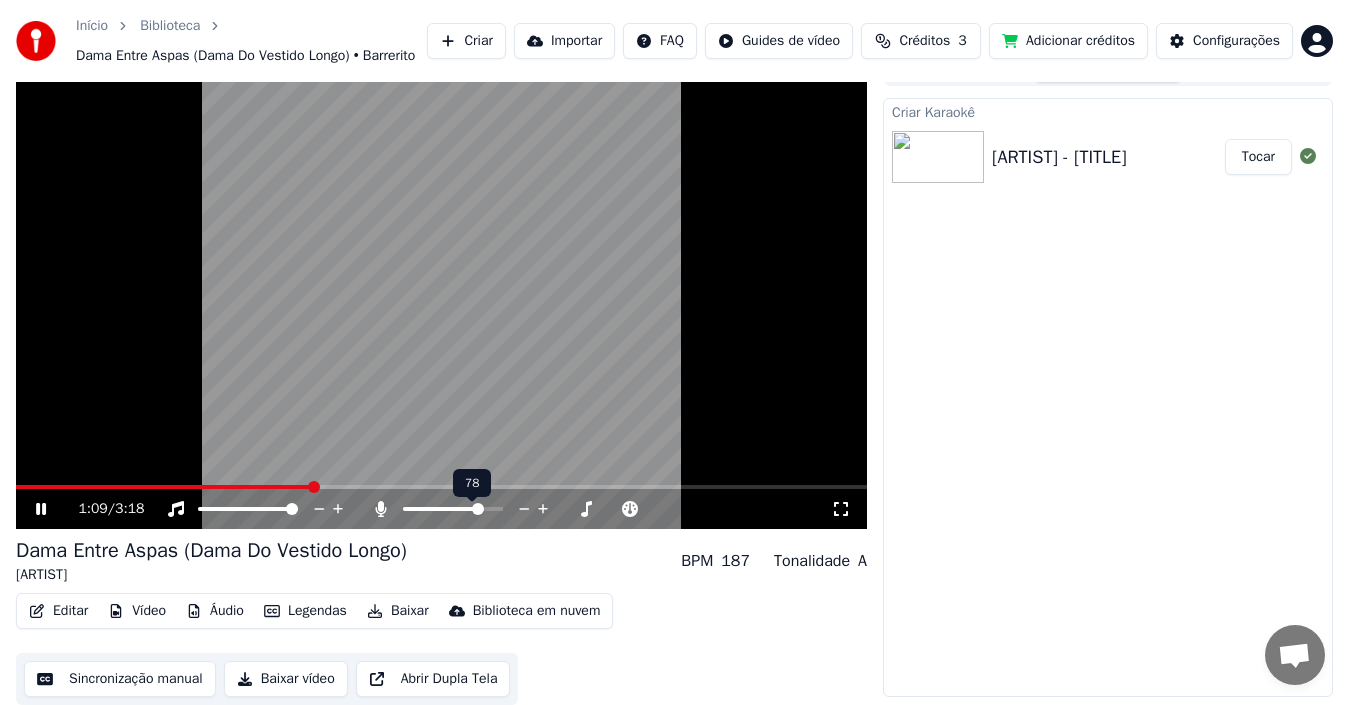 click 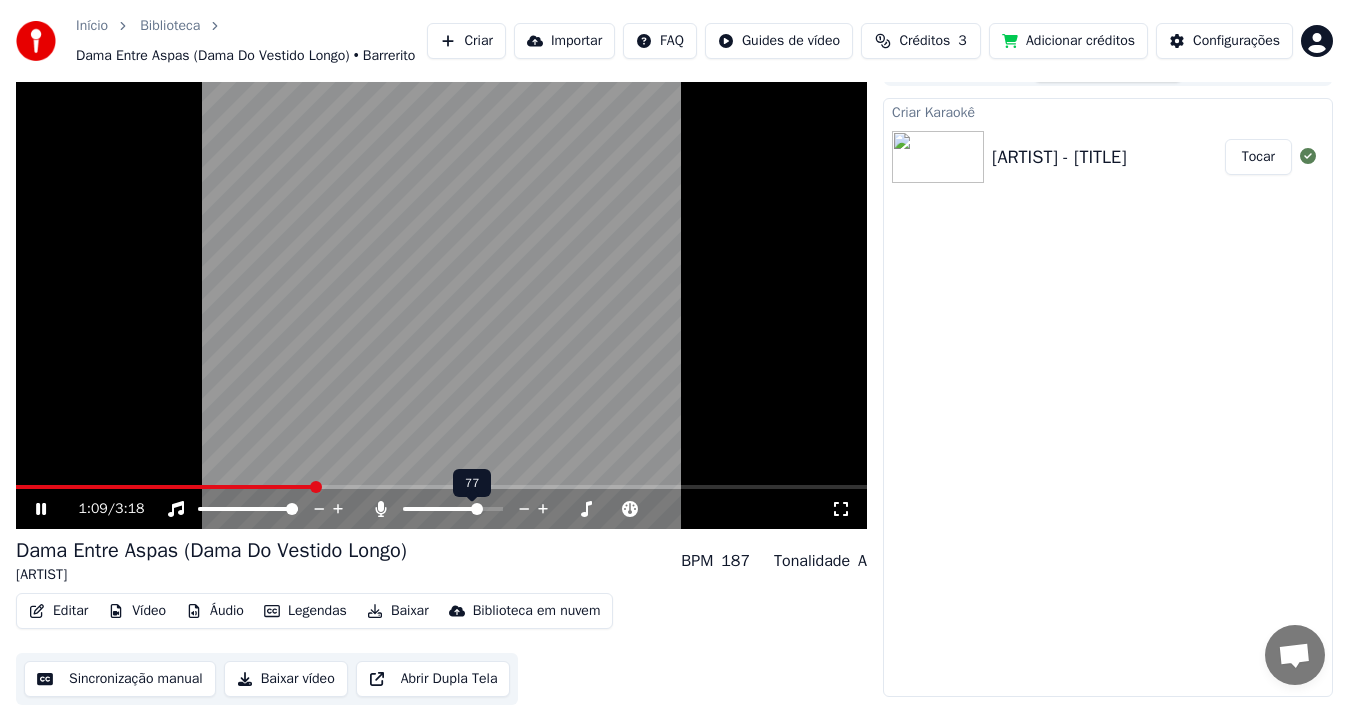 click 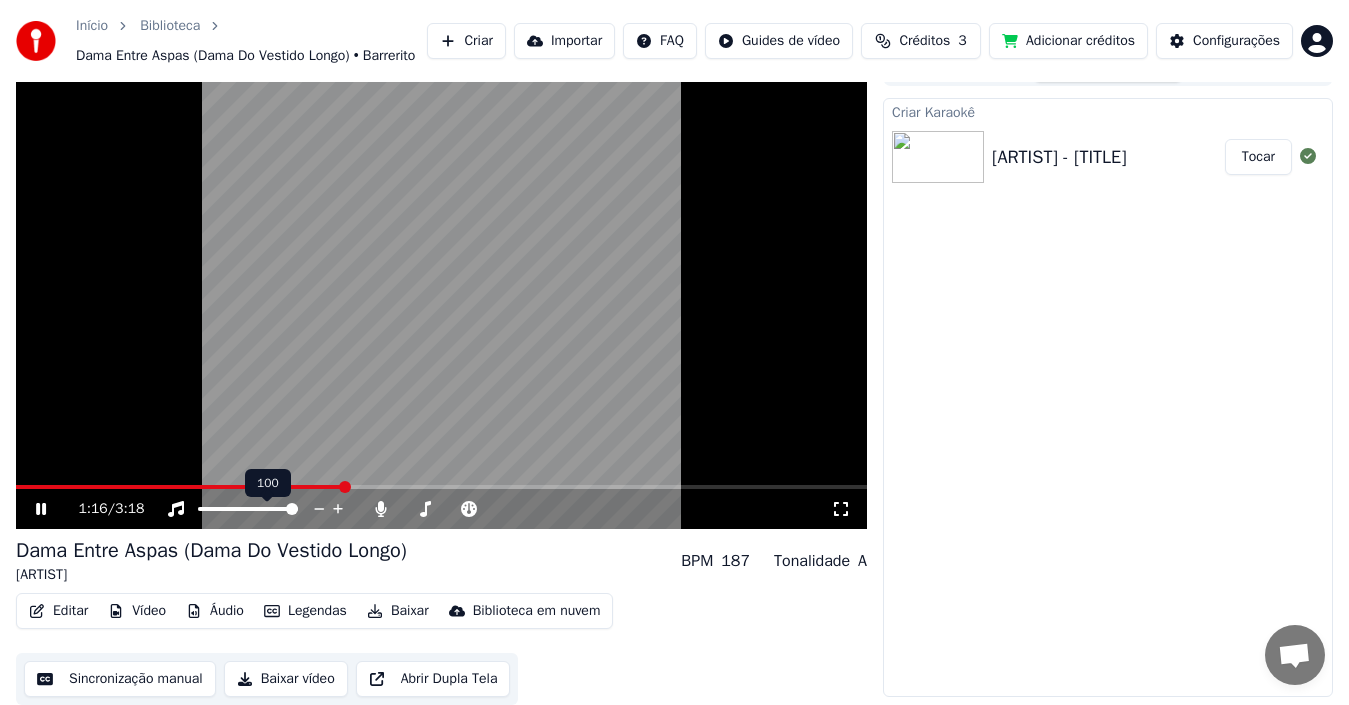 click at bounding box center [292, 509] 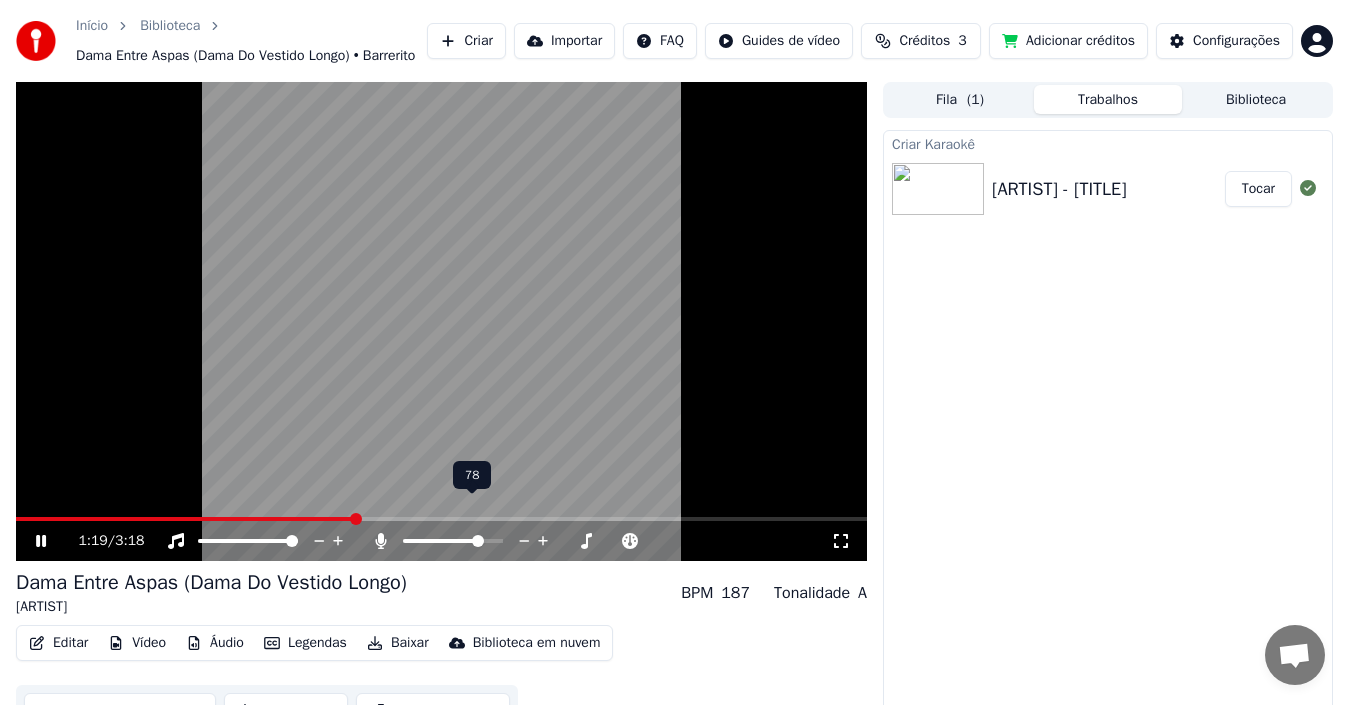 scroll, scrollTop: 52, scrollLeft: 0, axis: vertical 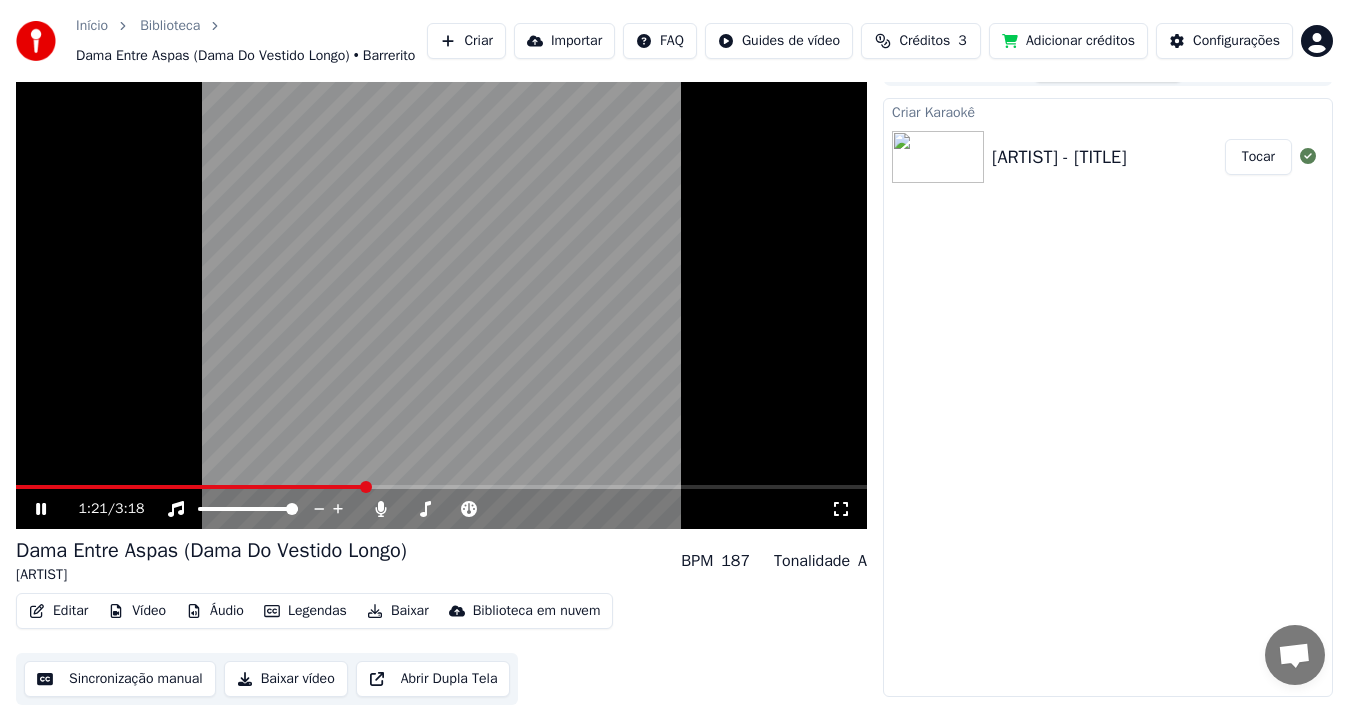 click 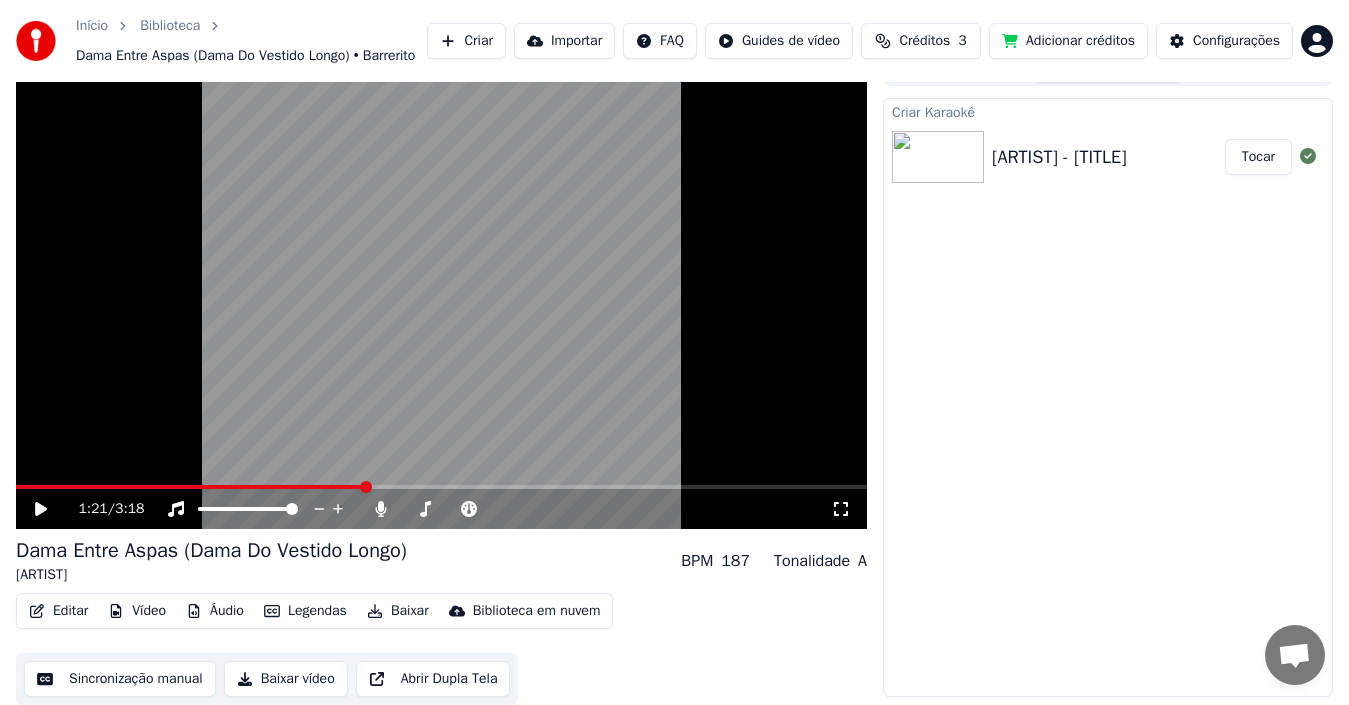 click on "Áudio" at bounding box center [215, 611] 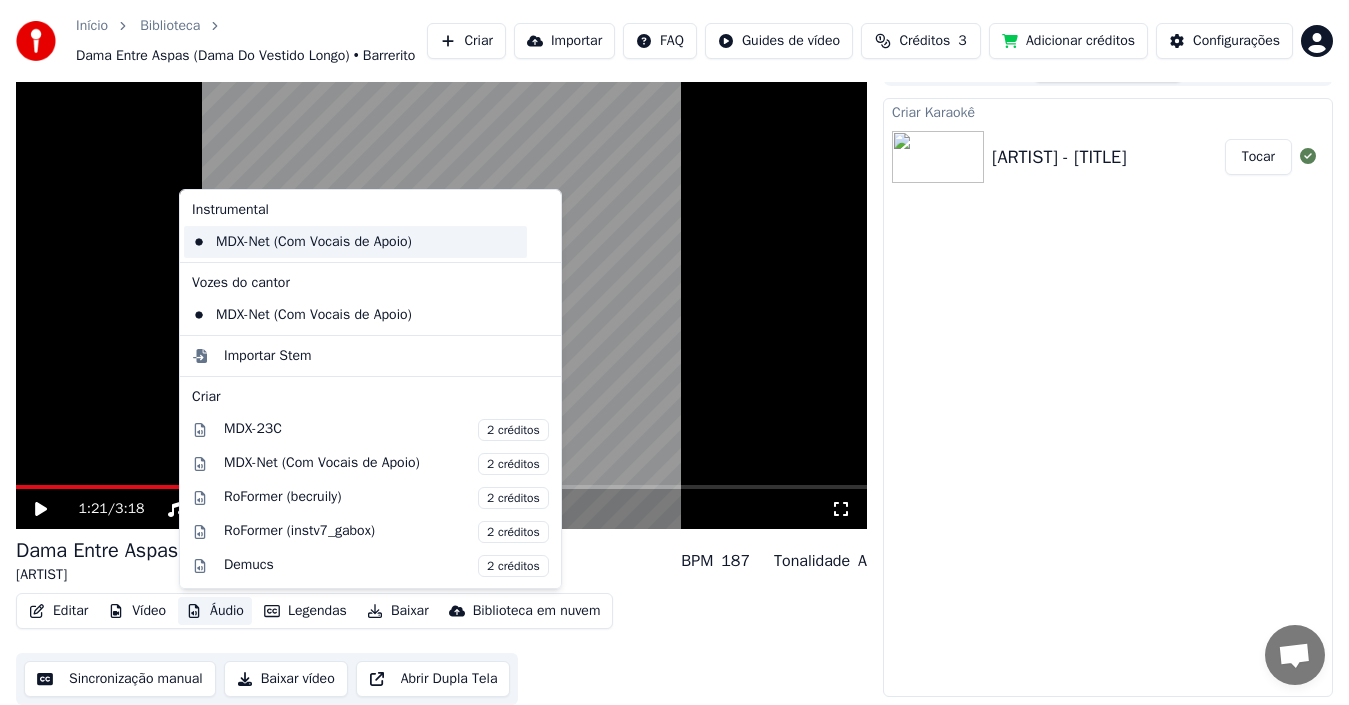 click on "MDX-Net (Com Vocais de Apoio)" at bounding box center [355, 242] 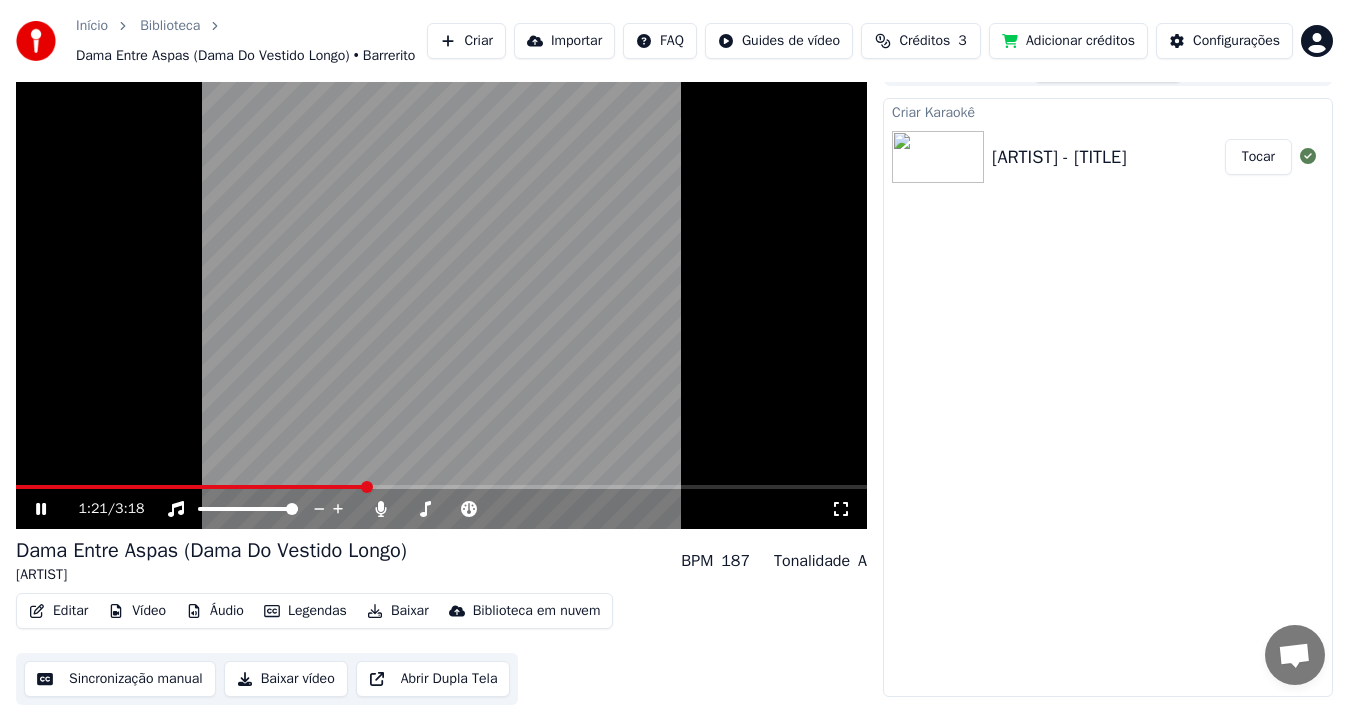 click 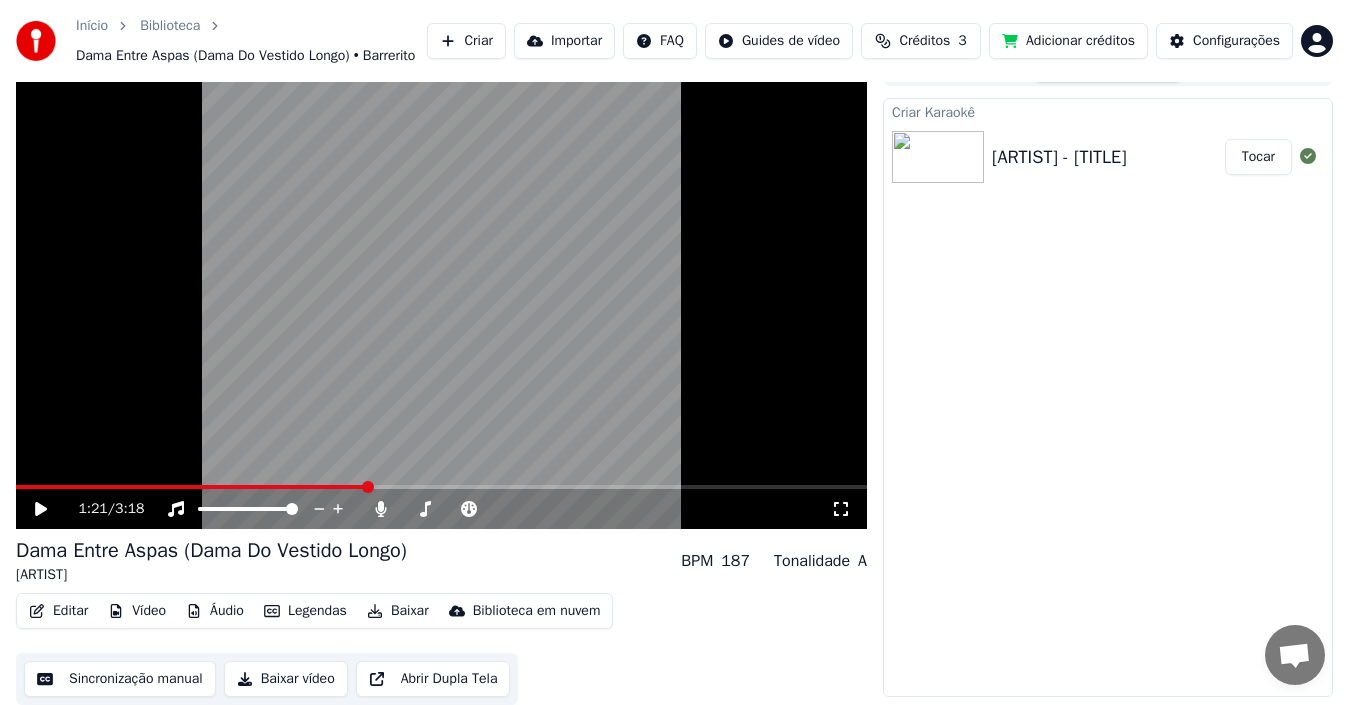 click 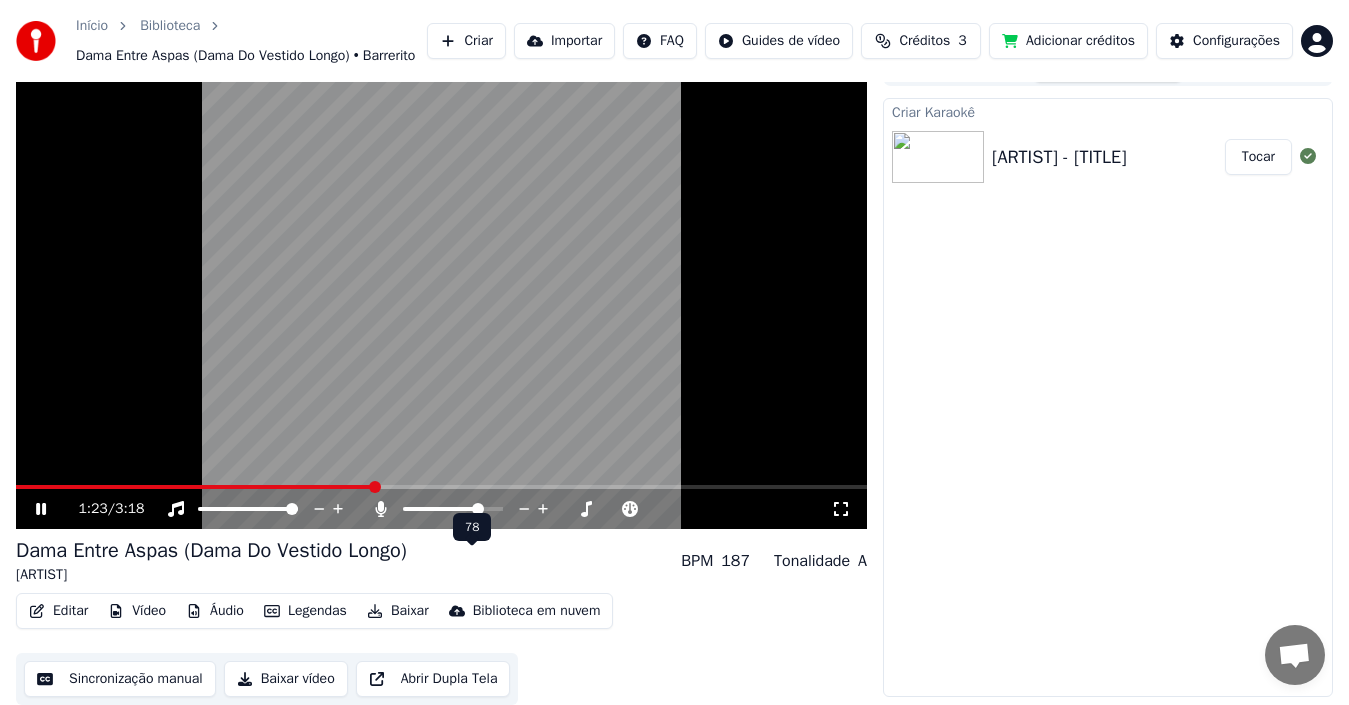 scroll, scrollTop: 0, scrollLeft: 0, axis: both 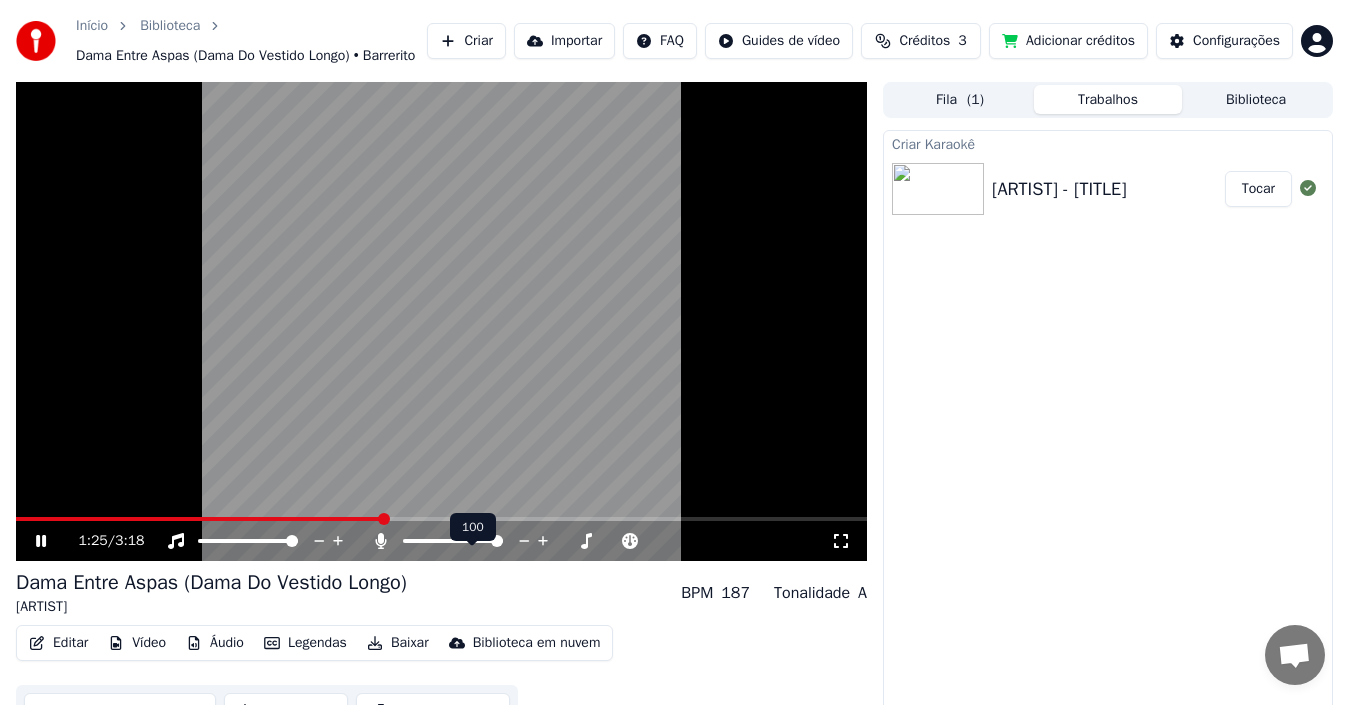 click at bounding box center [453, 541] 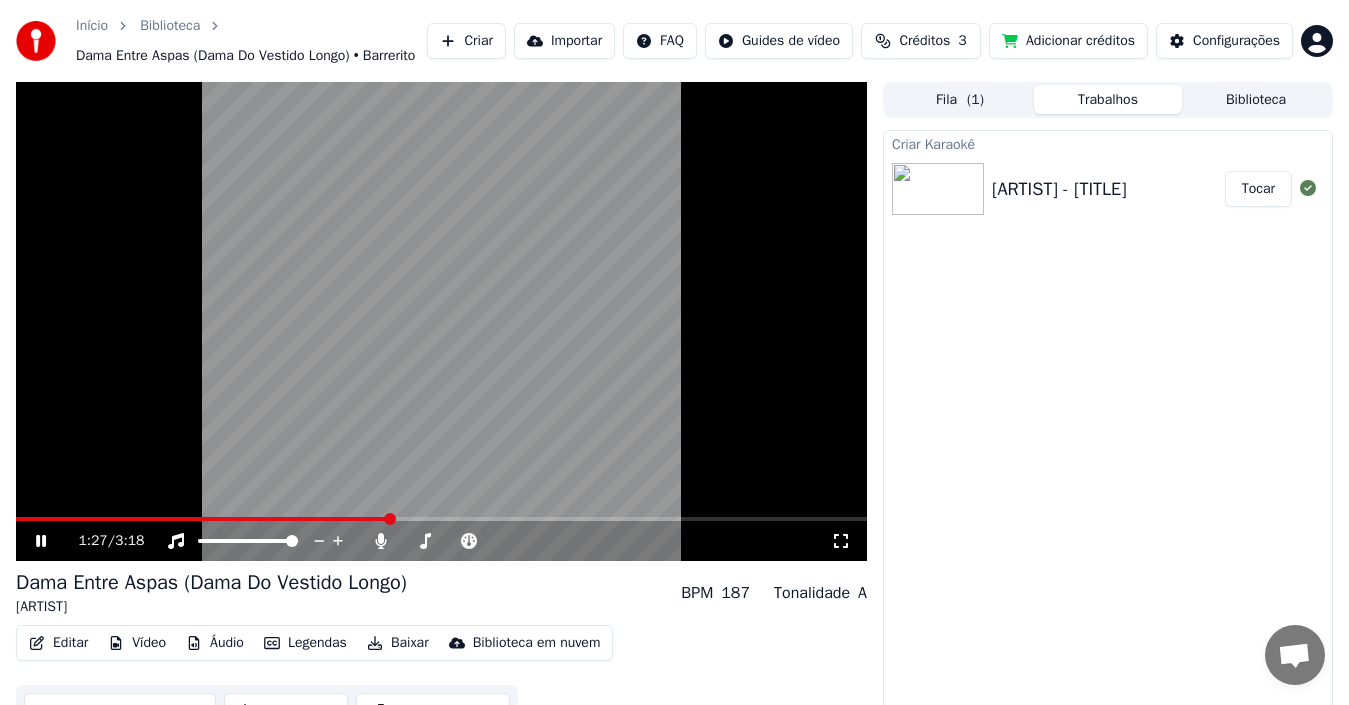 click on "Áudio" at bounding box center [215, 643] 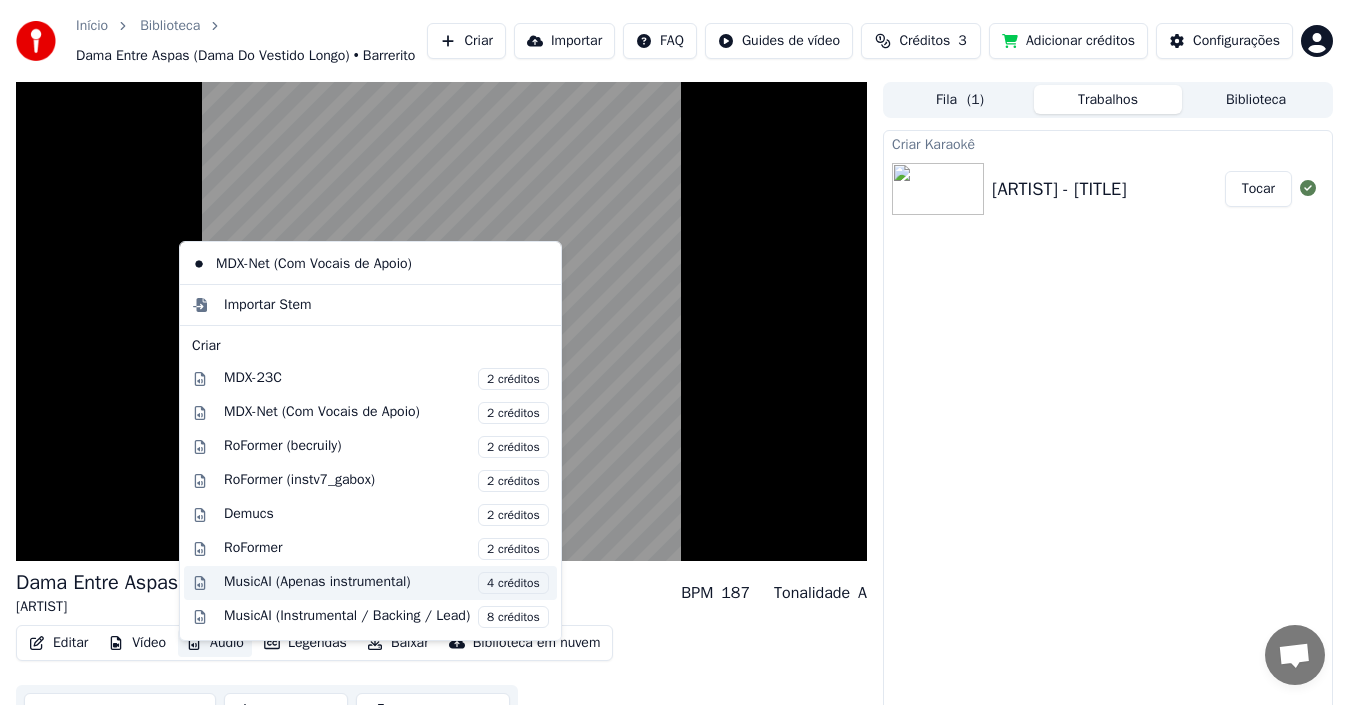 scroll, scrollTop: 203, scrollLeft: 0, axis: vertical 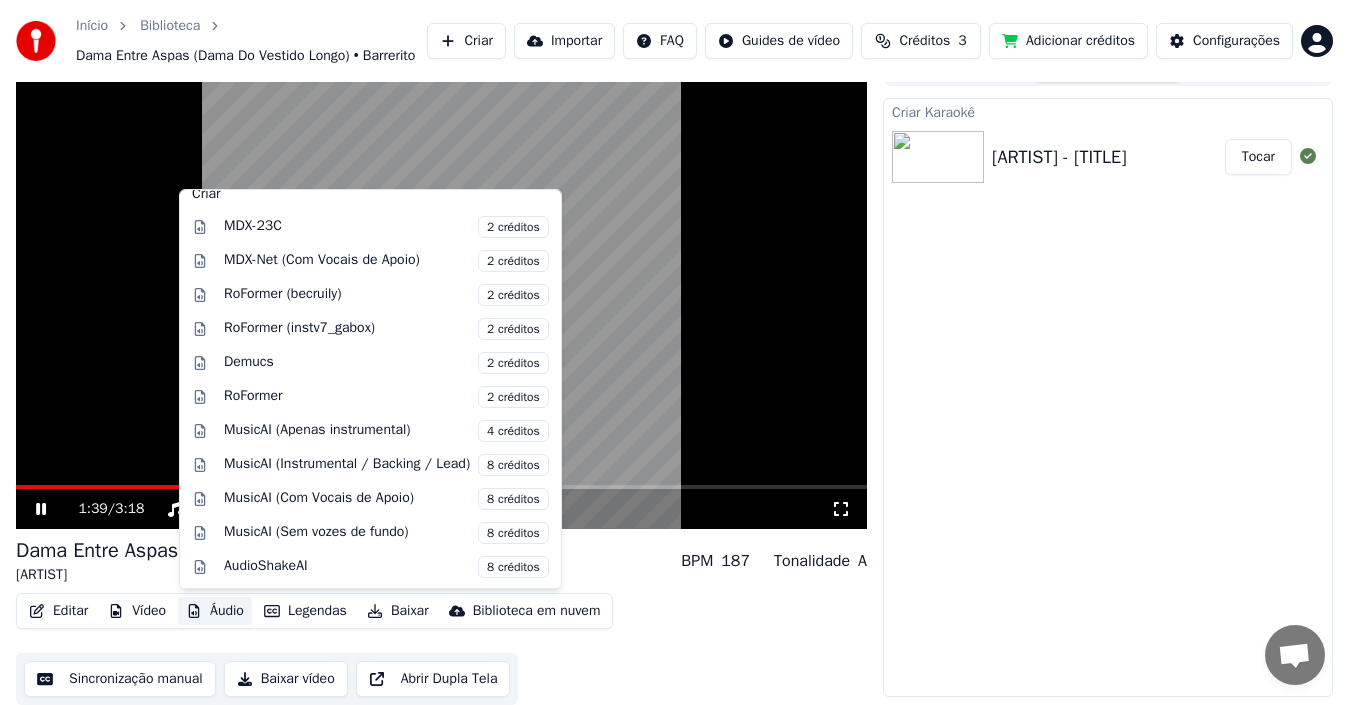 click on "Dama Entre Aspas (Dama Do Vestido Longo) Barrerito BPM 187 Tonalidade A Editar Vídeo Áudio Legendas Baixar Biblioteca em nuvem Sincronização manual Baixar vídeo Abrir Dupla Tela Fila ( 1 ) Trabalhos Biblioteca Criar Karaokê Barrerito - Dama Entre Aspas (Dama Do Vestido Longo) Tocar" at bounding box center (674, 377) 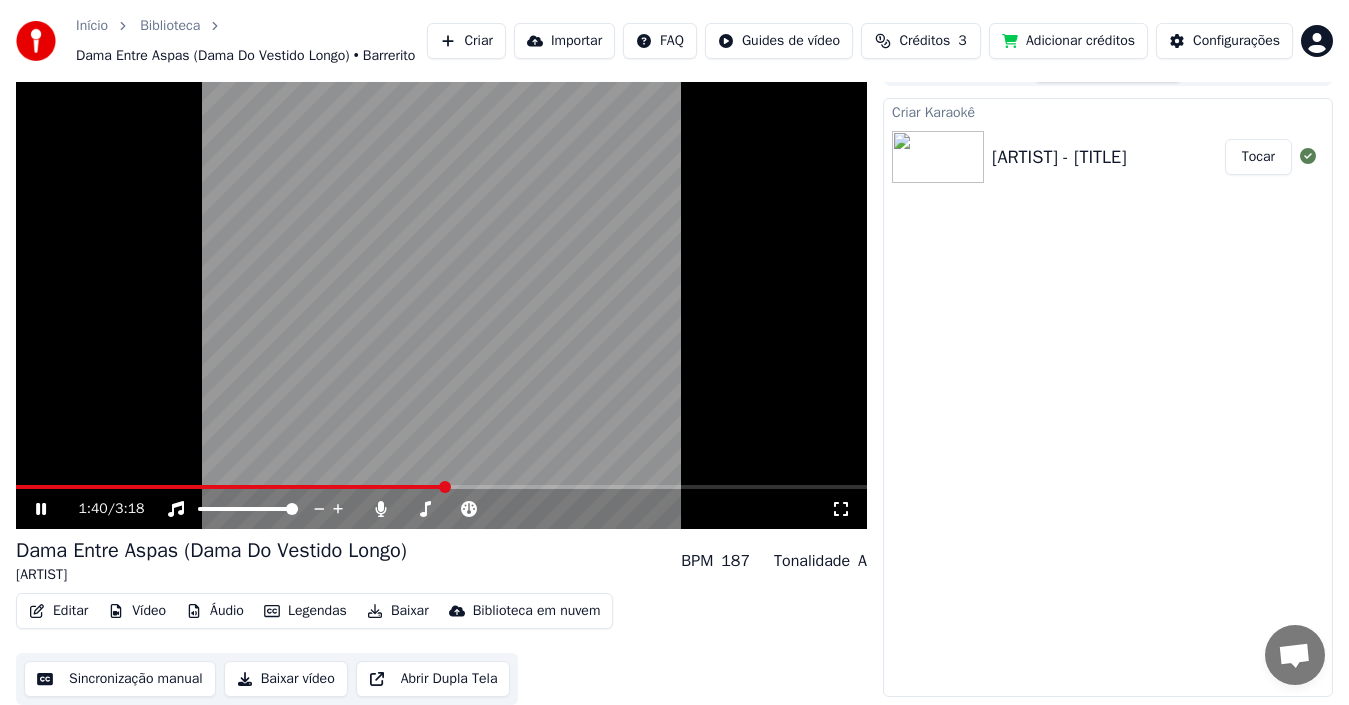 scroll, scrollTop: 0, scrollLeft: 0, axis: both 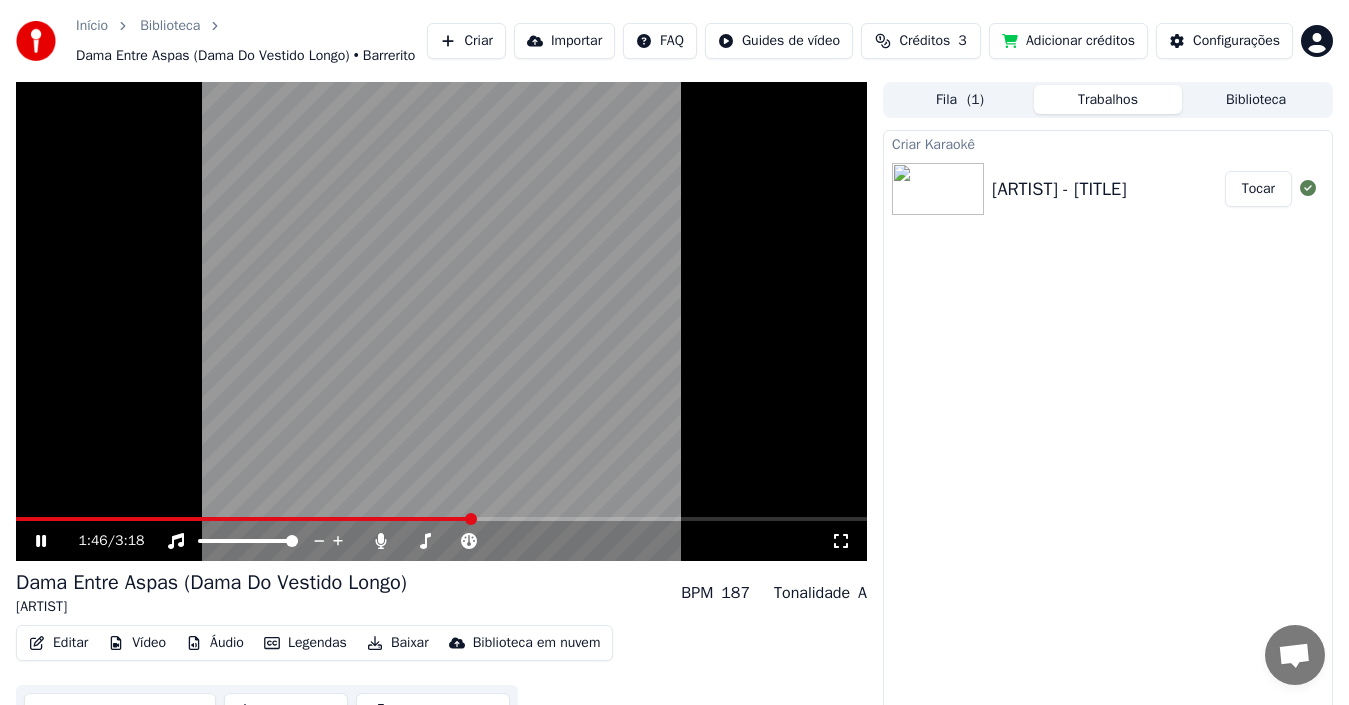 click at bounding box center (441, 321) 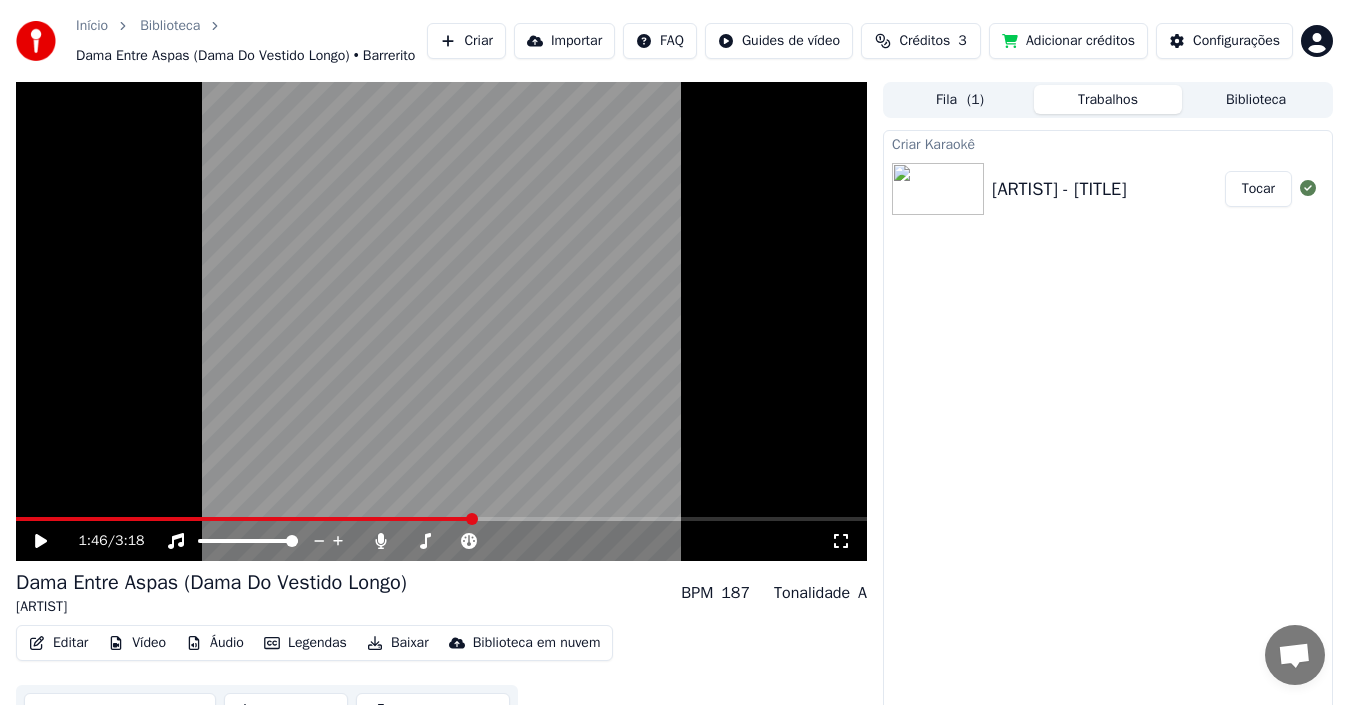 click at bounding box center (441, 321) 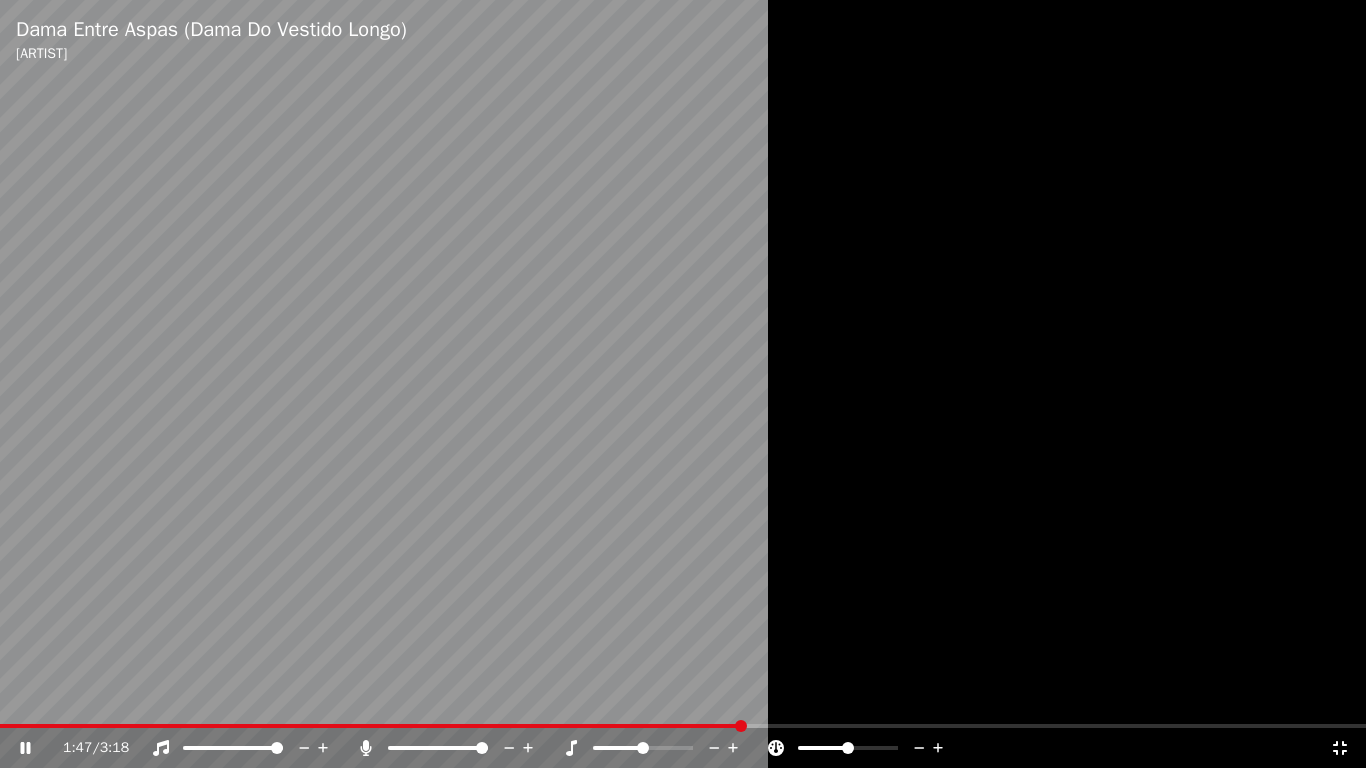 click on "1:47  /  3:18" at bounding box center (683, 748) 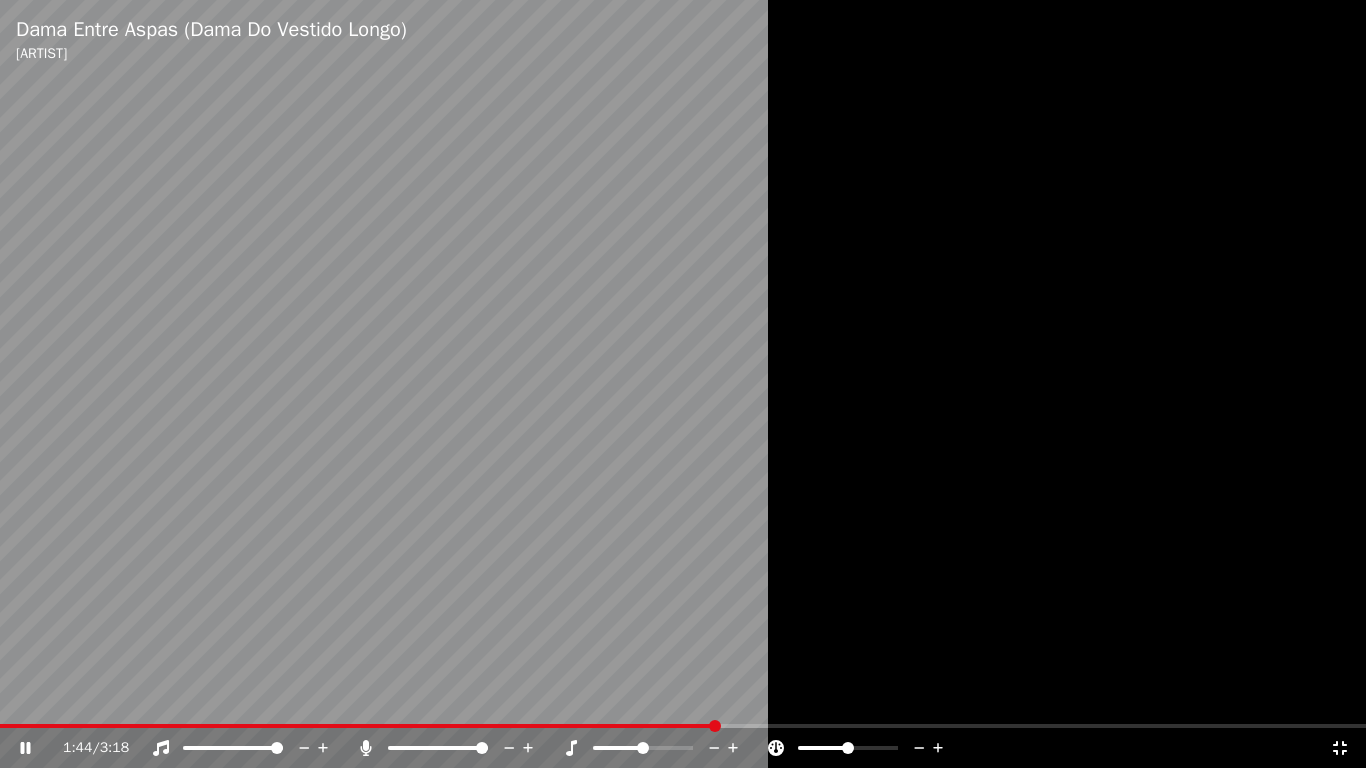 click at bounding box center [358, 726] 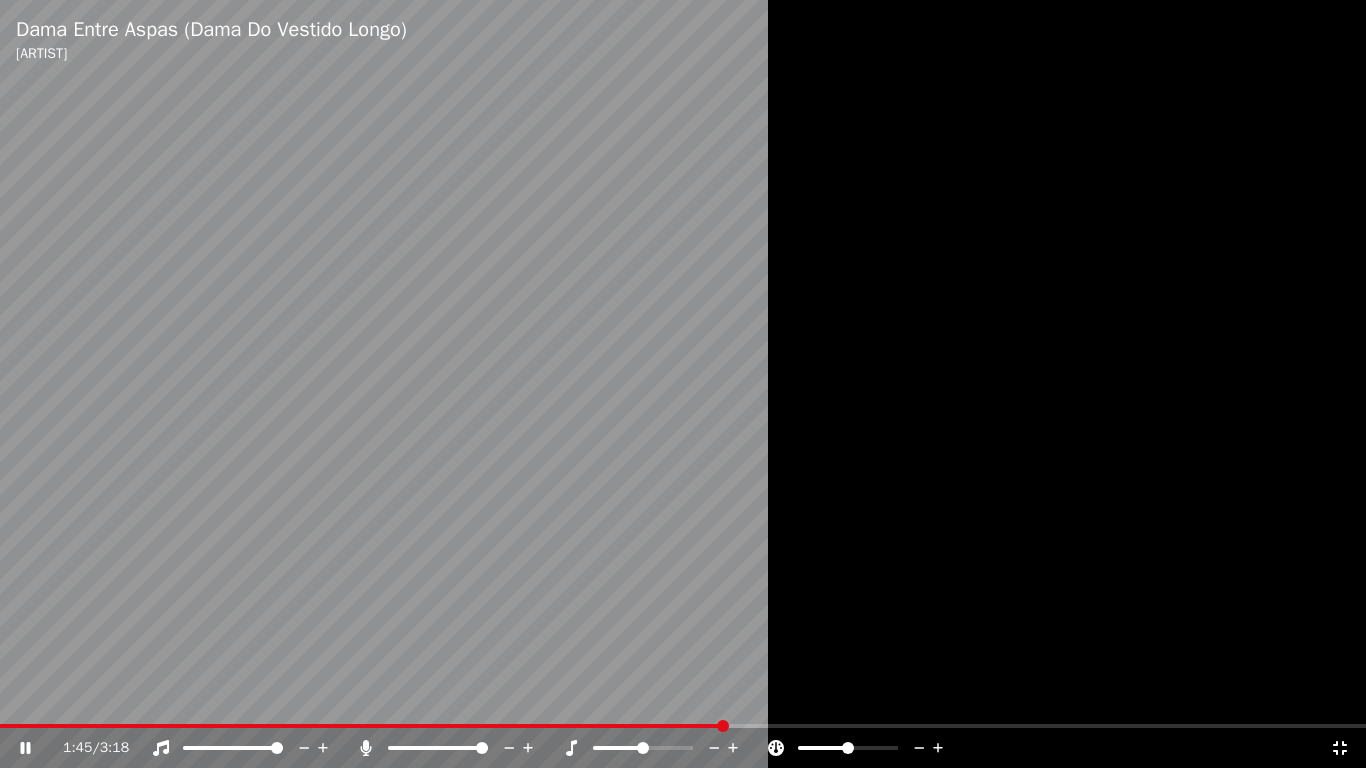 click at bounding box center [683, 384] 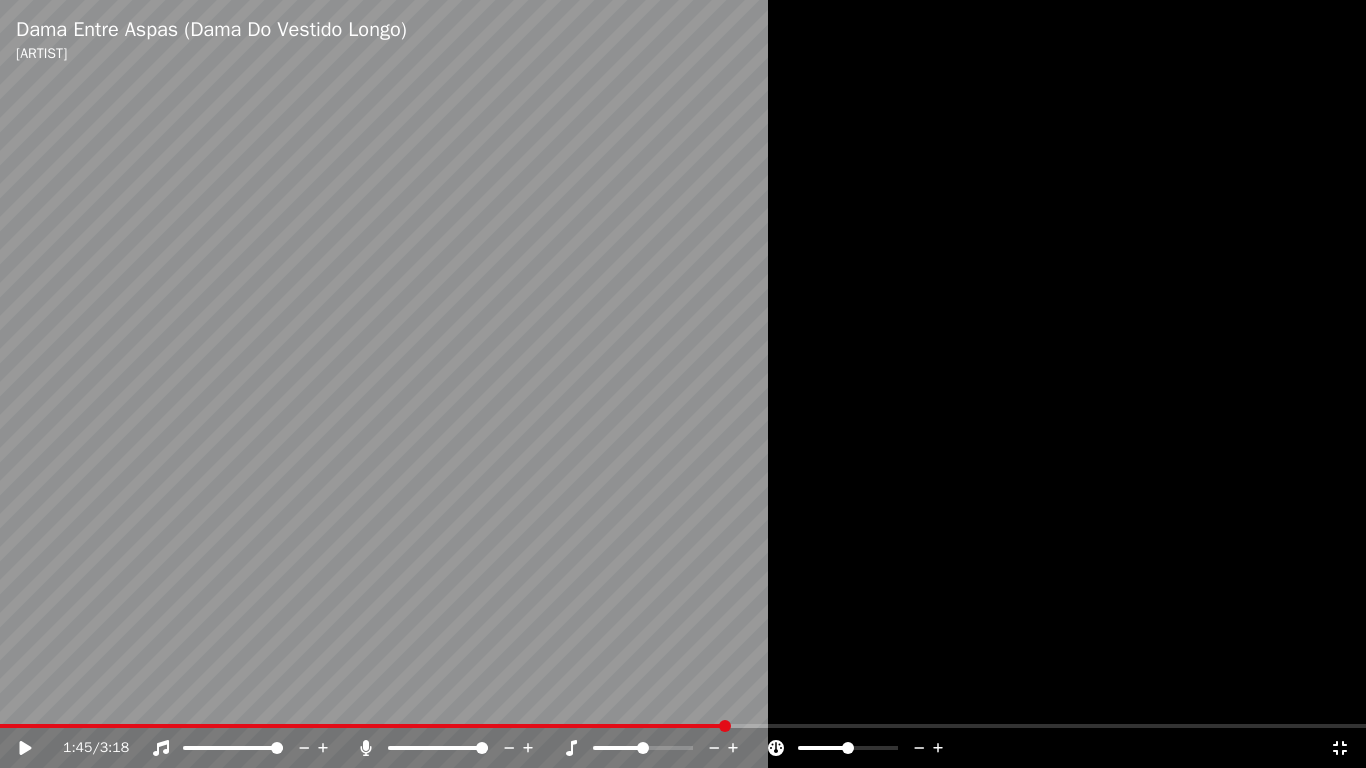 click at bounding box center [683, 384] 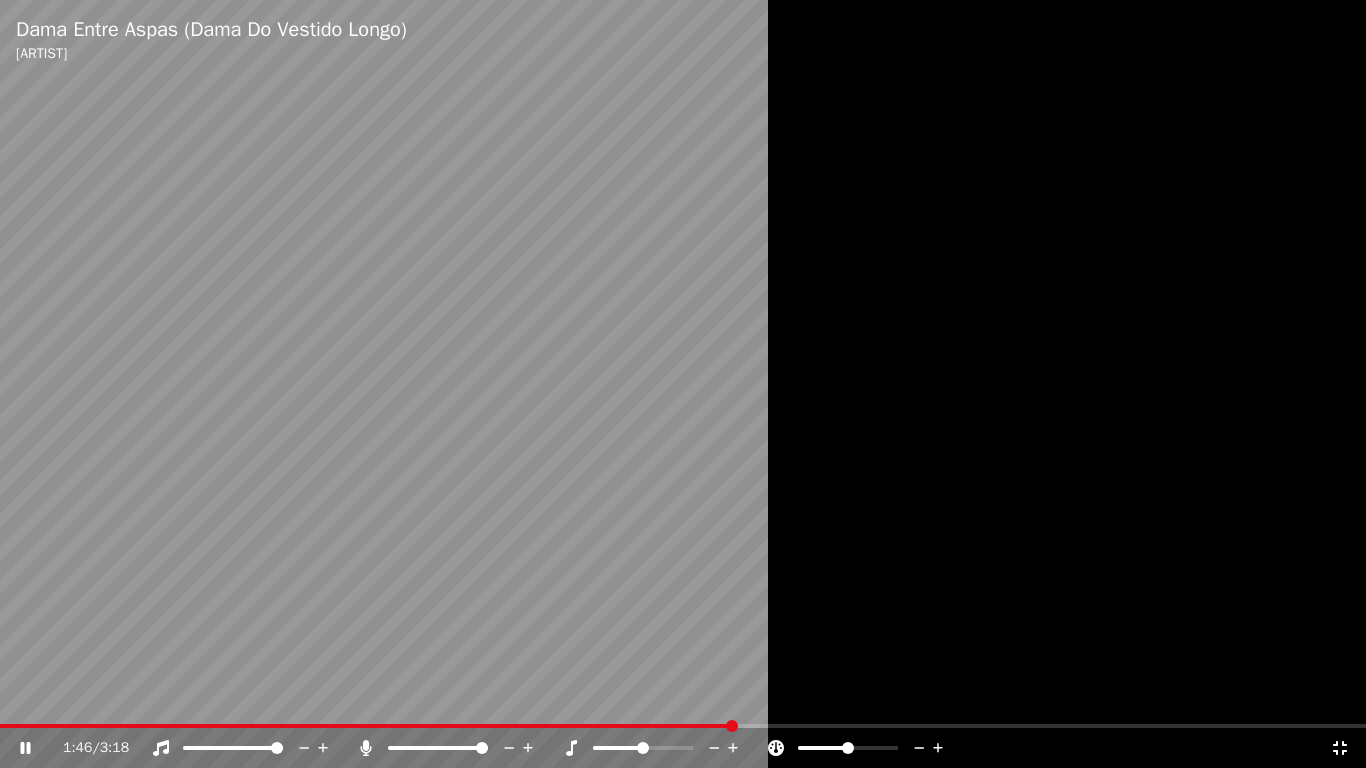 drag, startPoint x: 1342, startPoint y: 767, endPoint x: 722, endPoint y: 602, distance: 641.5801 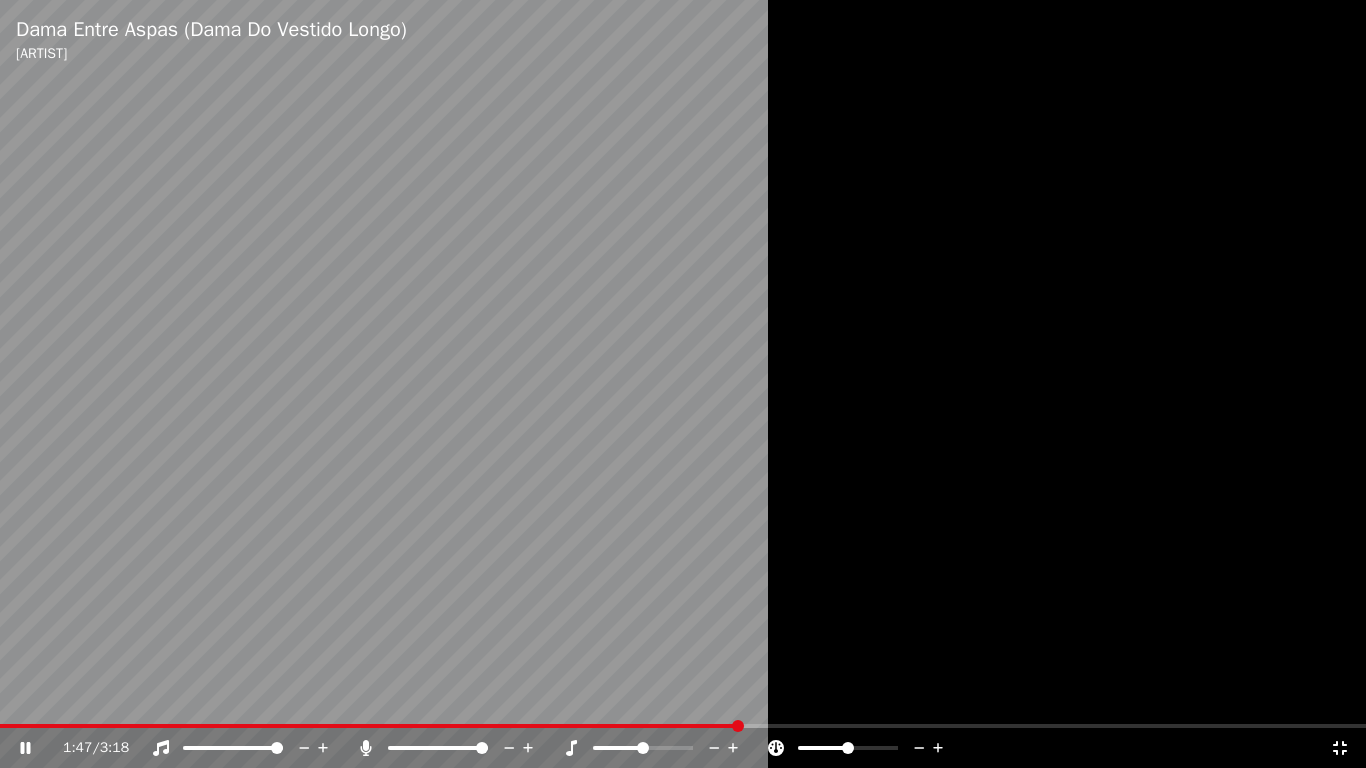 click on "1:47  /  3:18" at bounding box center [683, 748] 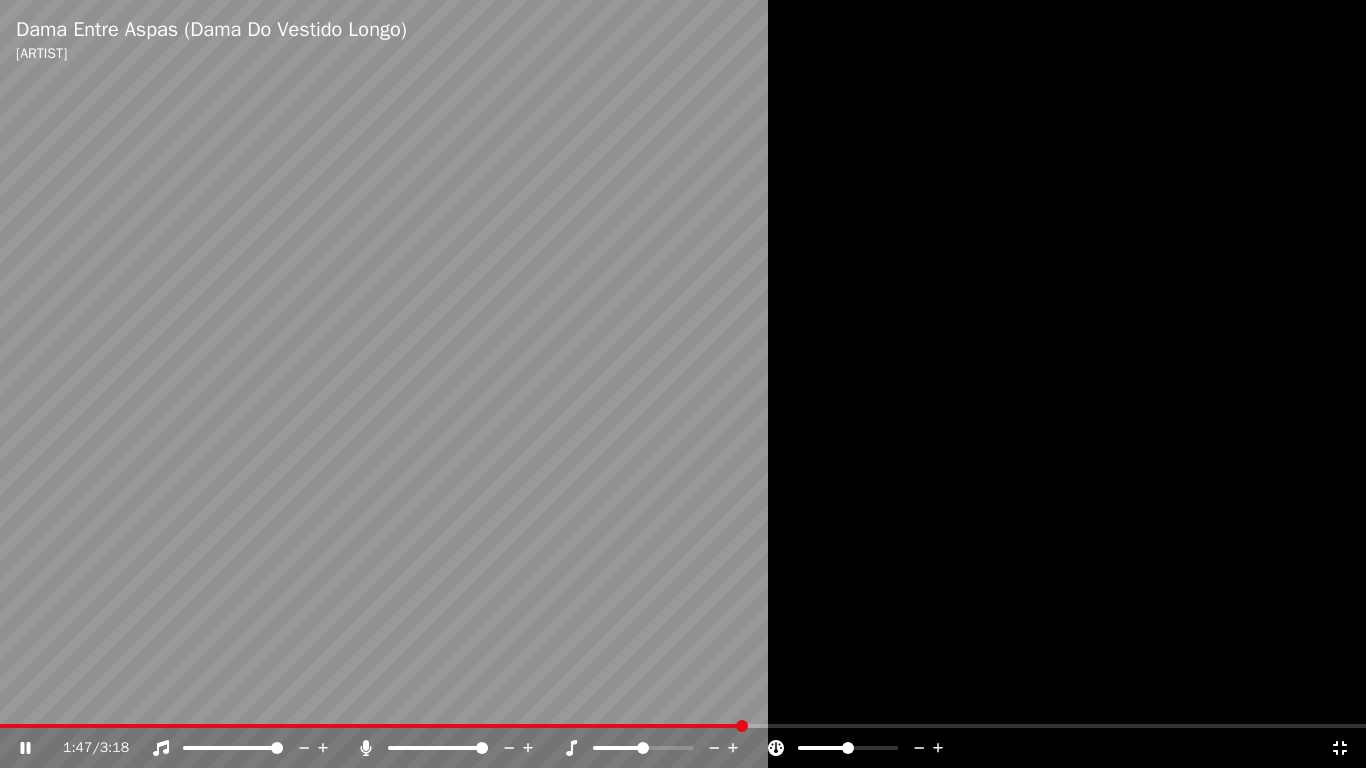 click 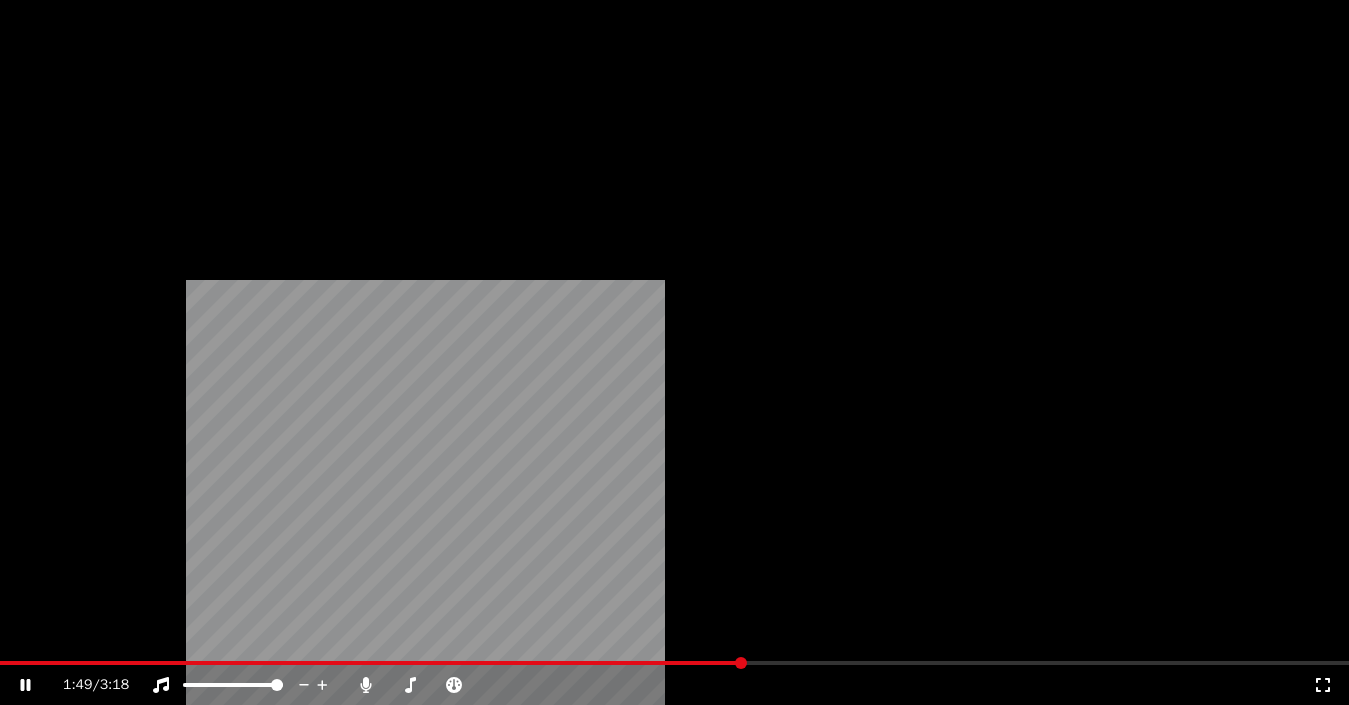 drag, startPoint x: 354, startPoint y: 389, endPoint x: 467, endPoint y: 389, distance: 113 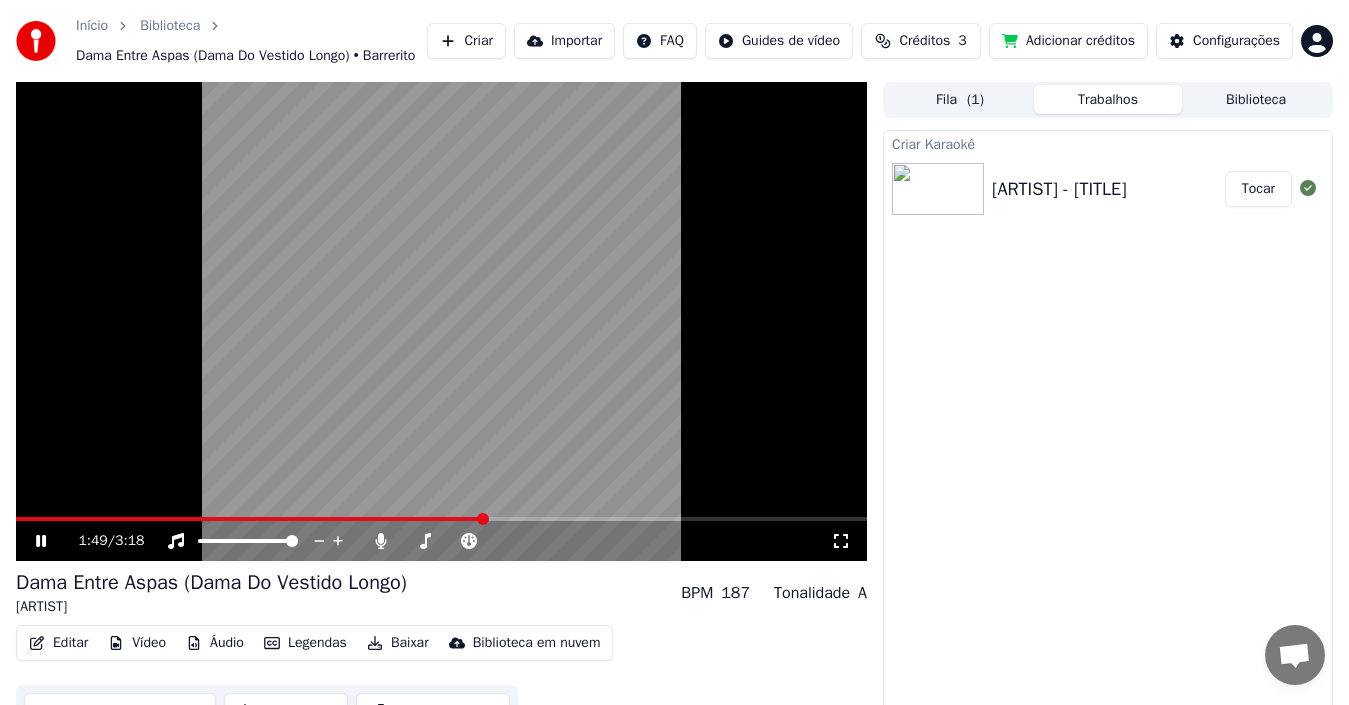 click at bounding box center (441, 321) 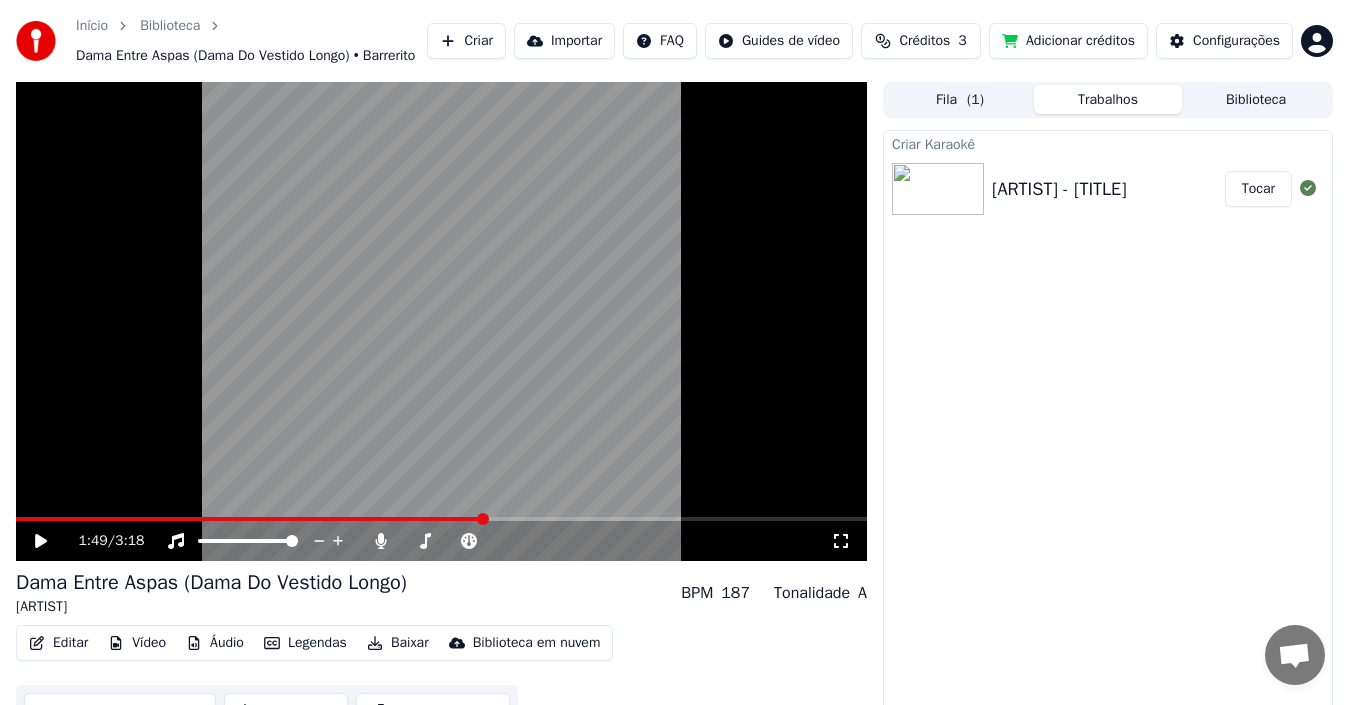 click at bounding box center (441, 321) 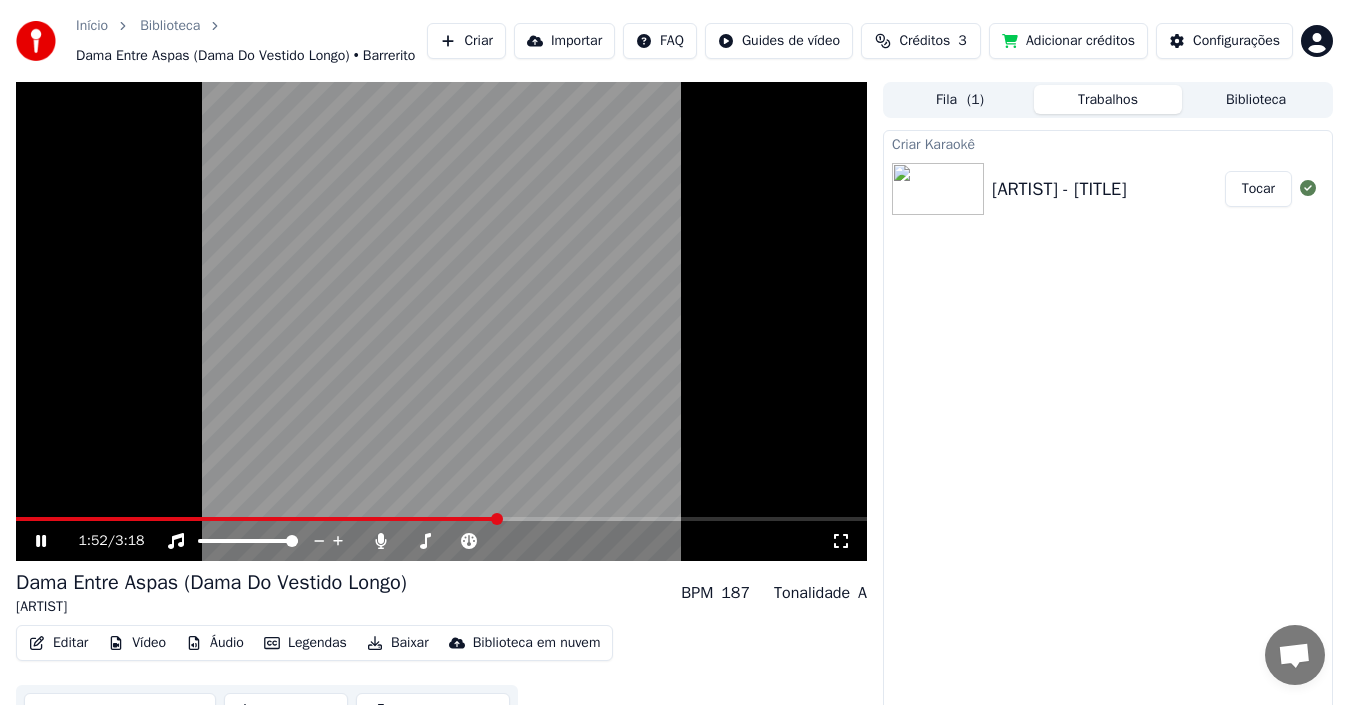 click at bounding box center (441, 519) 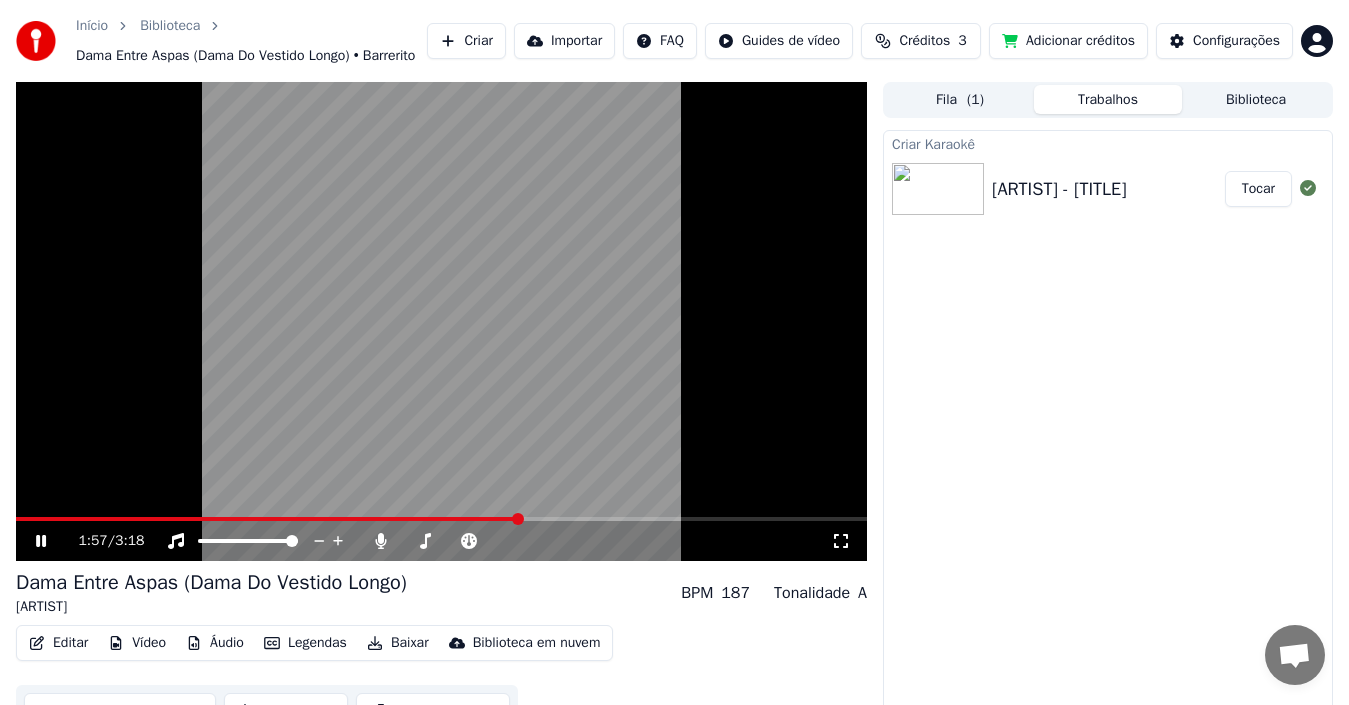drag, startPoint x: 548, startPoint y: 534, endPoint x: 585, endPoint y: 533, distance: 37.01351 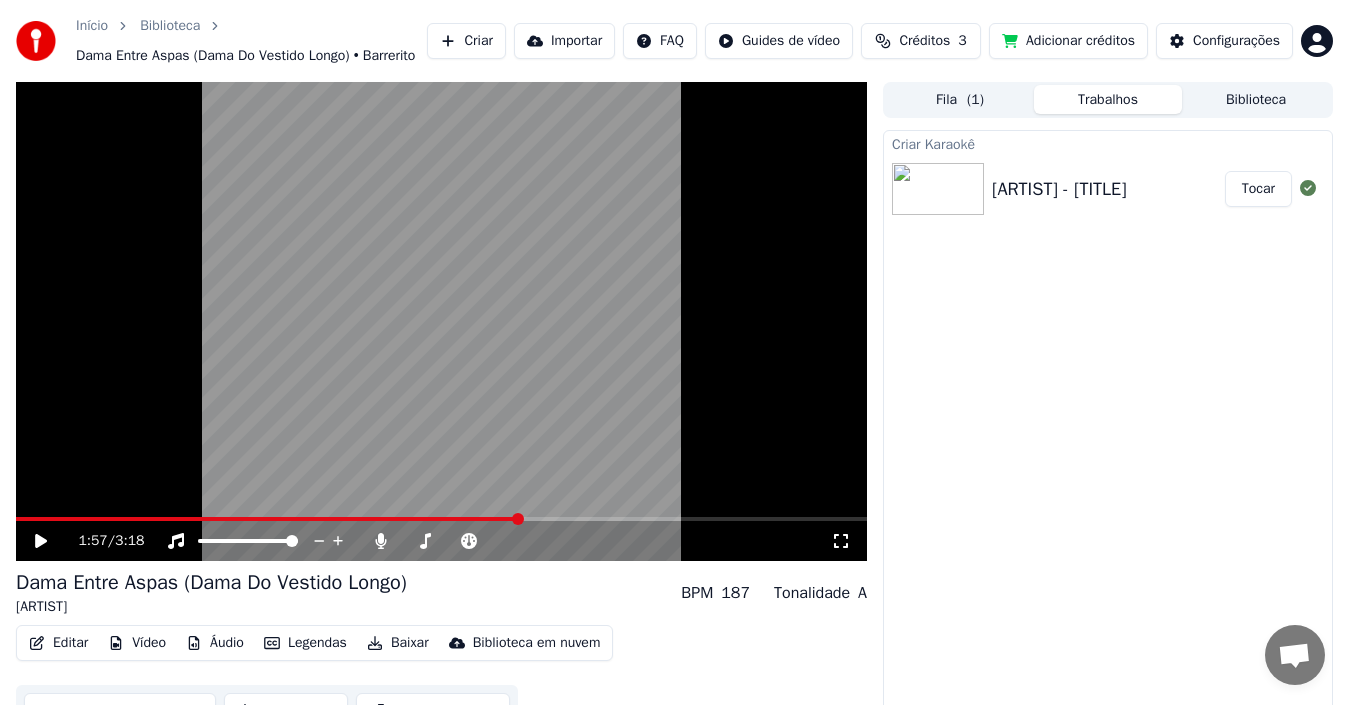 click at bounding box center (441, 321) 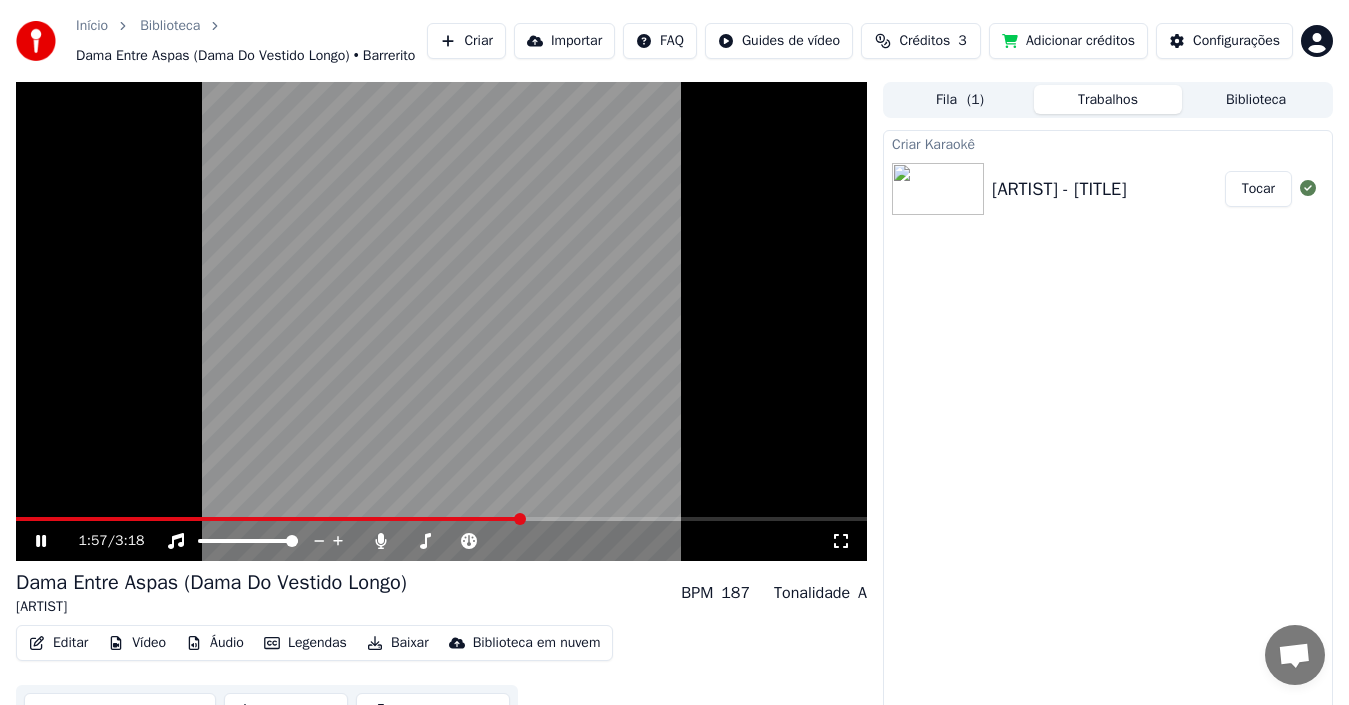 click at bounding box center [441, 321] 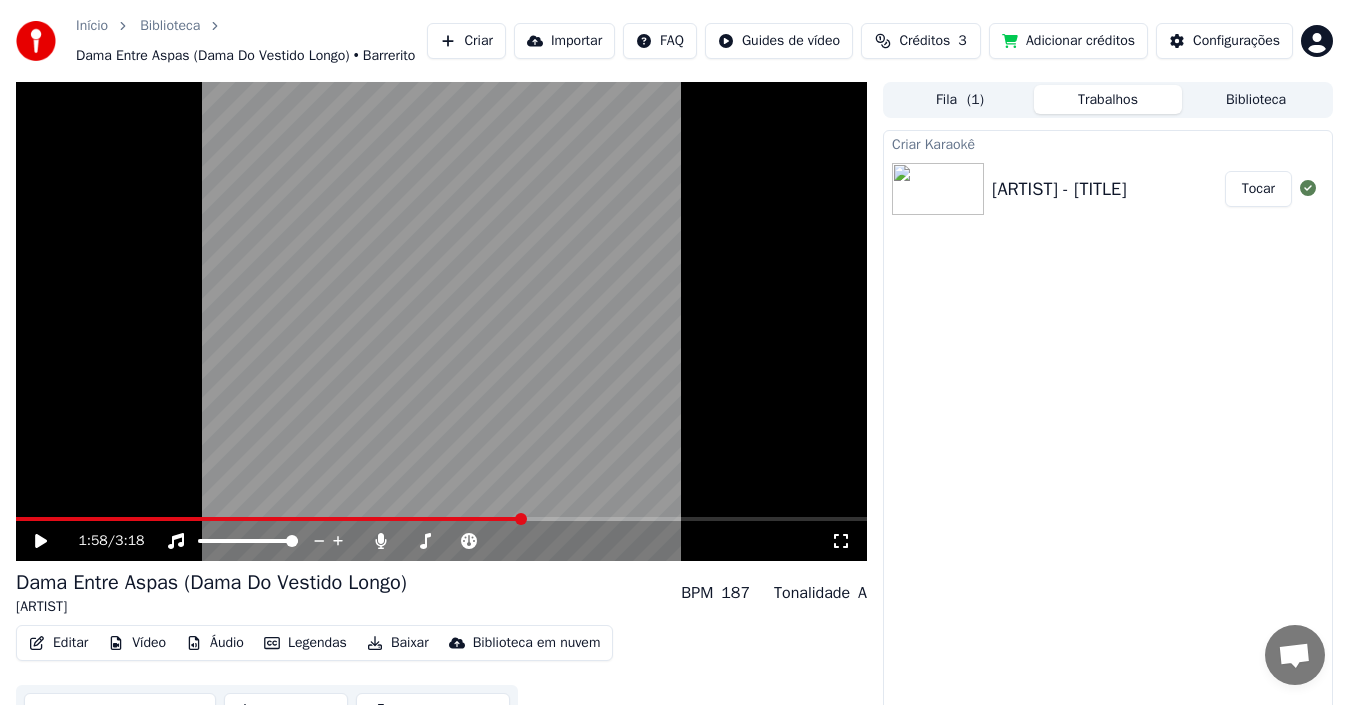click at bounding box center [441, 519] 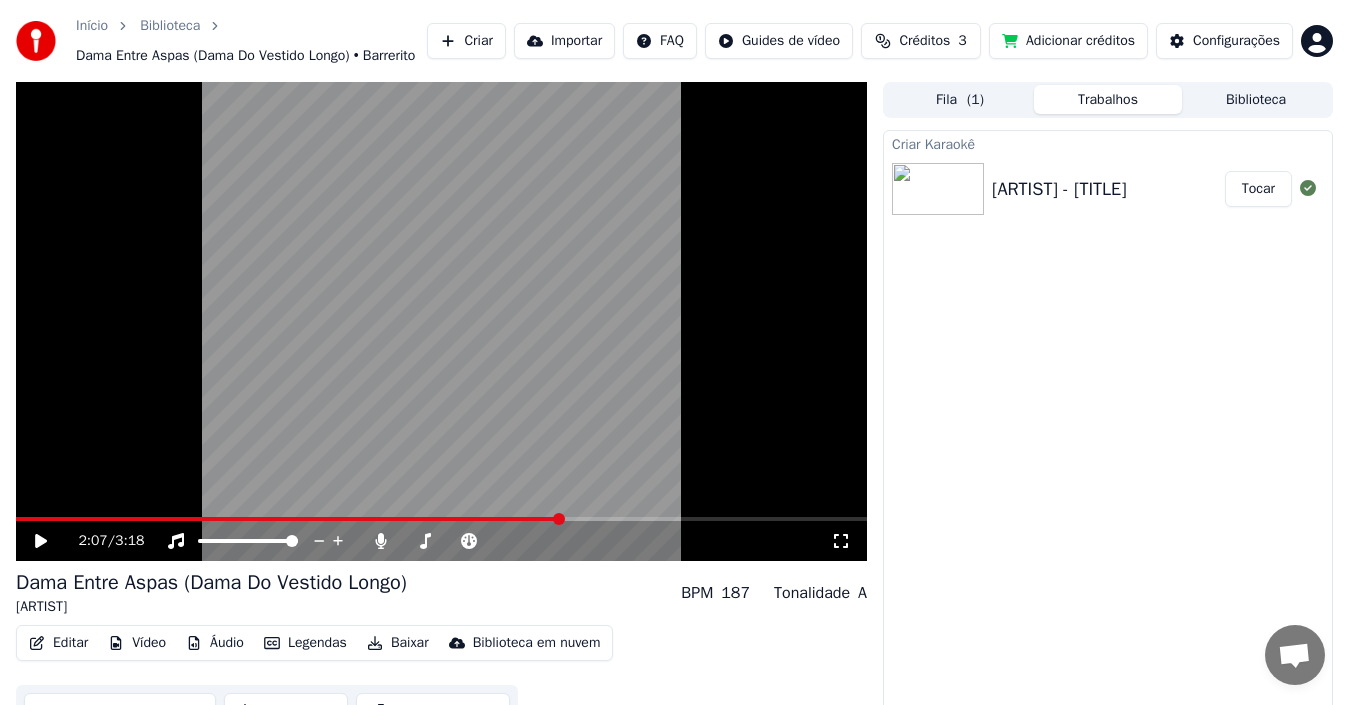 click at bounding box center (441, 321) 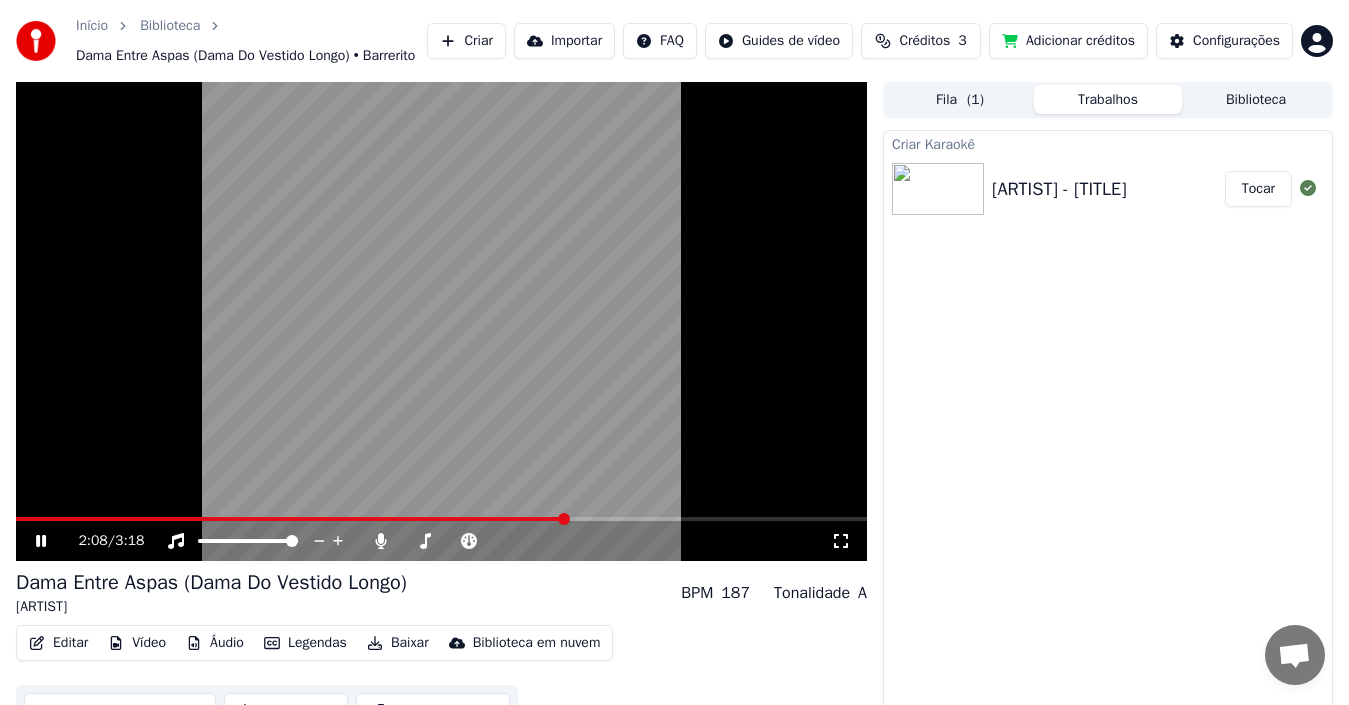 click at bounding box center (441, 519) 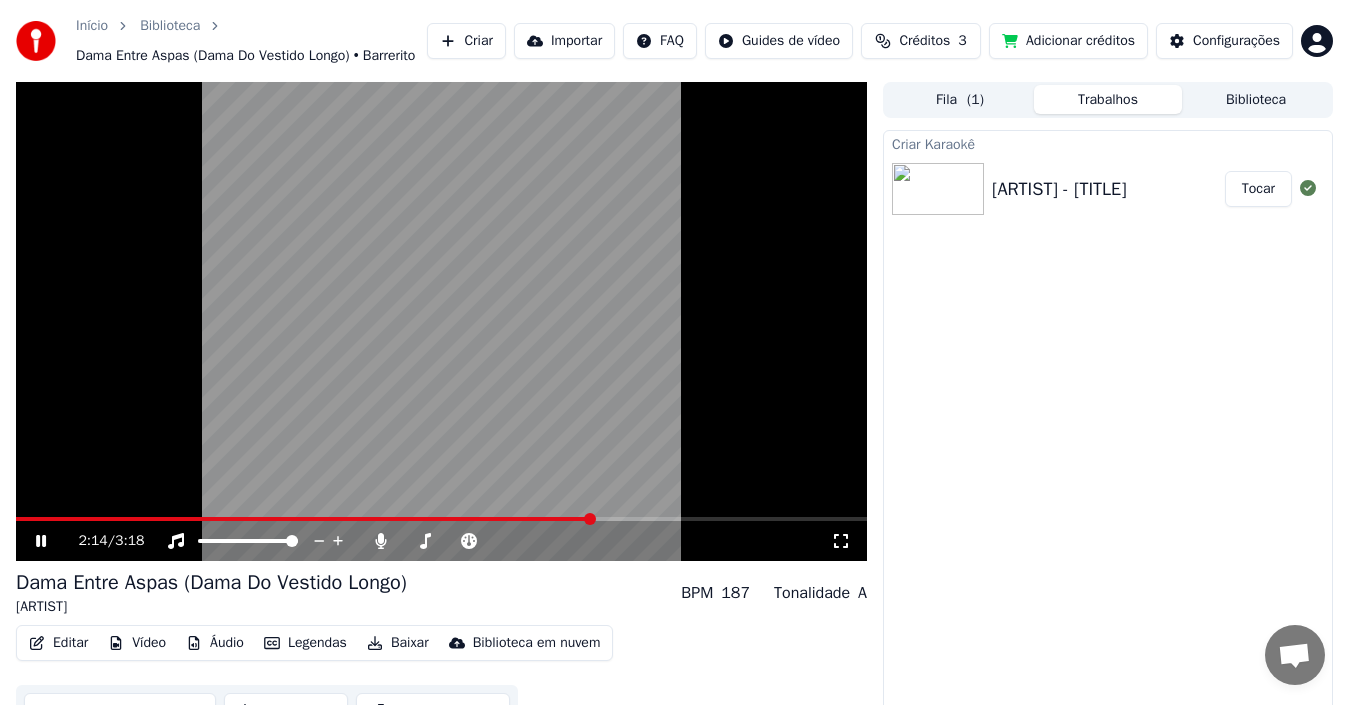 click at bounding box center (441, 519) 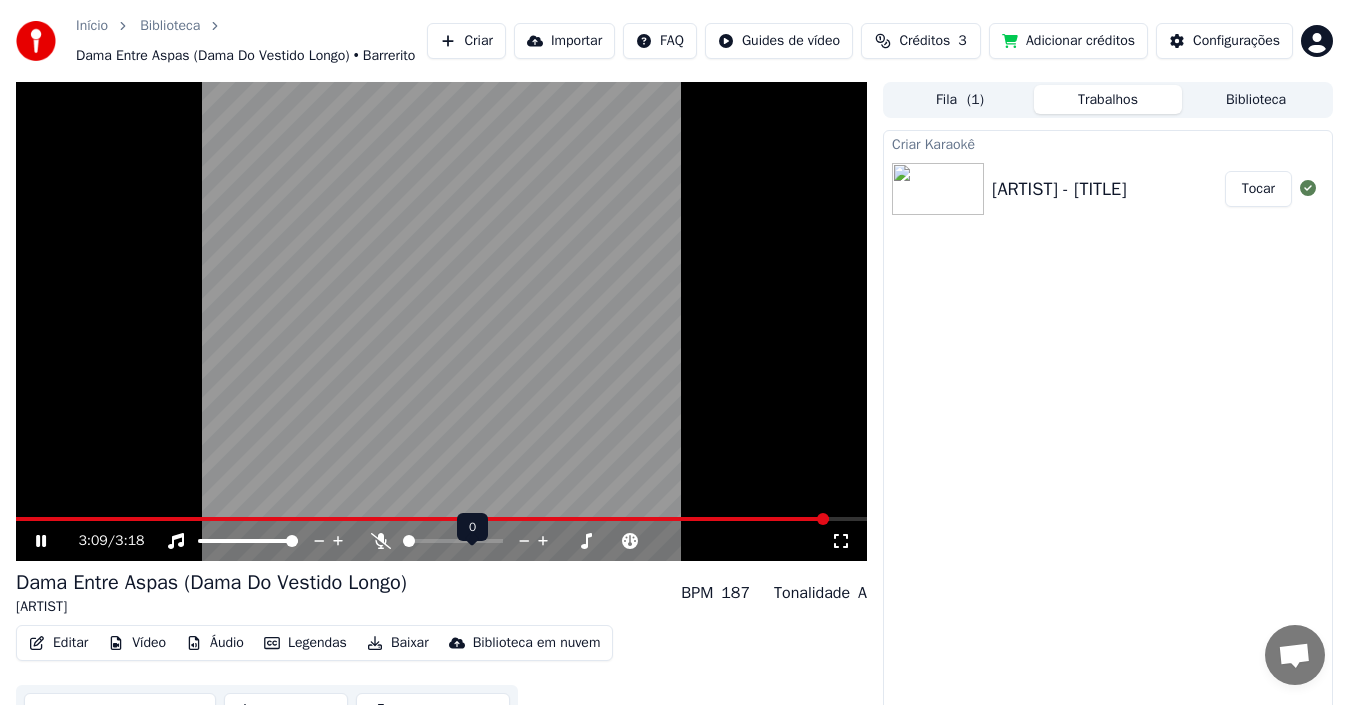 click at bounding box center (403, 541) 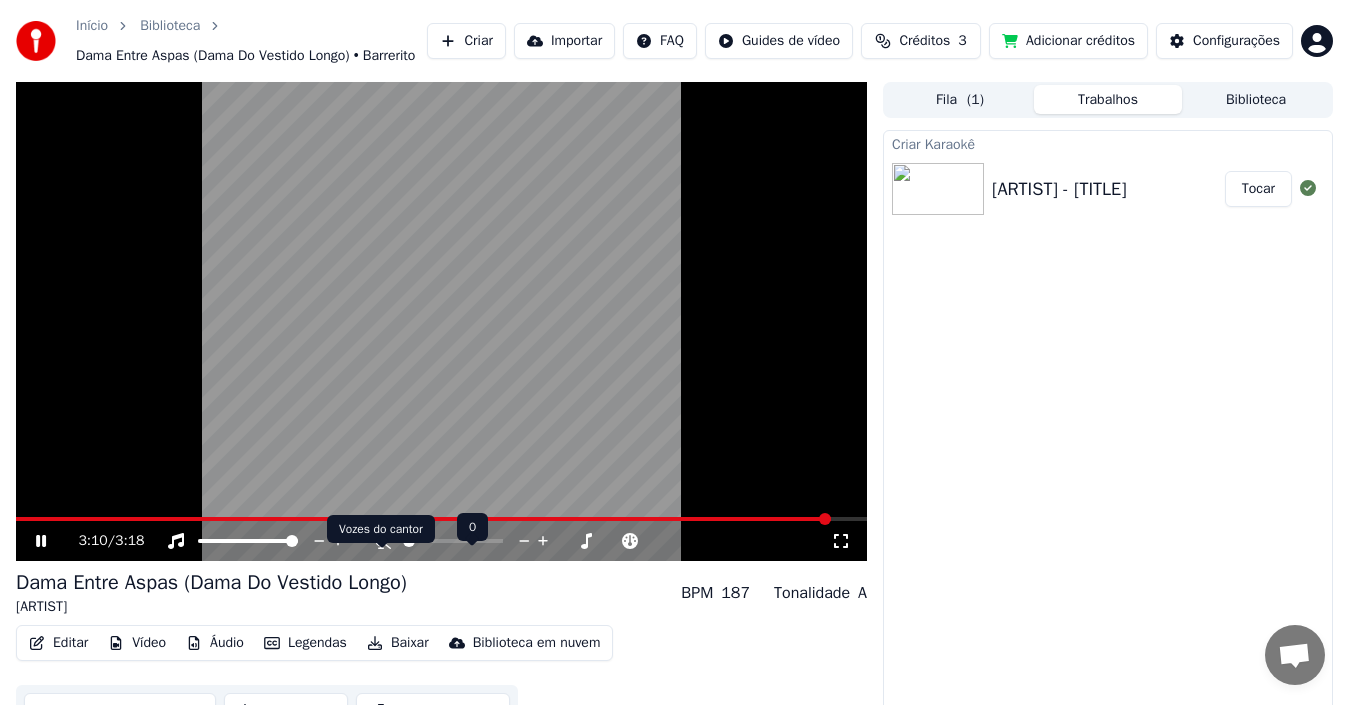 click on "Vozes do cantor Vozes do cantor" at bounding box center [381, 529] 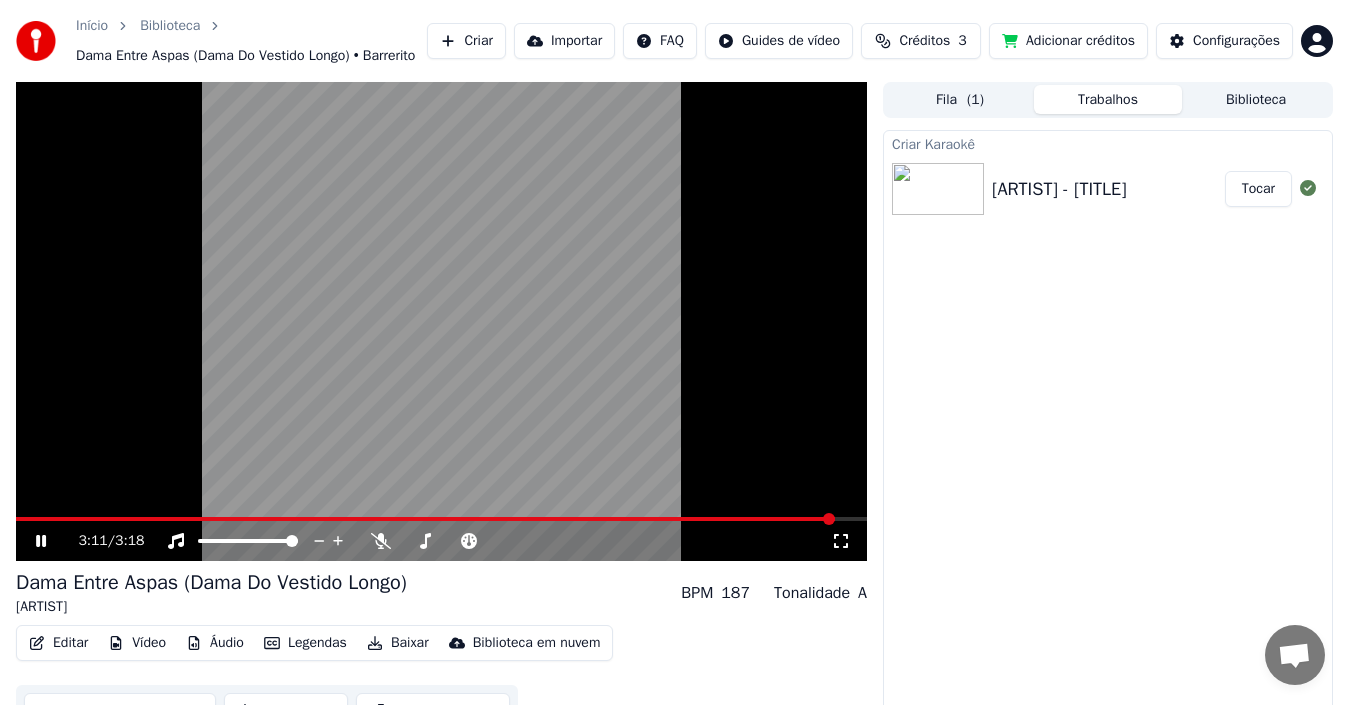 click at bounding box center (441, 321) 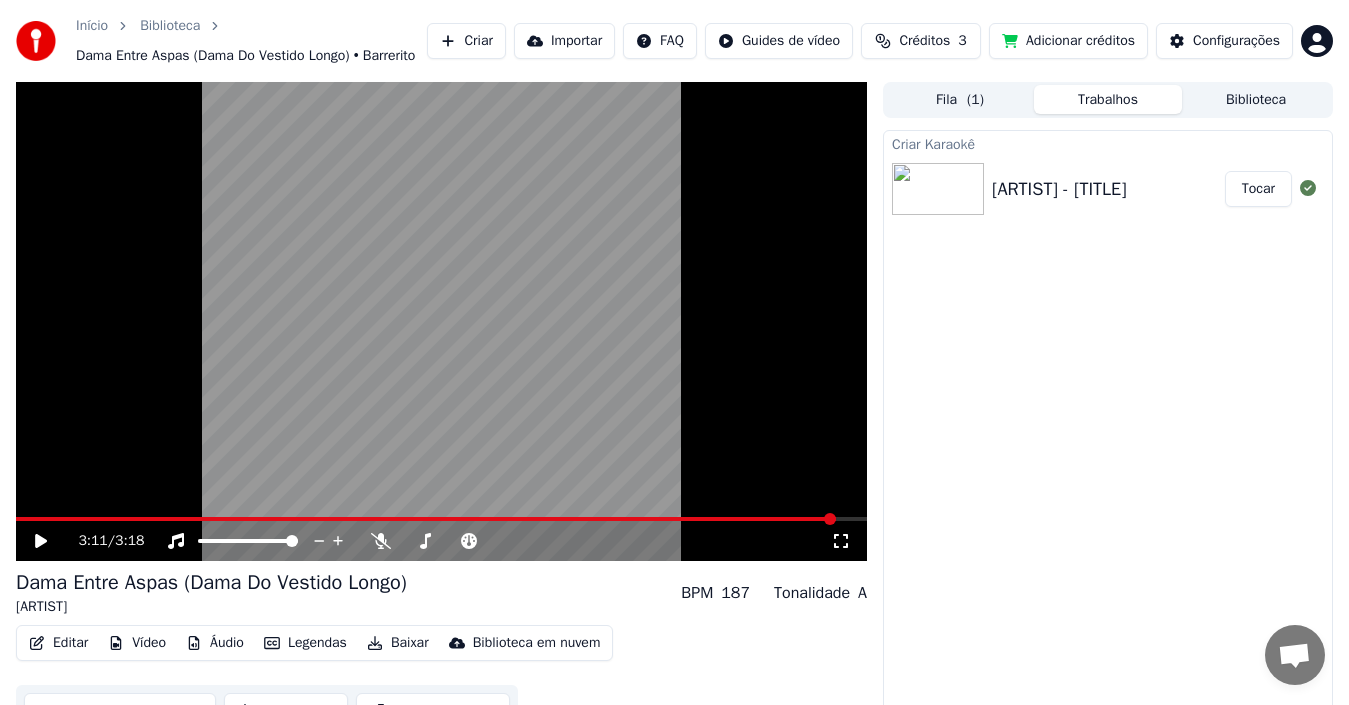 click at bounding box center (426, 519) 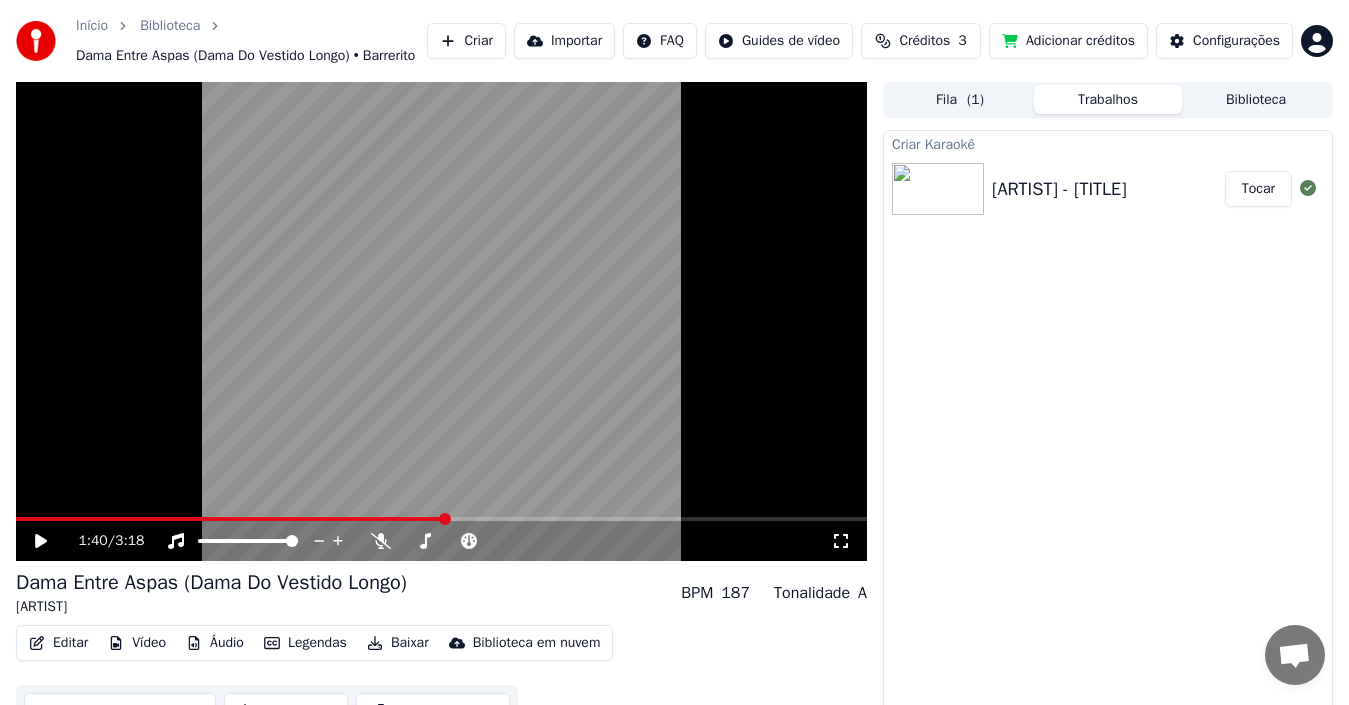 click at bounding box center (441, 321) 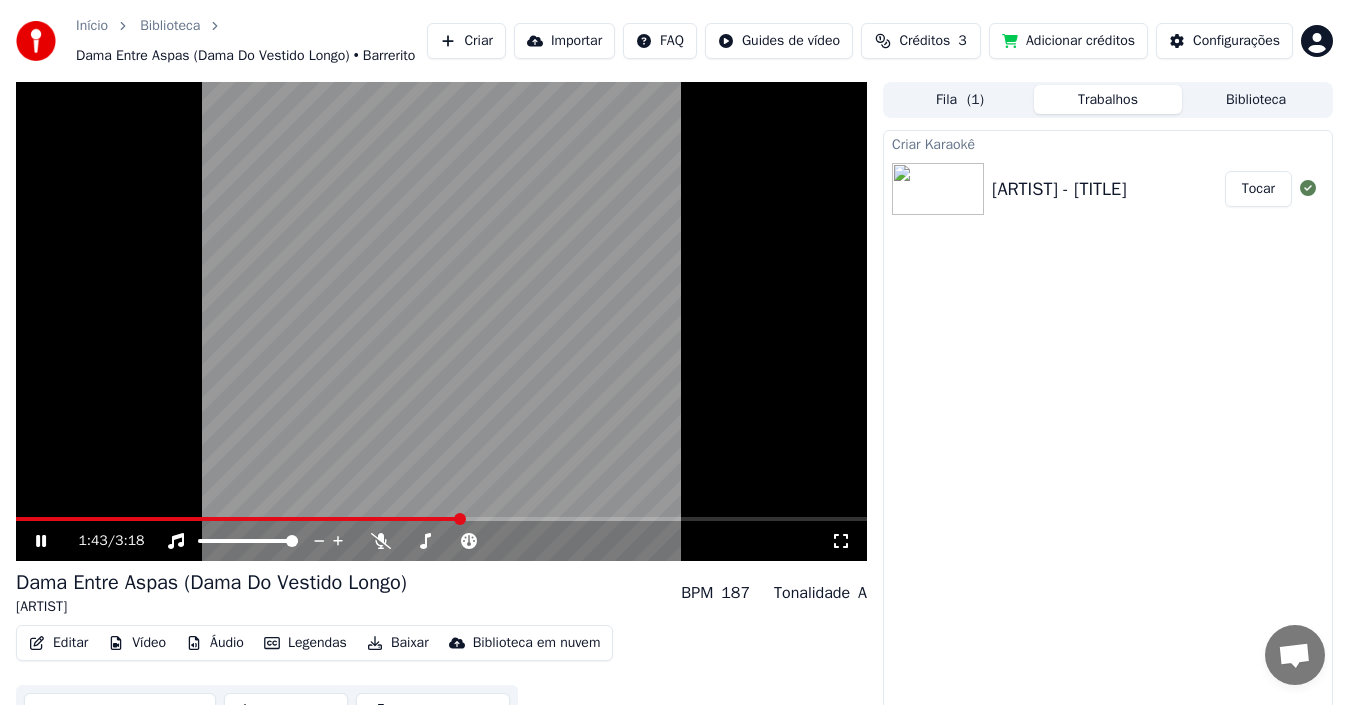 drag, startPoint x: 427, startPoint y: 532, endPoint x: 435, endPoint y: 539, distance: 10.630146 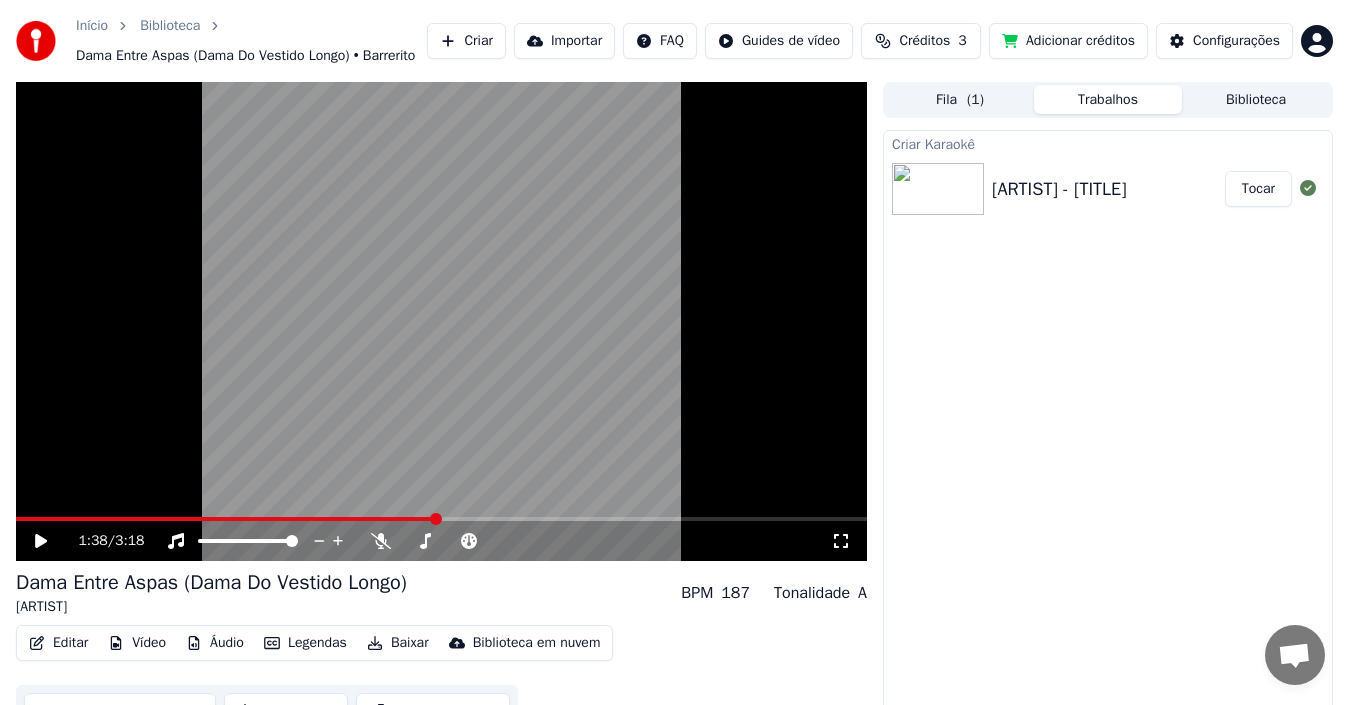 click at bounding box center (226, 519) 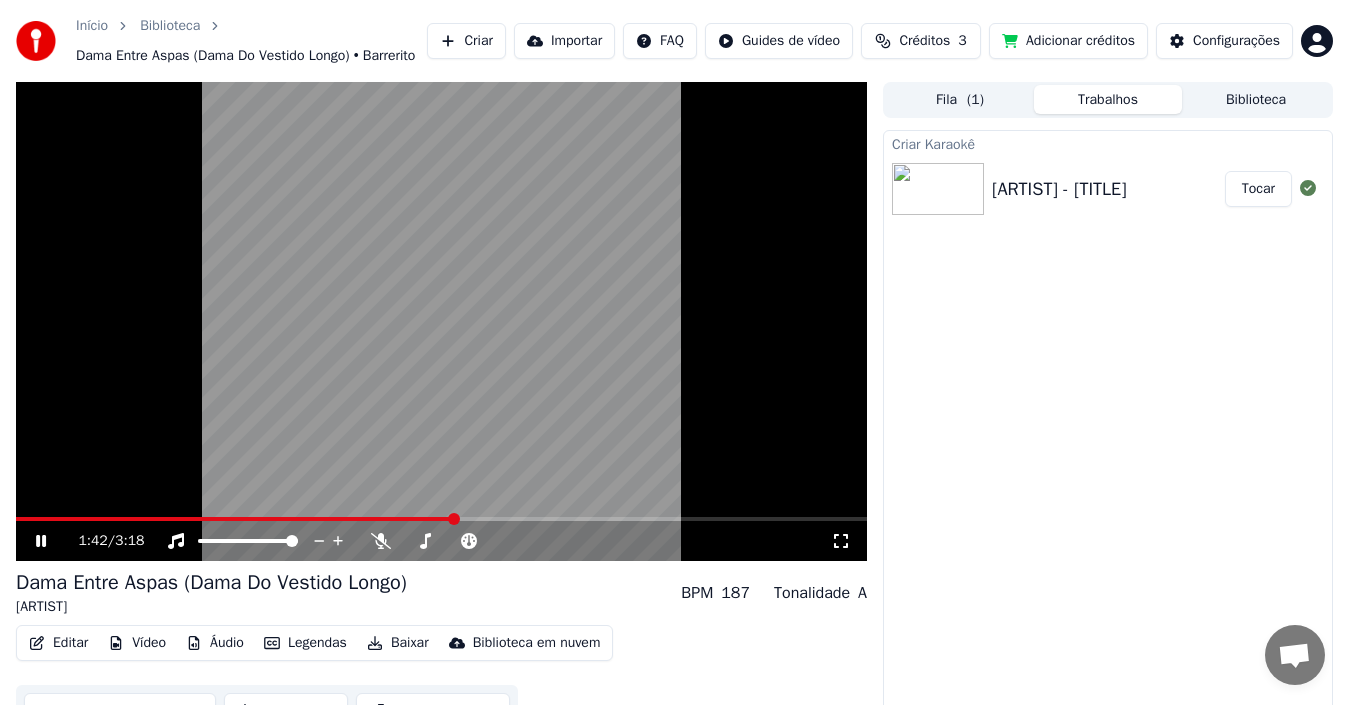click on "[TITLE] [ARTIST] BPM 187 Tonalidade A" at bounding box center [441, 593] 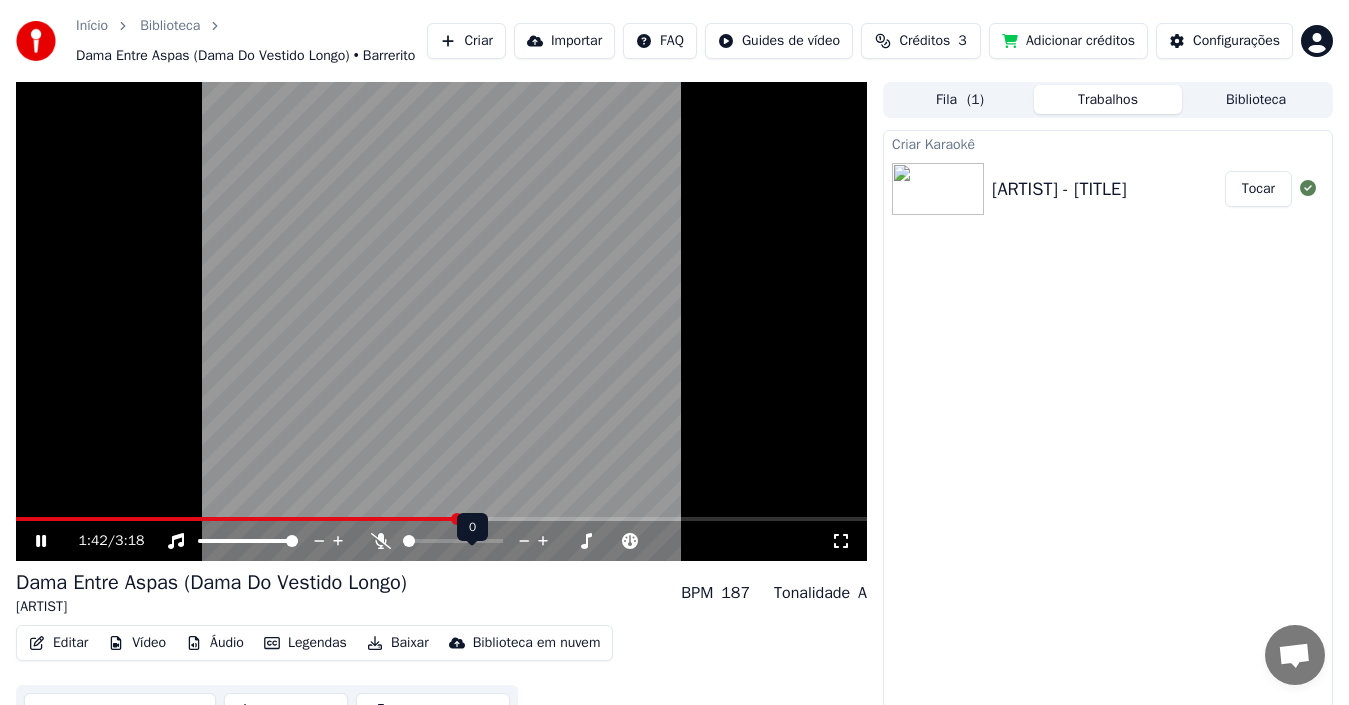 drag, startPoint x: 357, startPoint y: 530, endPoint x: 372, endPoint y: 529, distance: 15.033297 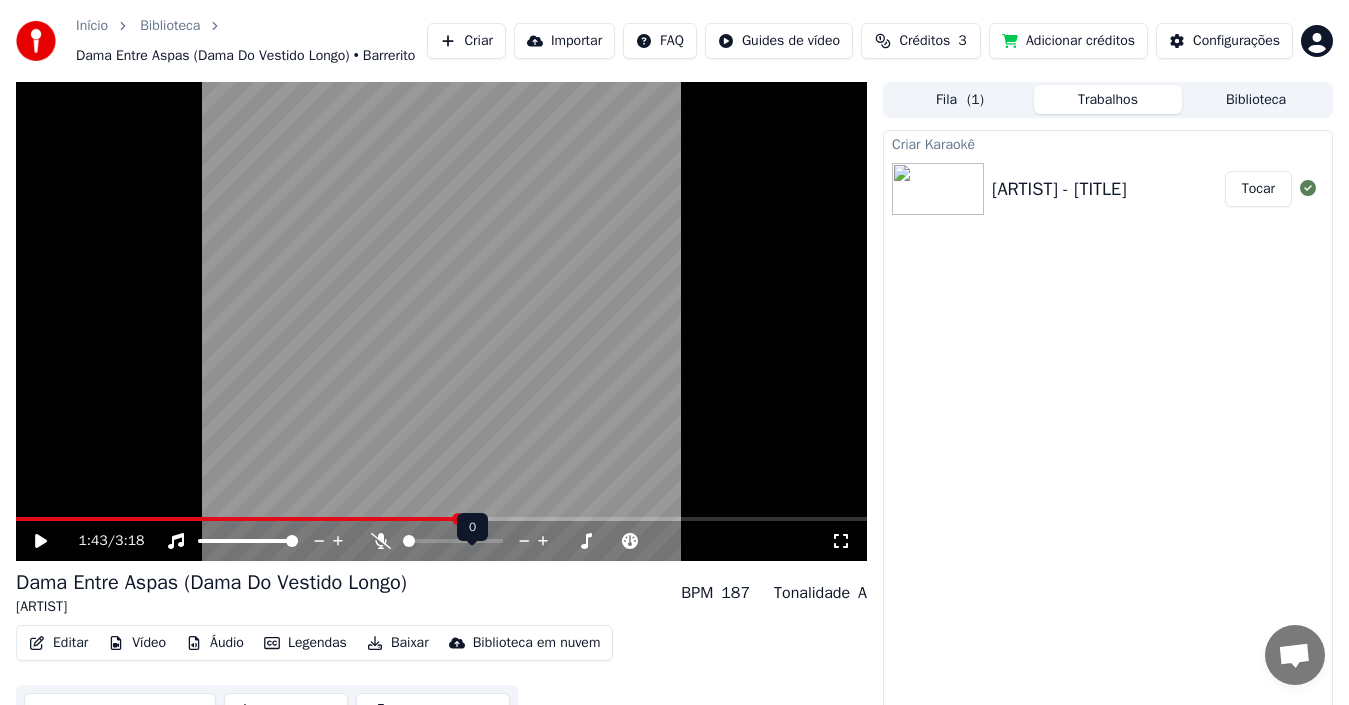 click at bounding box center (441, 321) 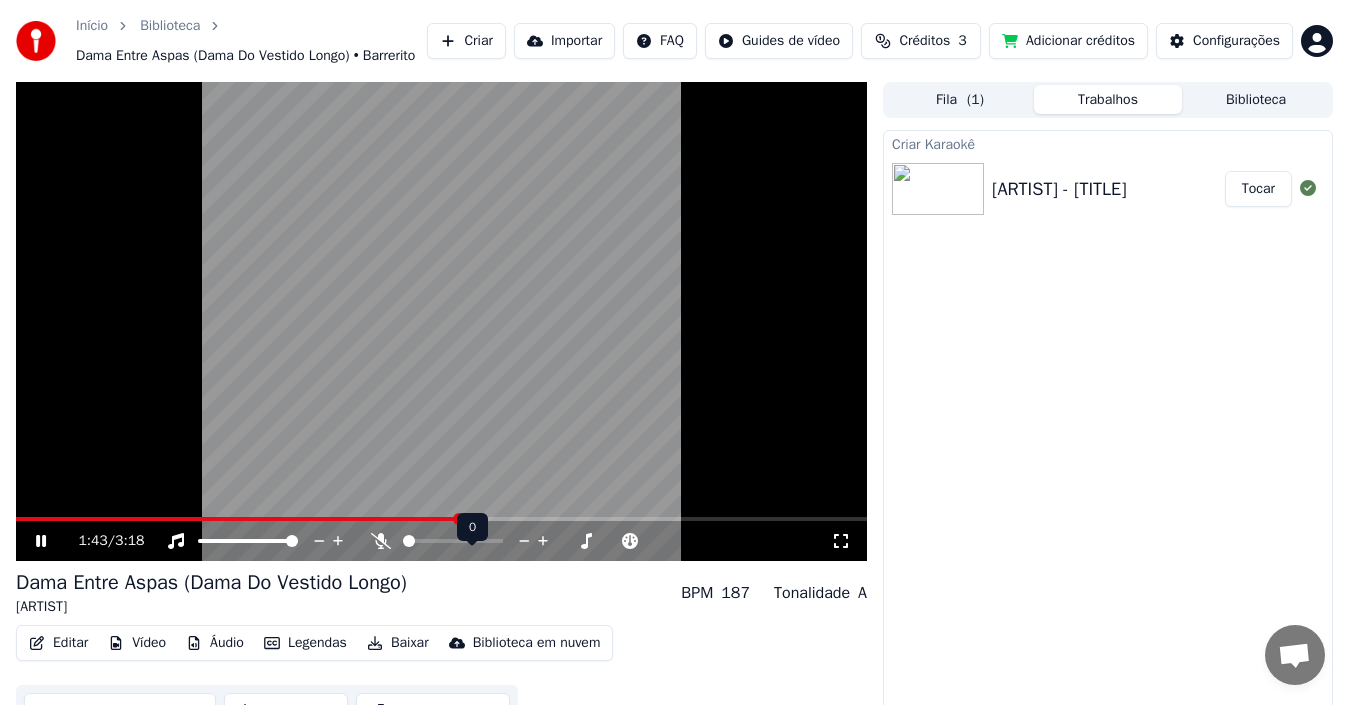 click on "1:43  /  3:18" at bounding box center (441, 321) 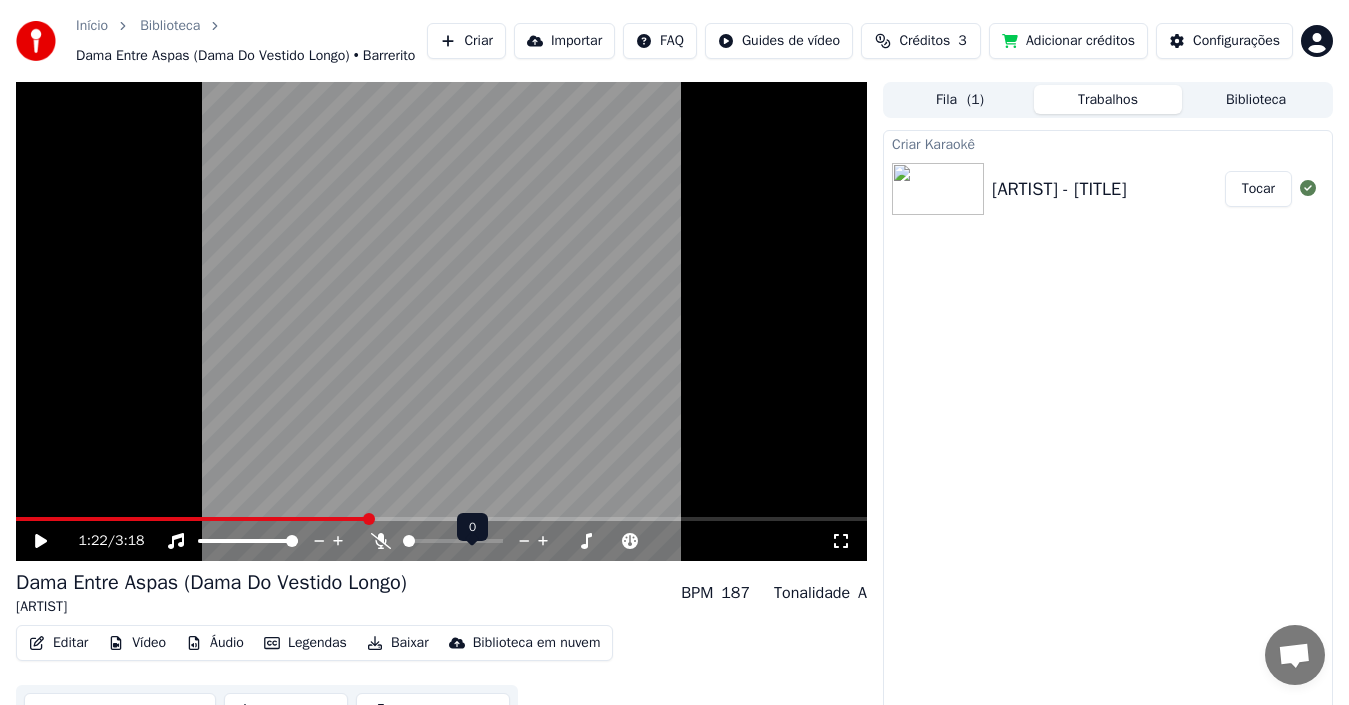 click at bounding box center (192, 519) 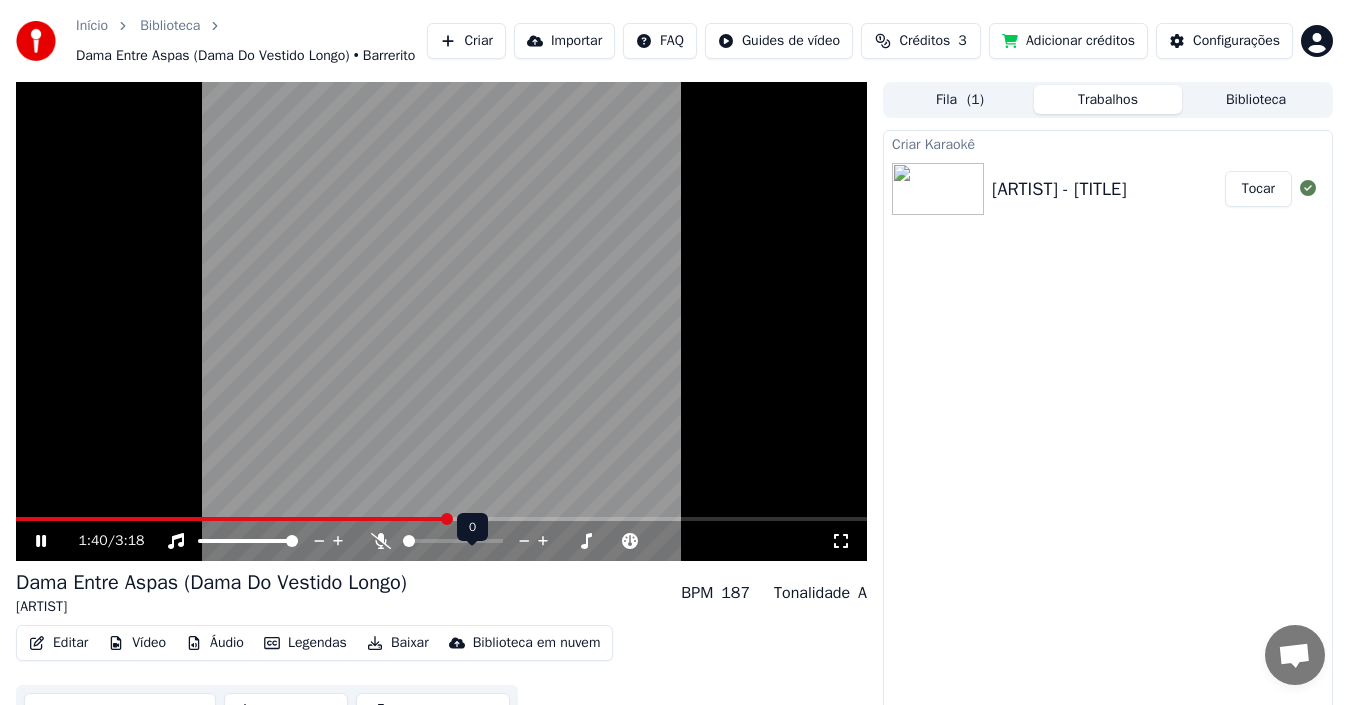 drag, startPoint x: 425, startPoint y: 566, endPoint x: 489, endPoint y: 561, distance: 64.195015 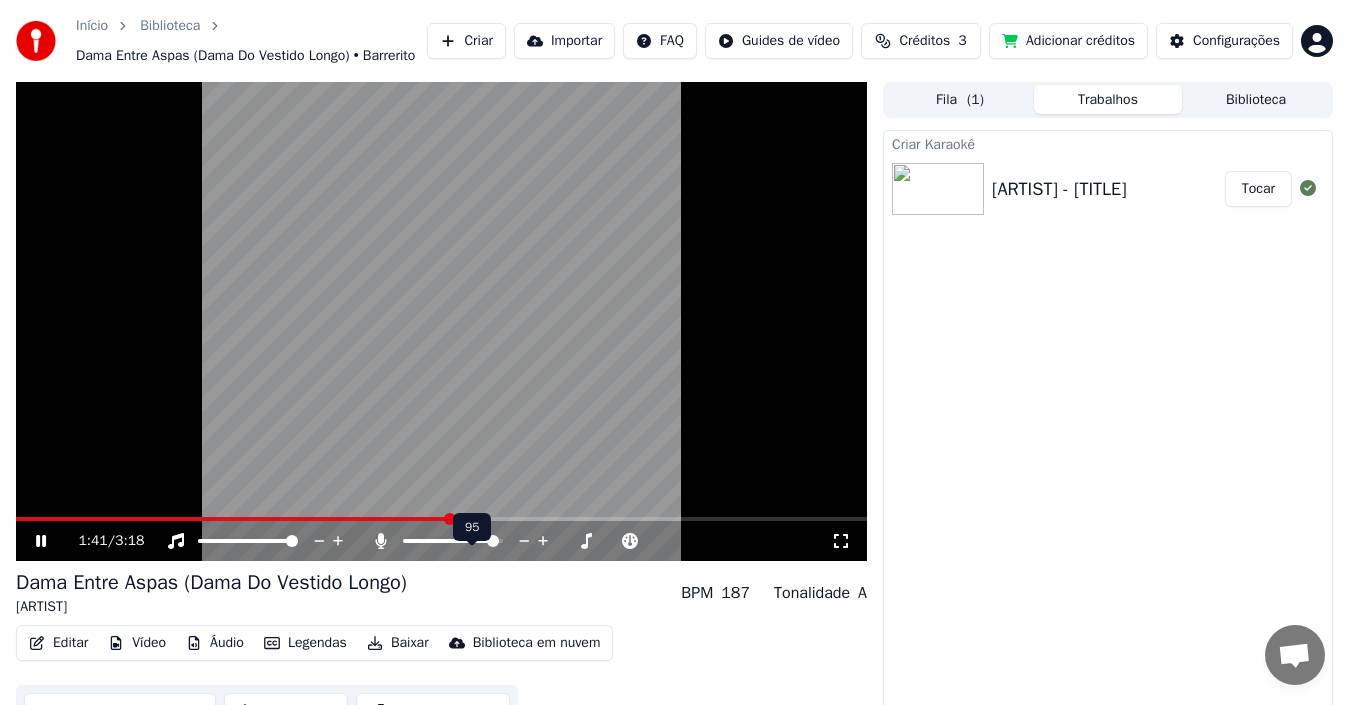 click at bounding box center [453, 541] 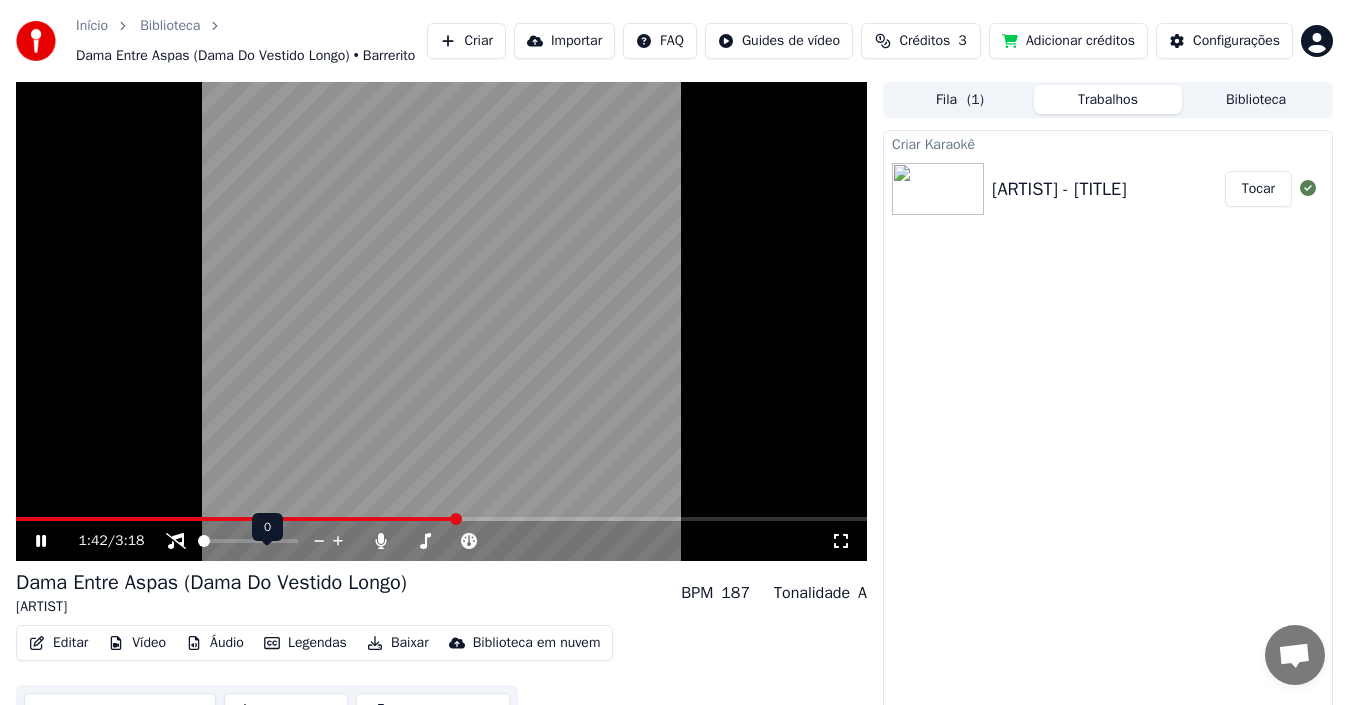 click at bounding box center (198, 541) 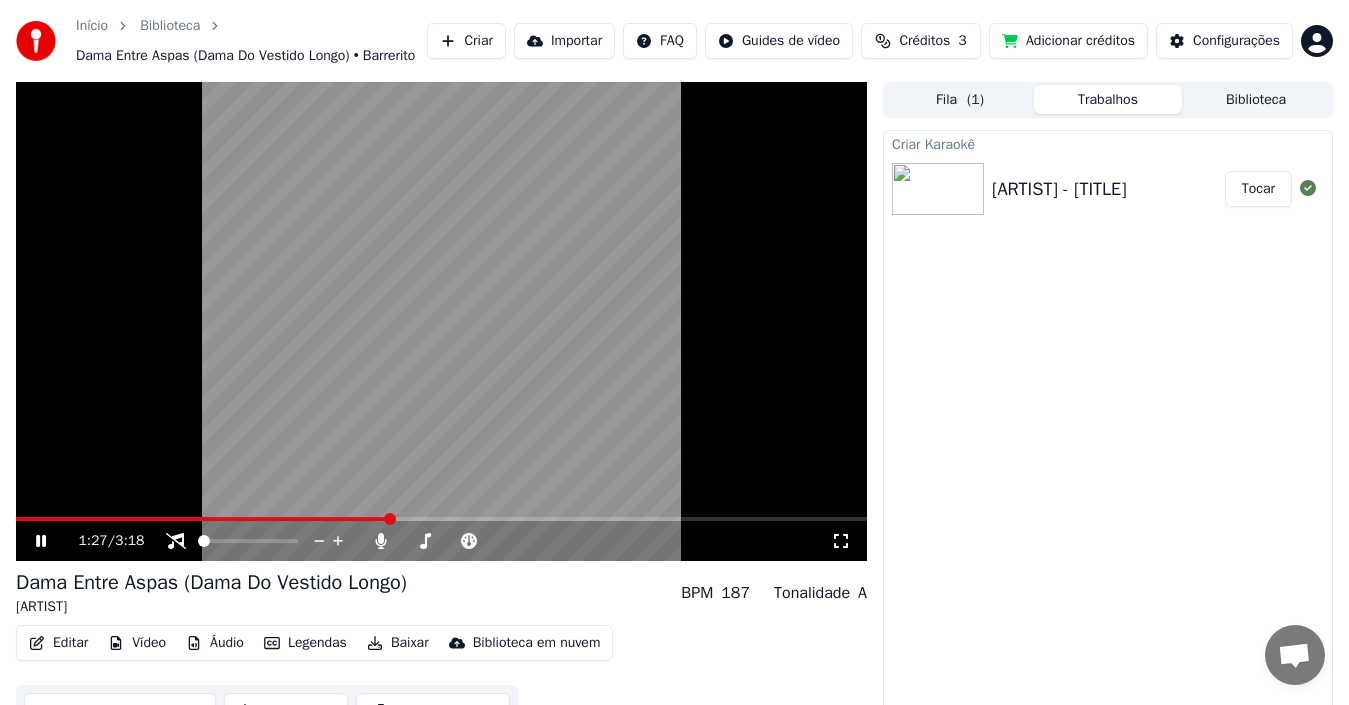 click at bounding box center [202, 519] 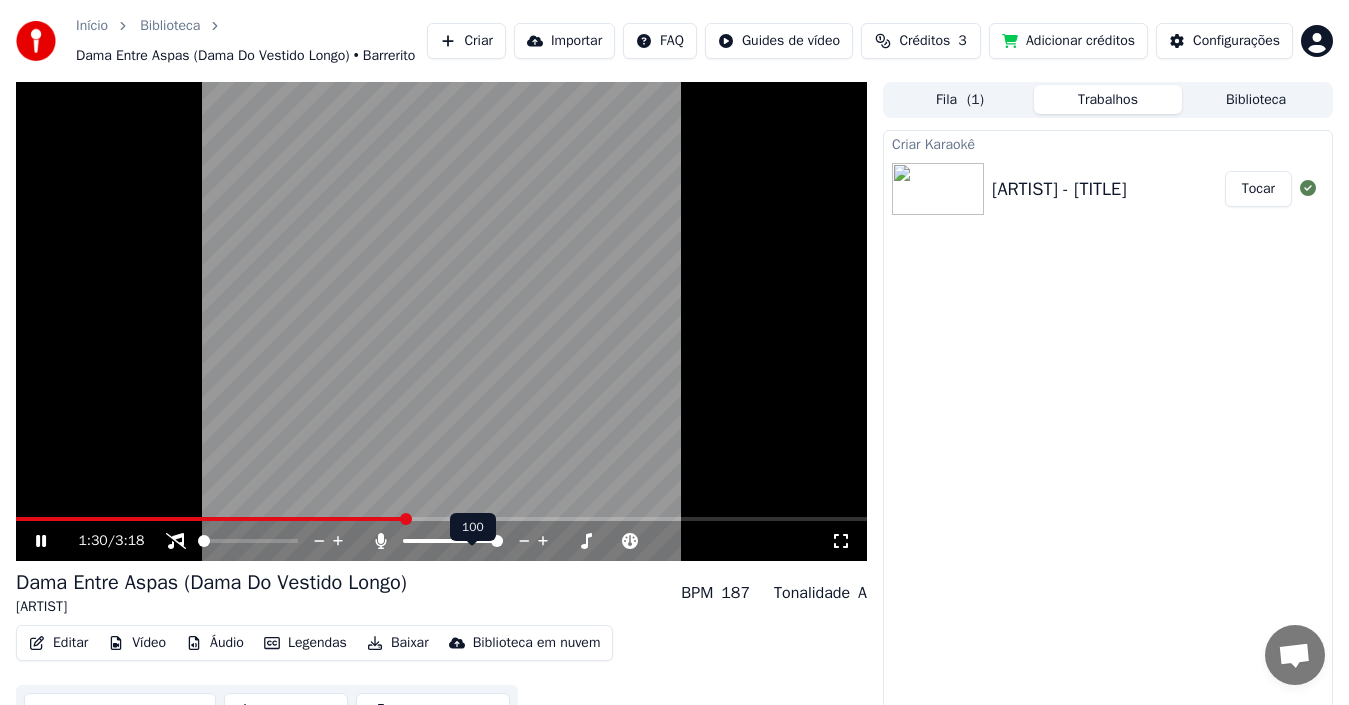 drag, startPoint x: 432, startPoint y: 564, endPoint x: 402, endPoint y: 563, distance: 30.016663 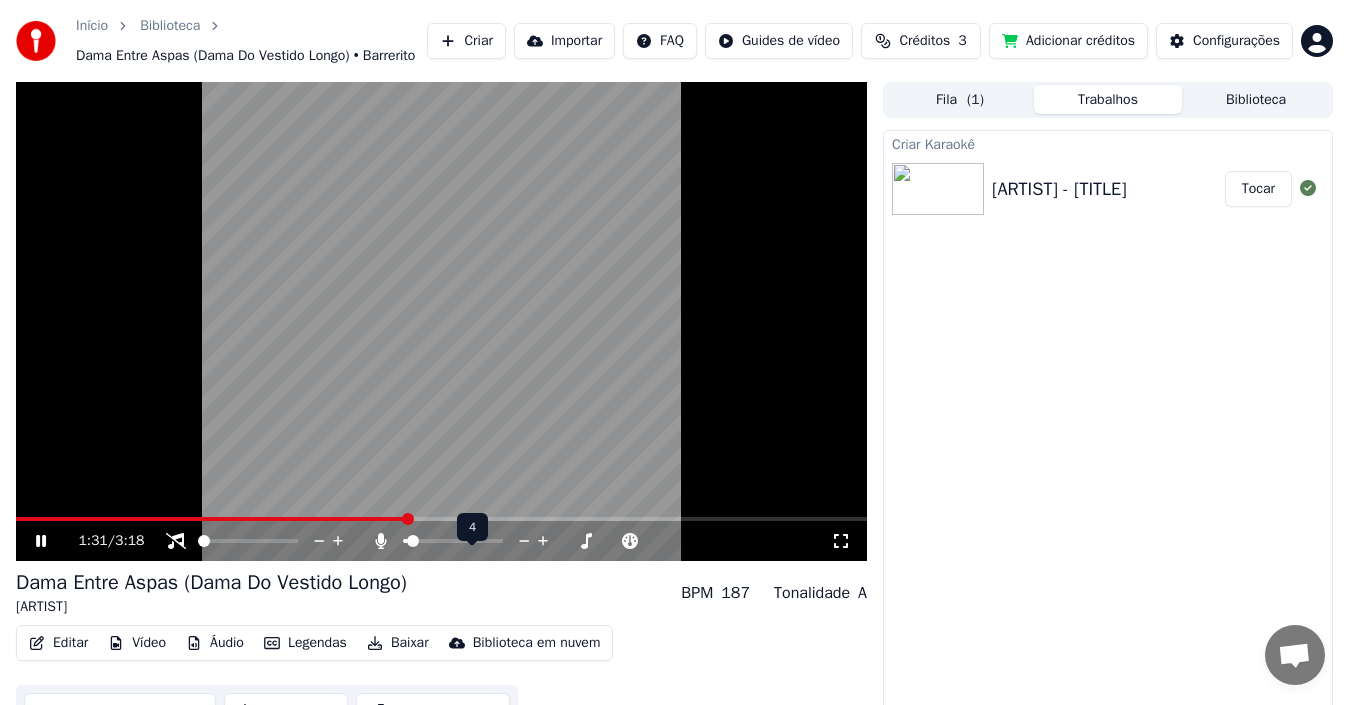 click at bounding box center [405, 541] 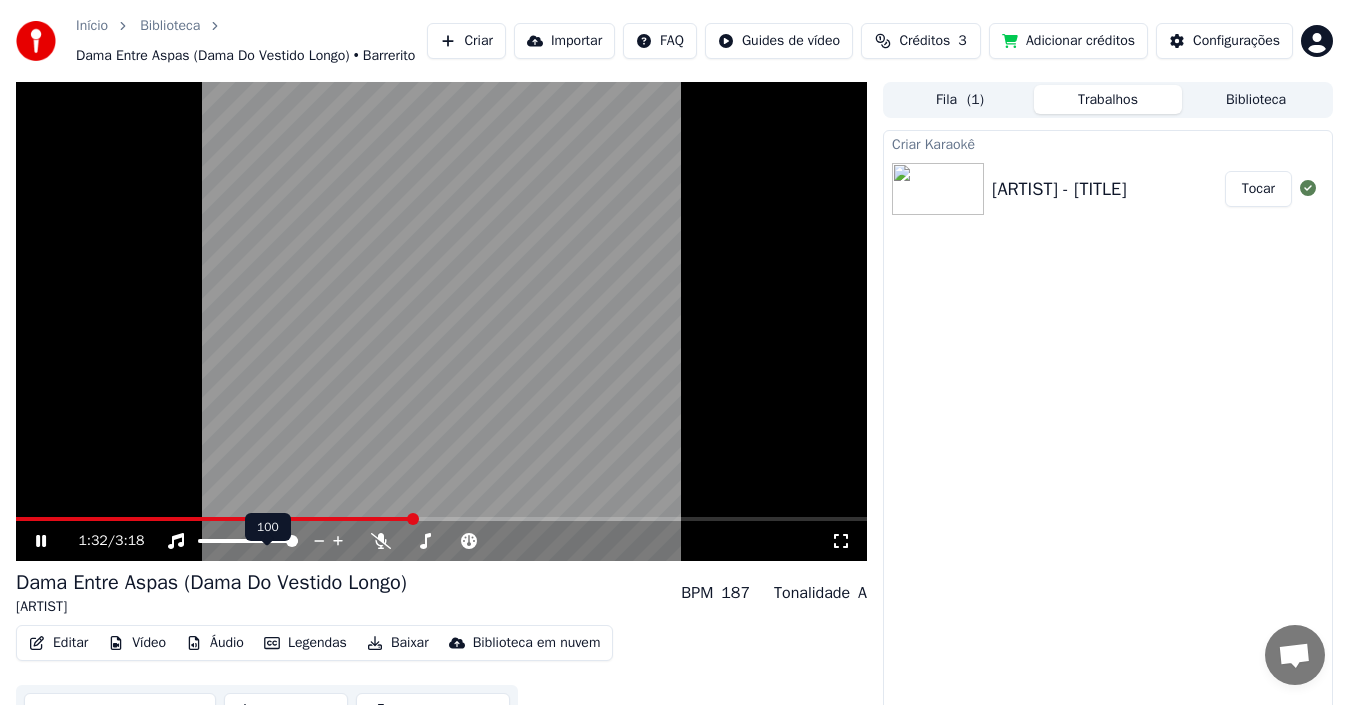 click at bounding box center [248, 541] 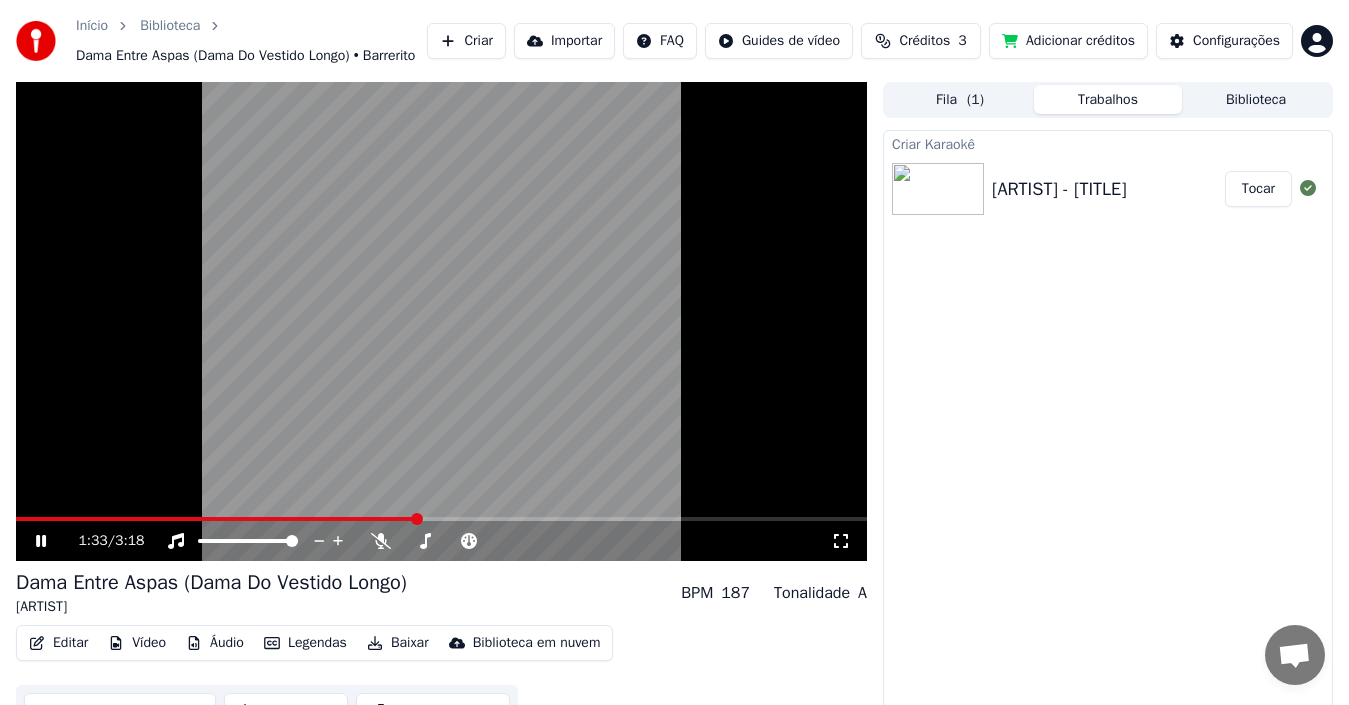 click at bounding box center (441, 321) 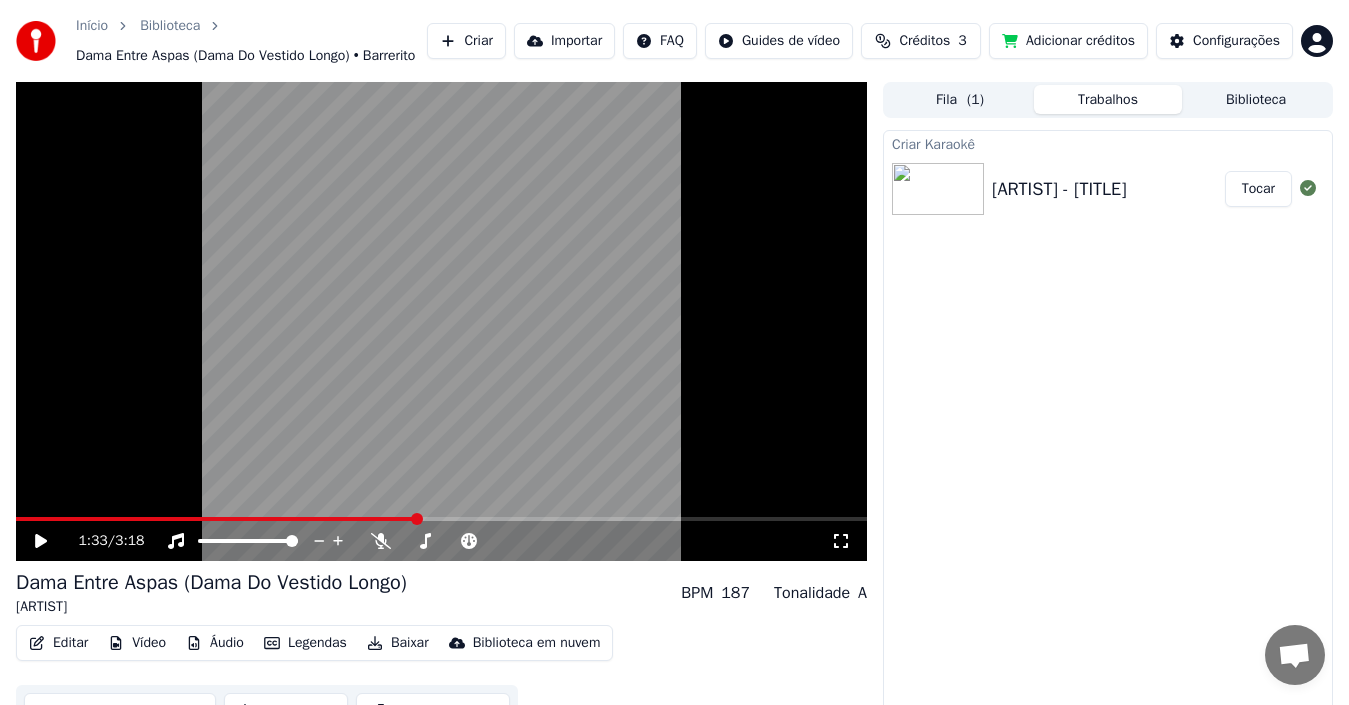 click at bounding box center (216, 519) 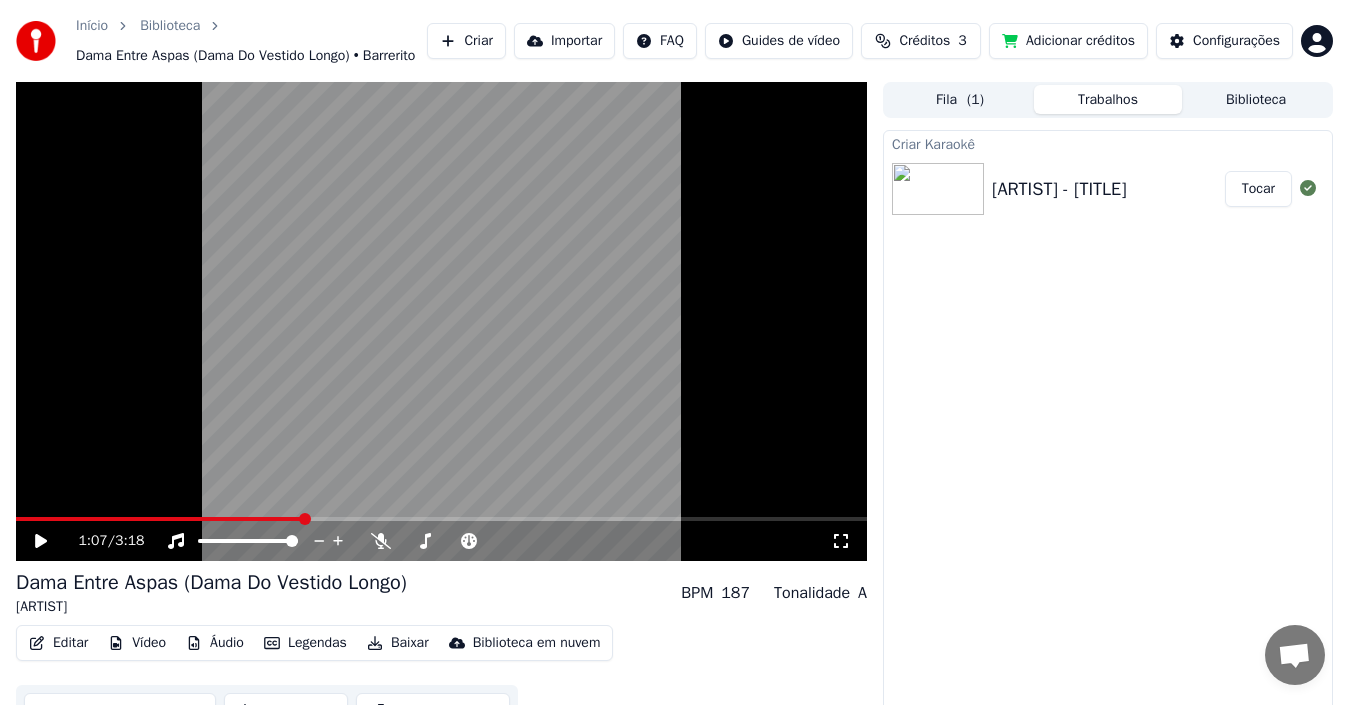 click at bounding box center [441, 321] 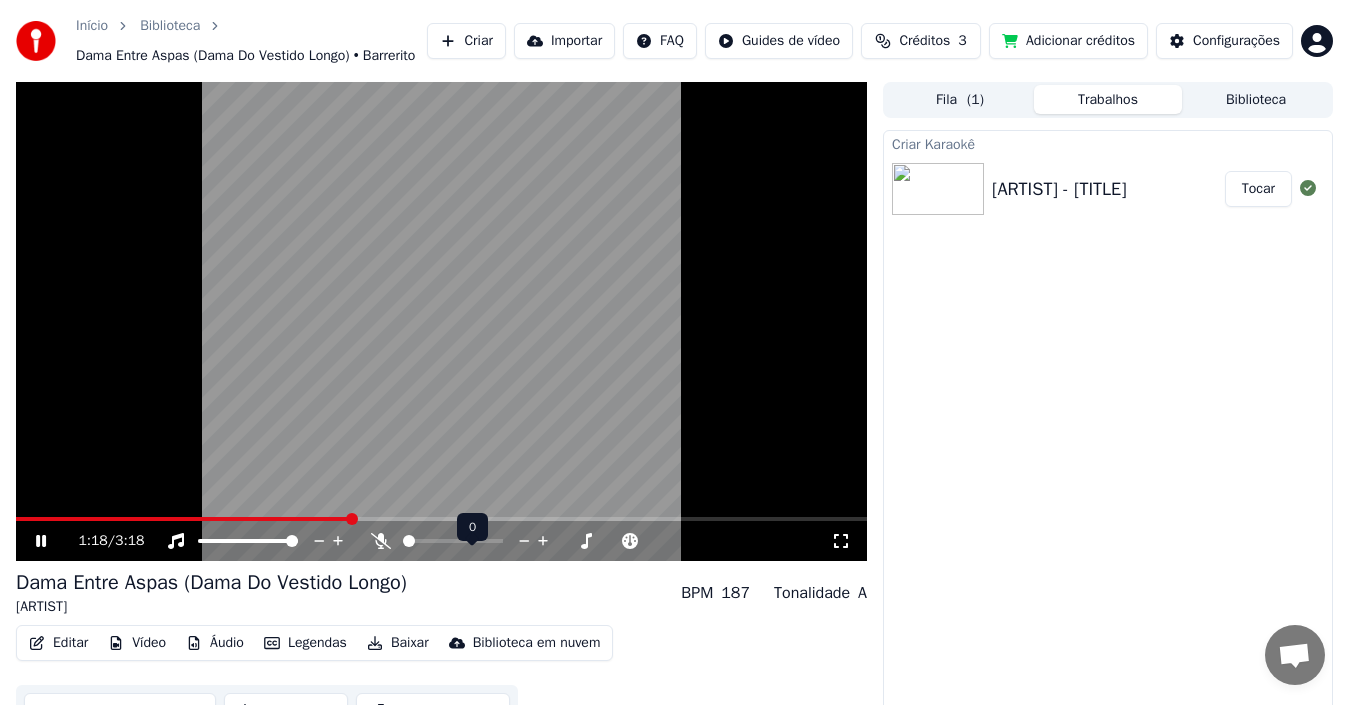 drag, startPoint x: 426, startPoint y: 564, endPoint x: 467, endPoint y: 565, distance: 41.01219 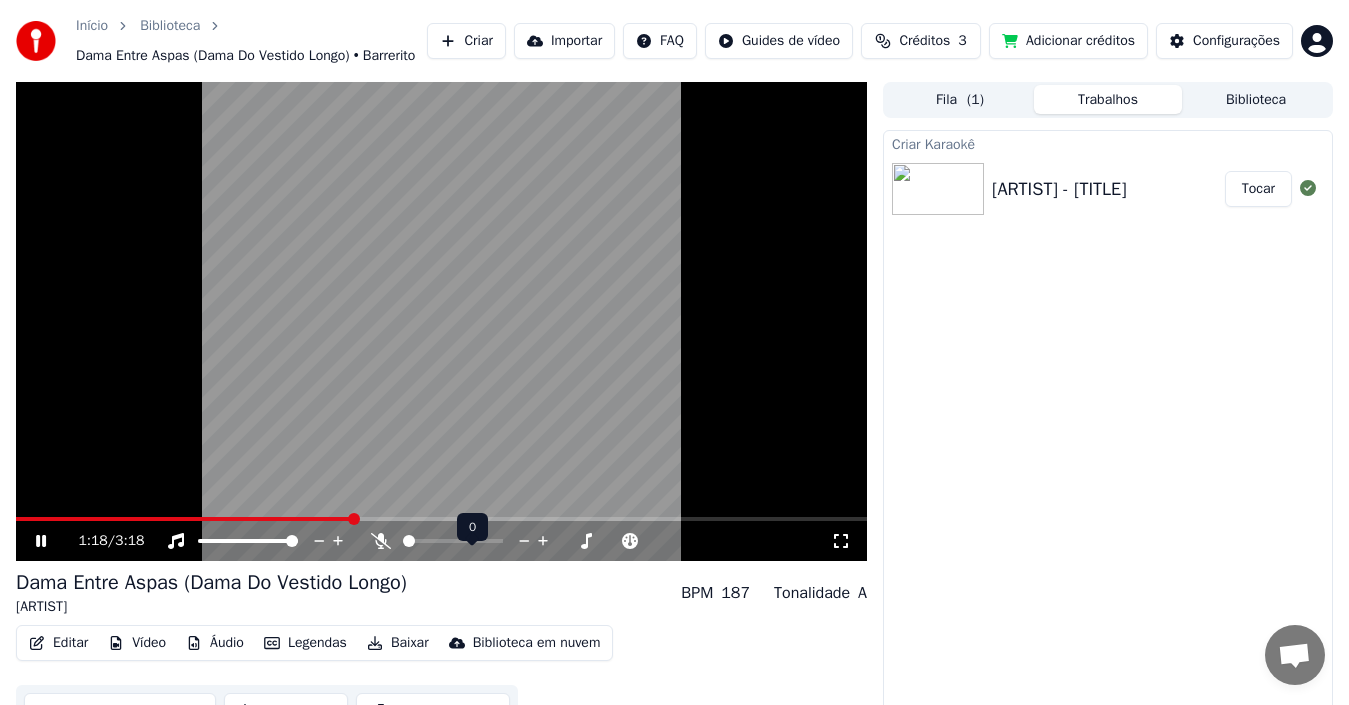 drag, startPoint x: 479, startPoint y: 563, endPoint x: 494, endPoint y: 561, distance: 15.132746 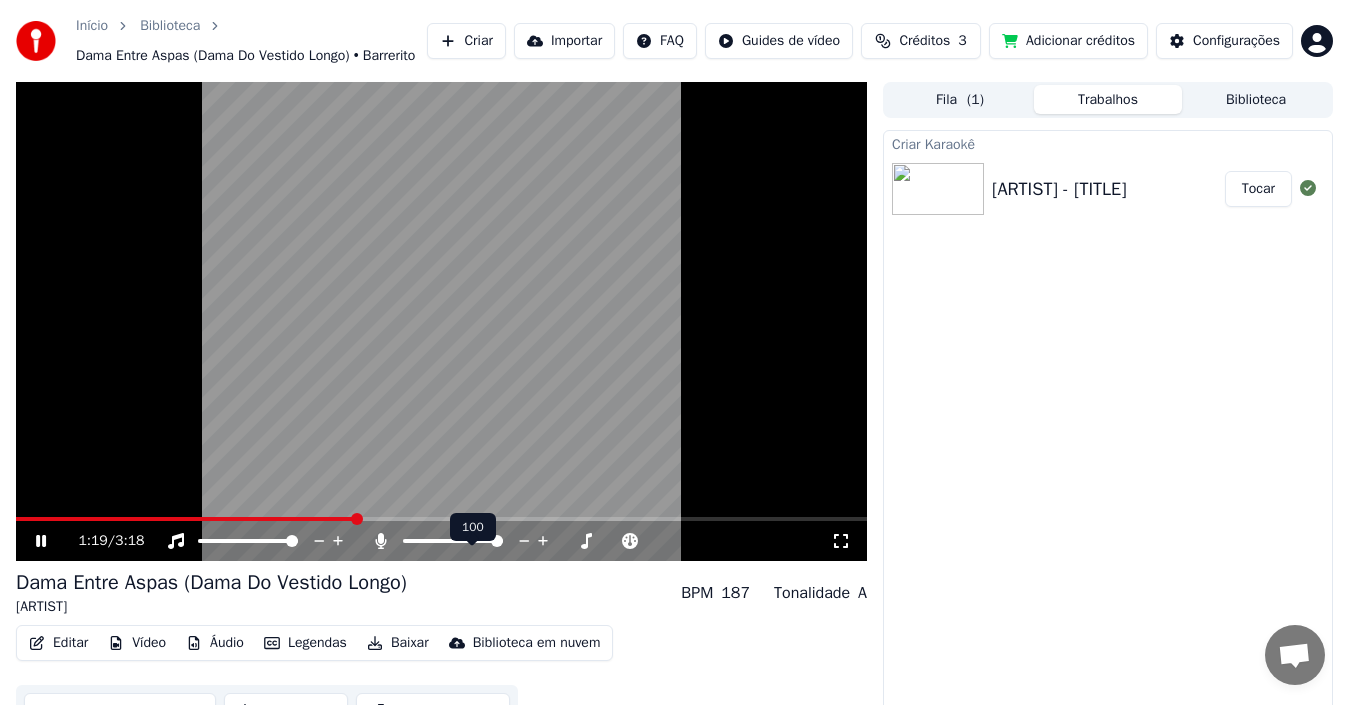 click at bounding box center [453, 541] 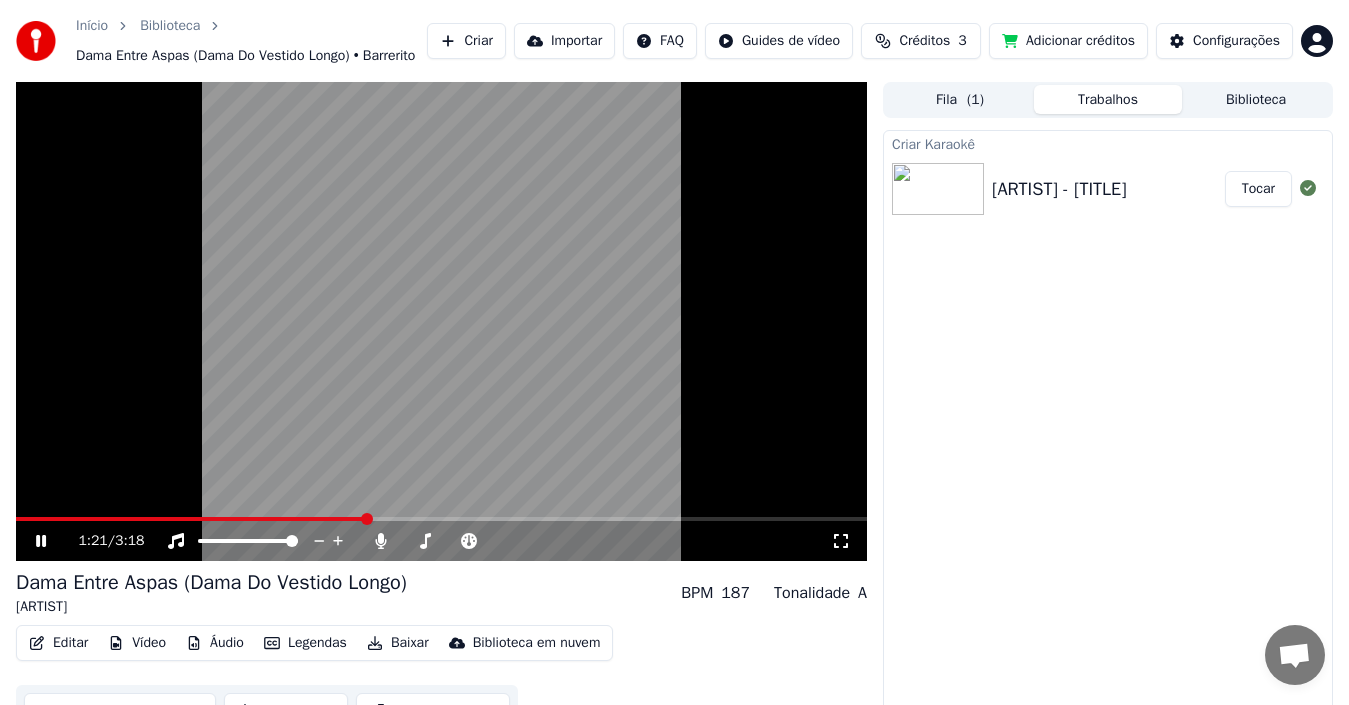 click 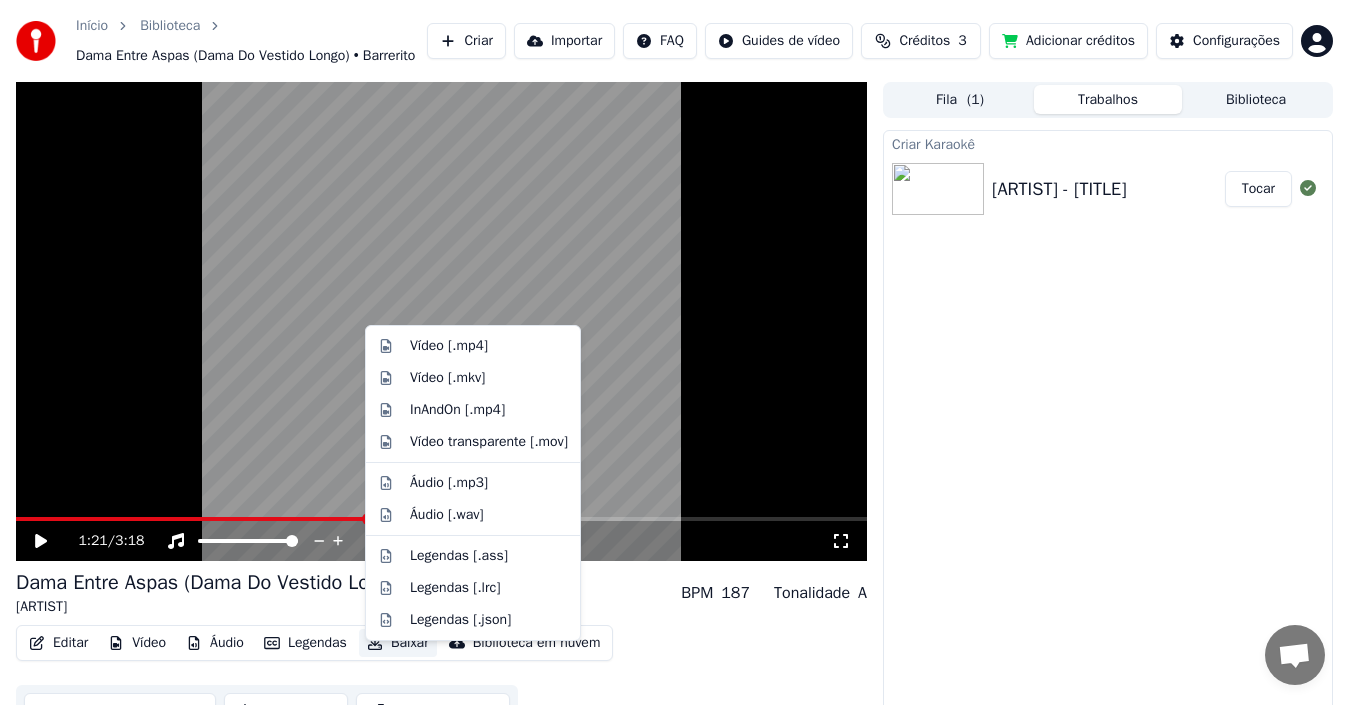 click on "Baixar" at bounding box center [398, 643] 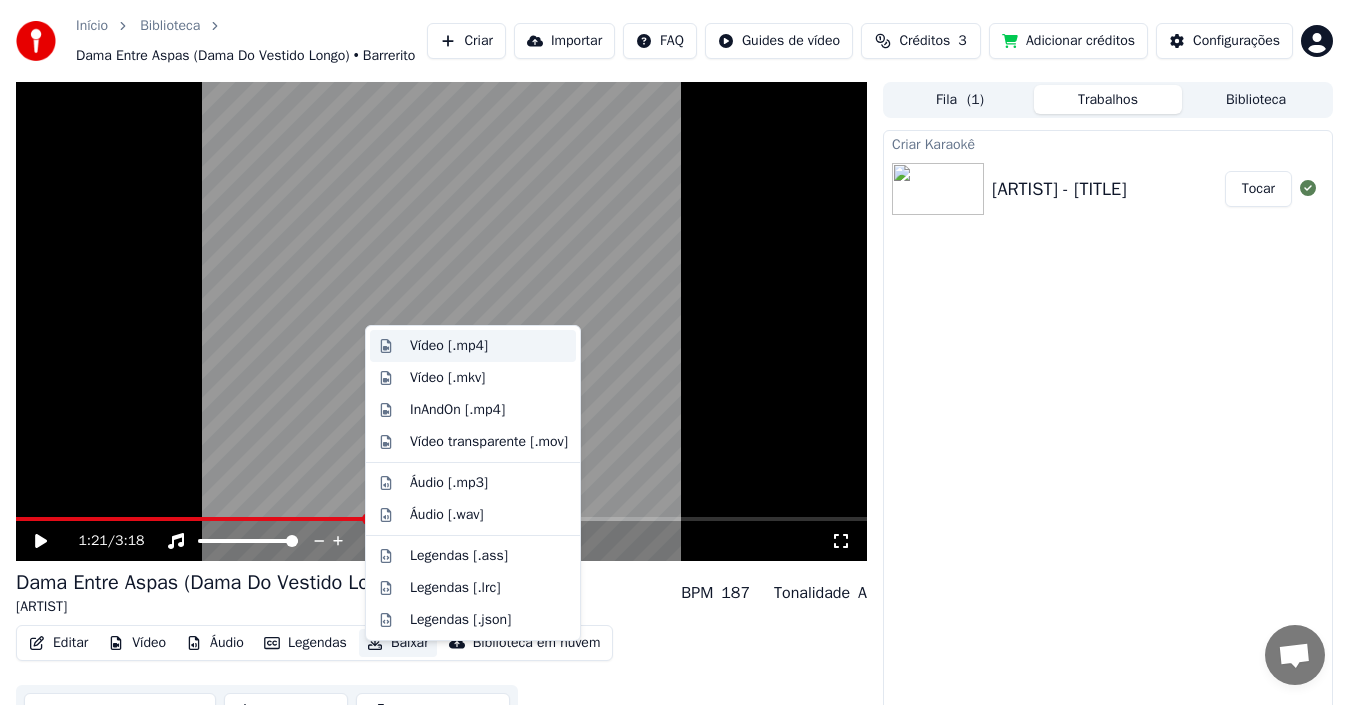 click on "Vídeo [.mp4]" at bounding box center (449, 346) 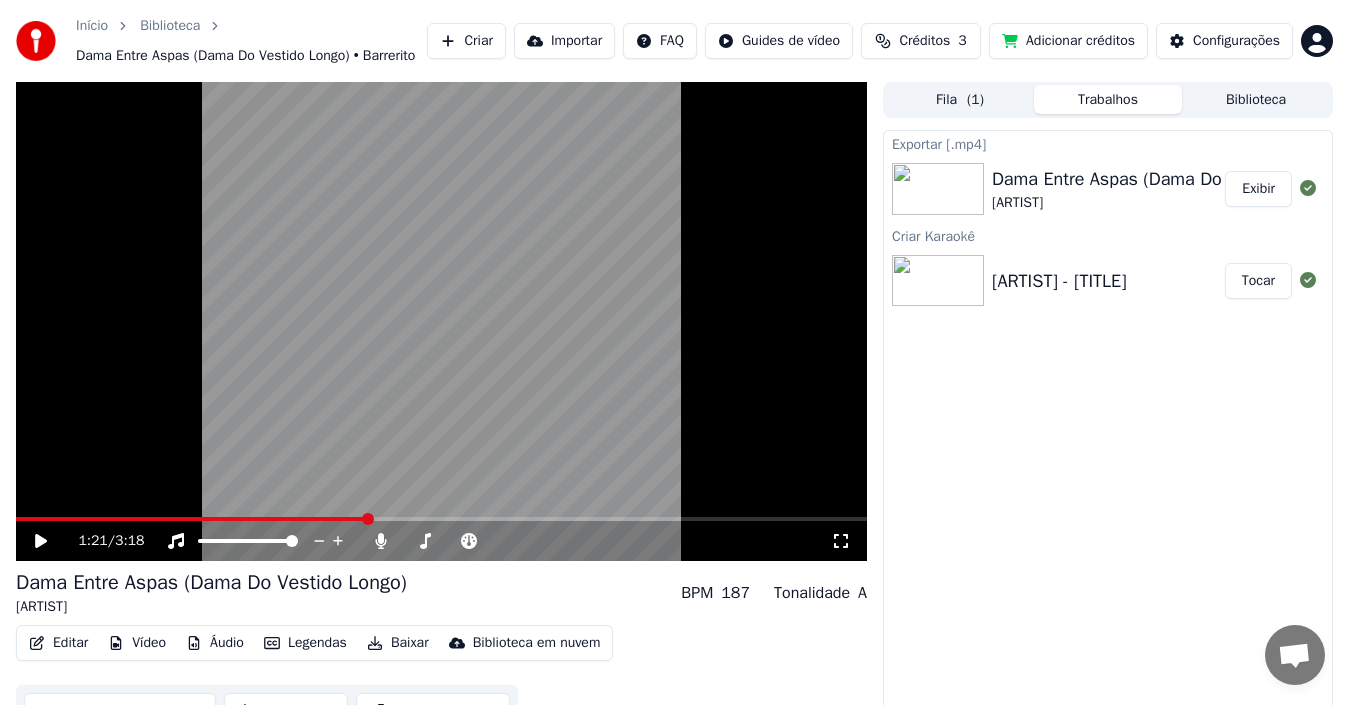 click on "Exibir" at bounding box center (1258, 189) 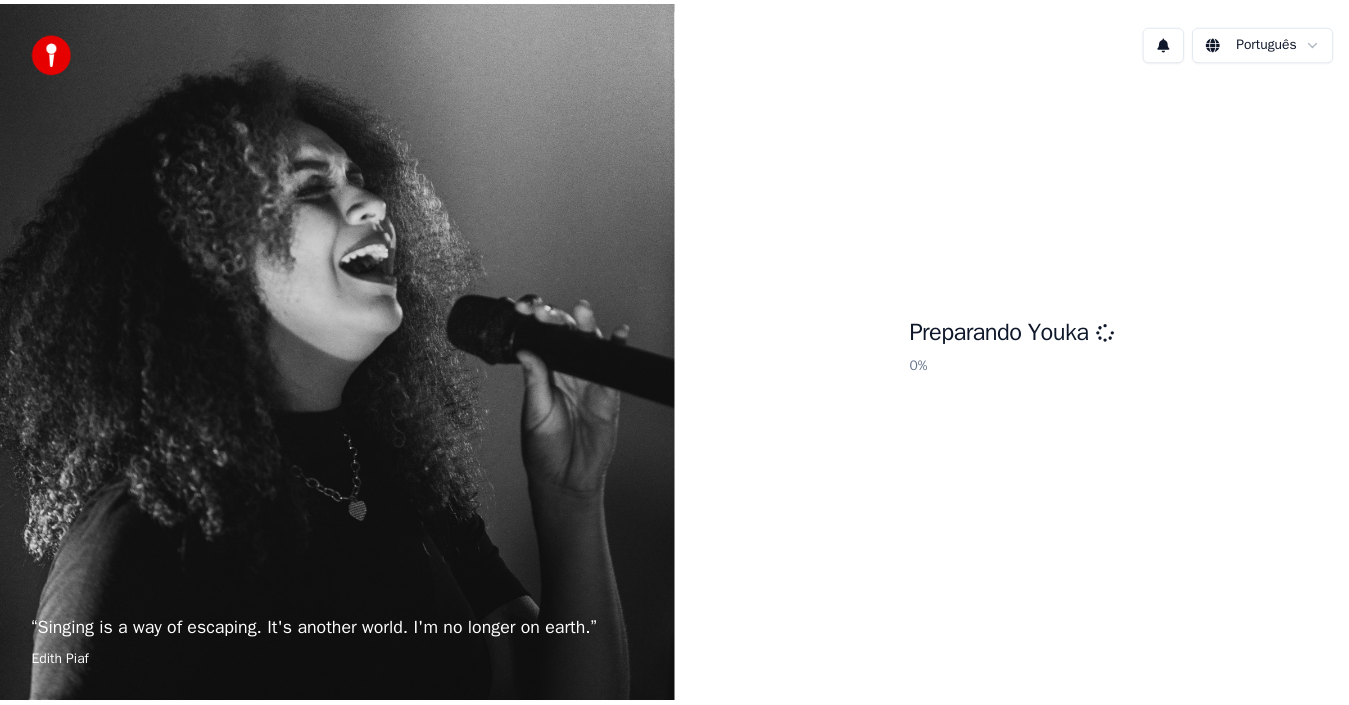 scroll, scrollTop: 0, scrollLeft: 0, axis: both 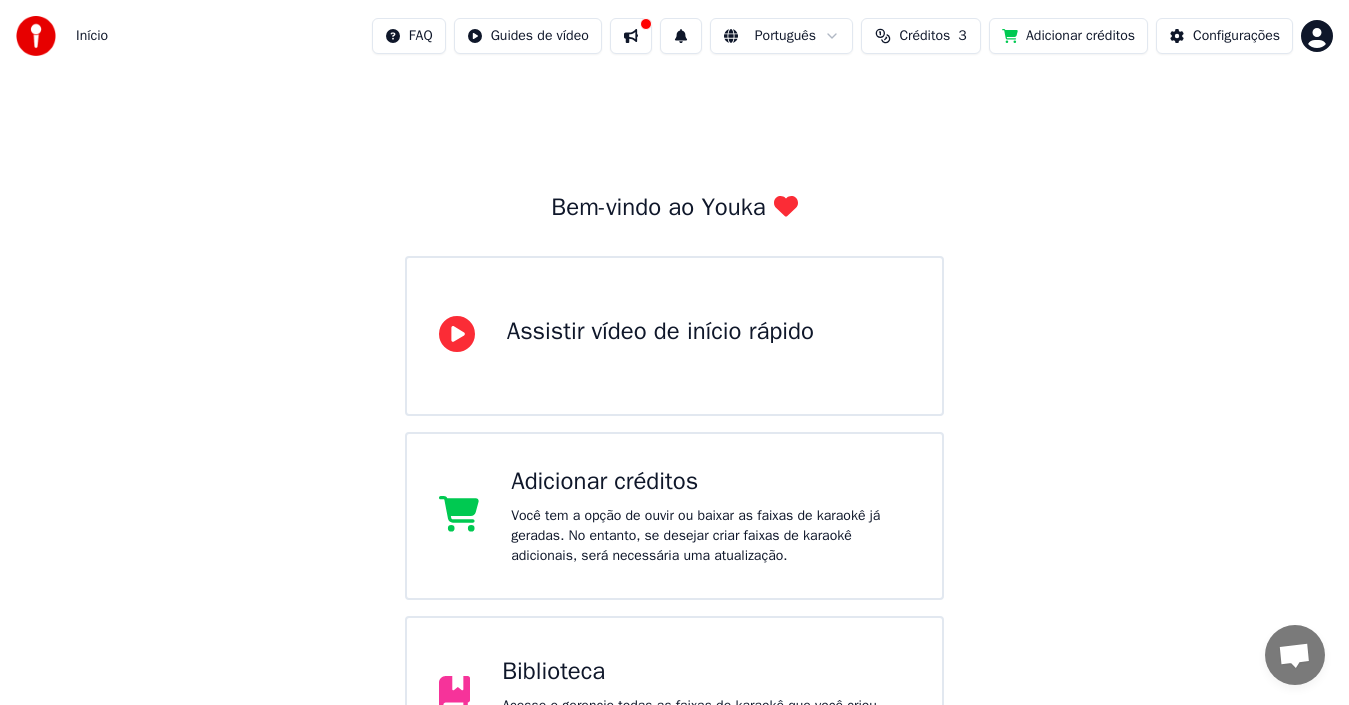 click on "Assistir vídeo de início rápido" at bounding box center (660, 332) 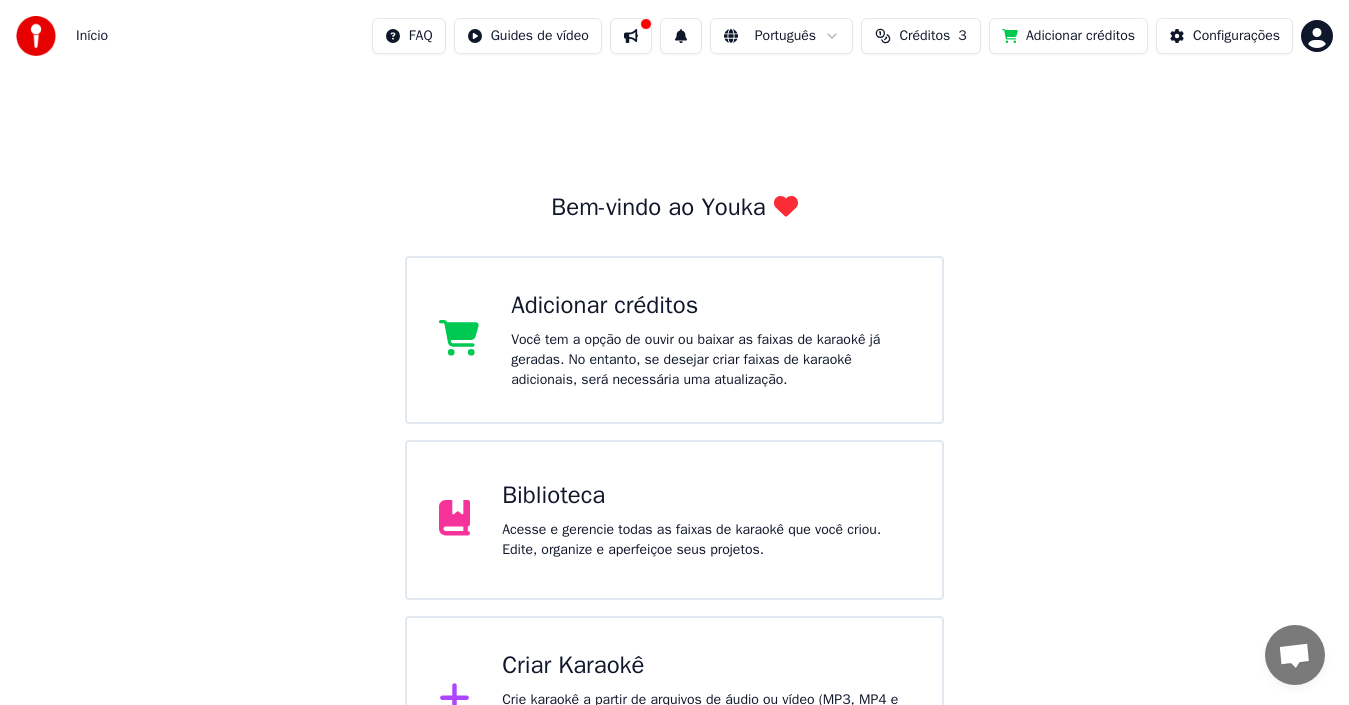 scroll, scrollTop: 79, scrollLeft: 0, axis: vertical 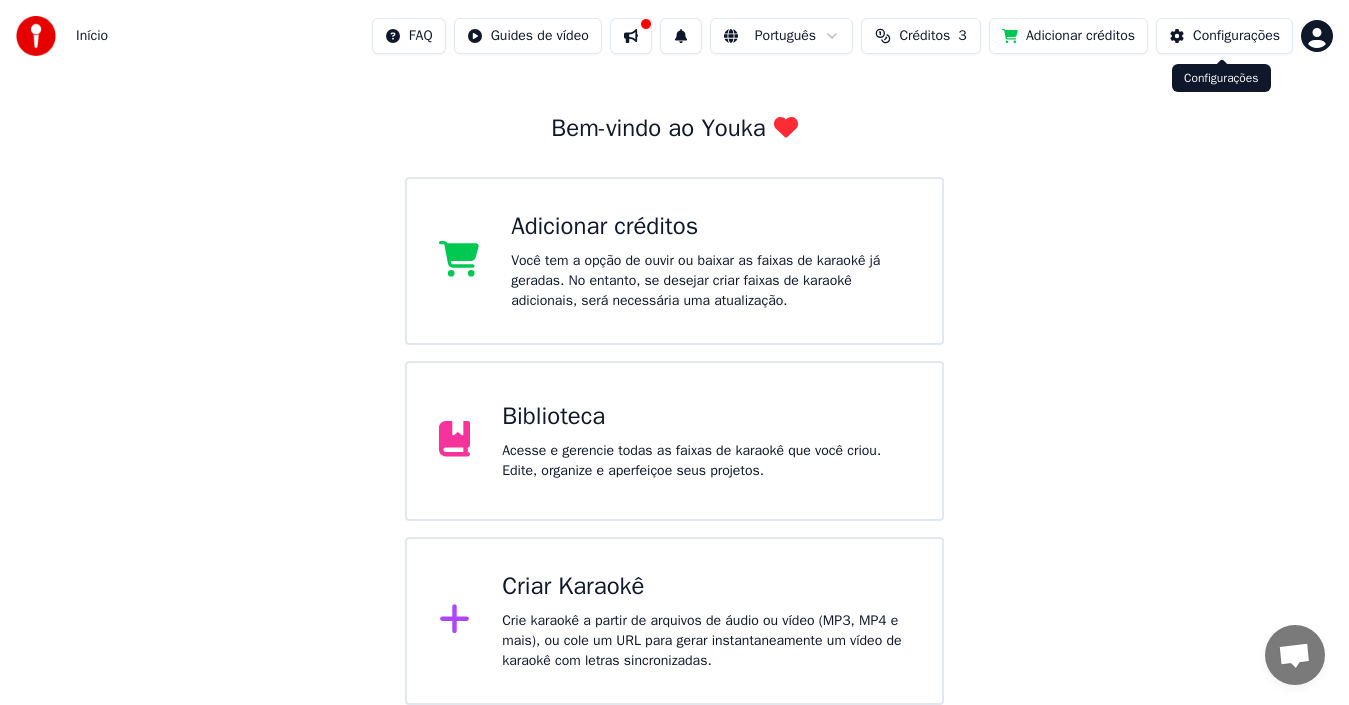 click on "Configurações" at bounding box center (1236, 36) 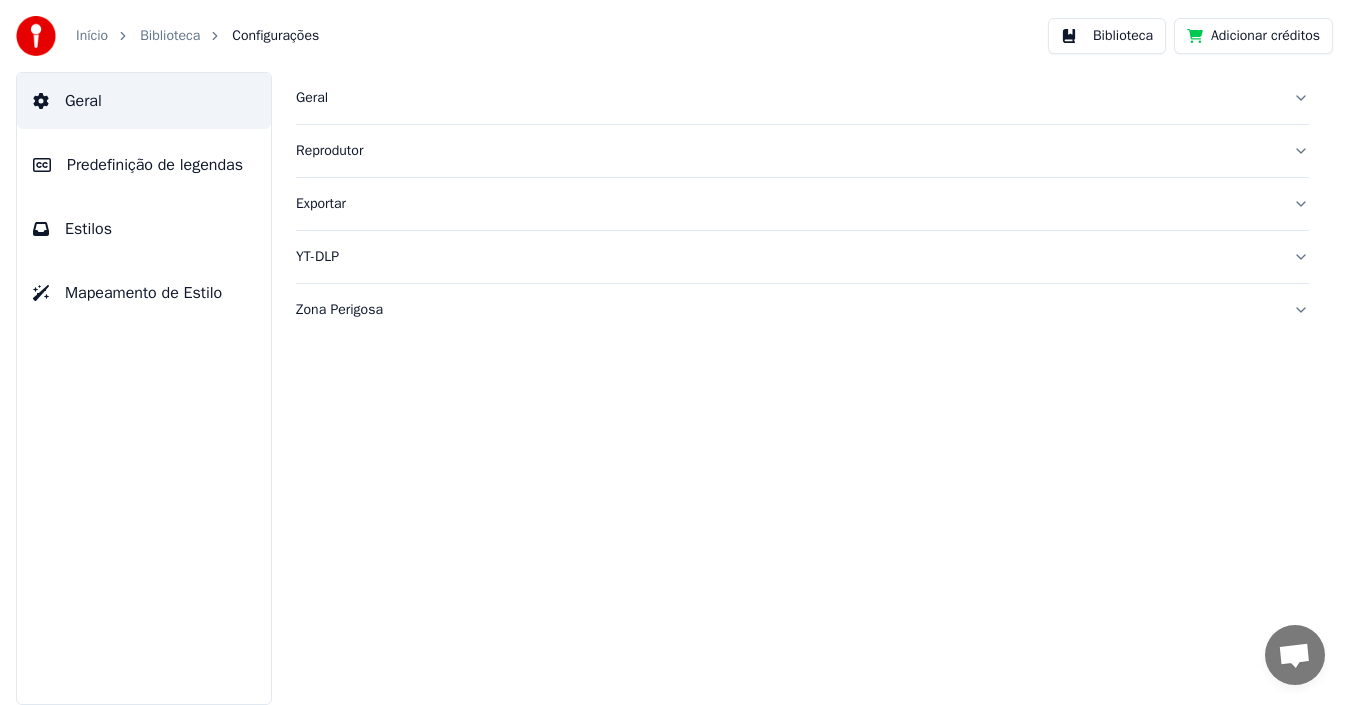 scroll, scrollTop: 0, scrollLeft: 0, axis: both 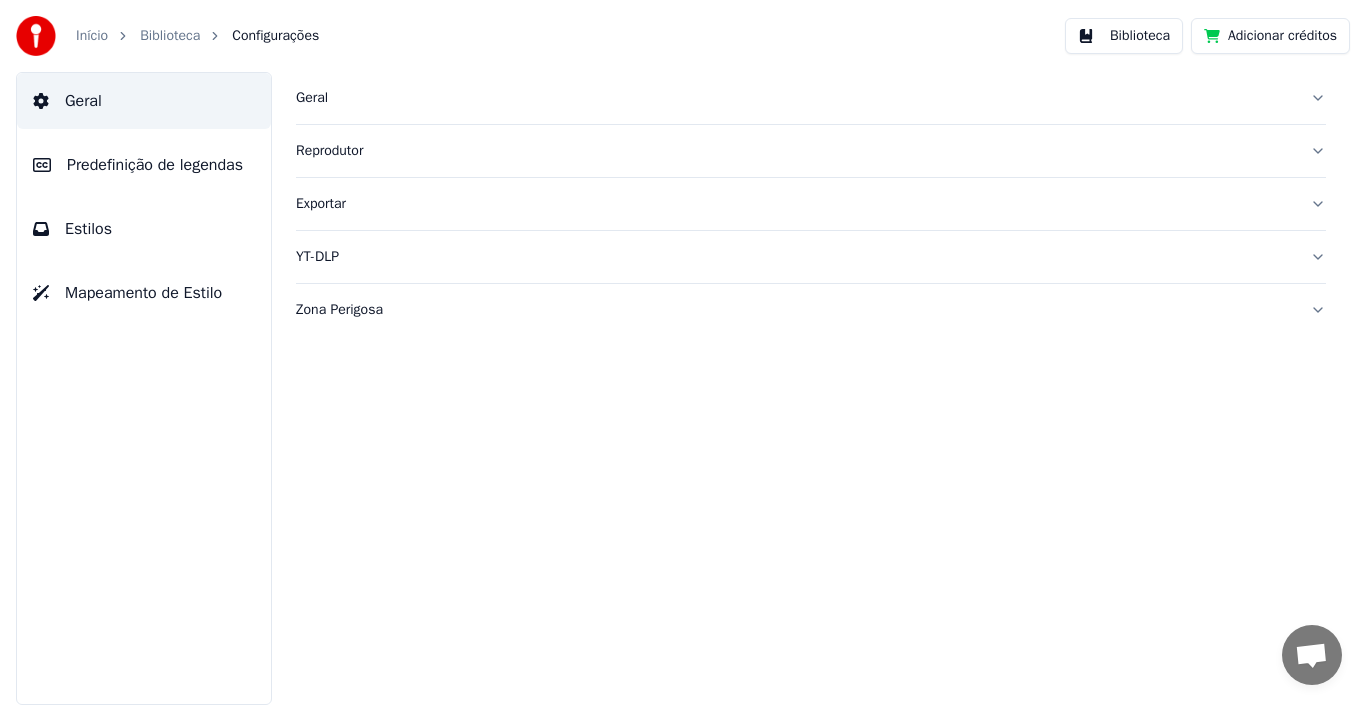 click on "Biblioteca" at bounding box center (181, 36) 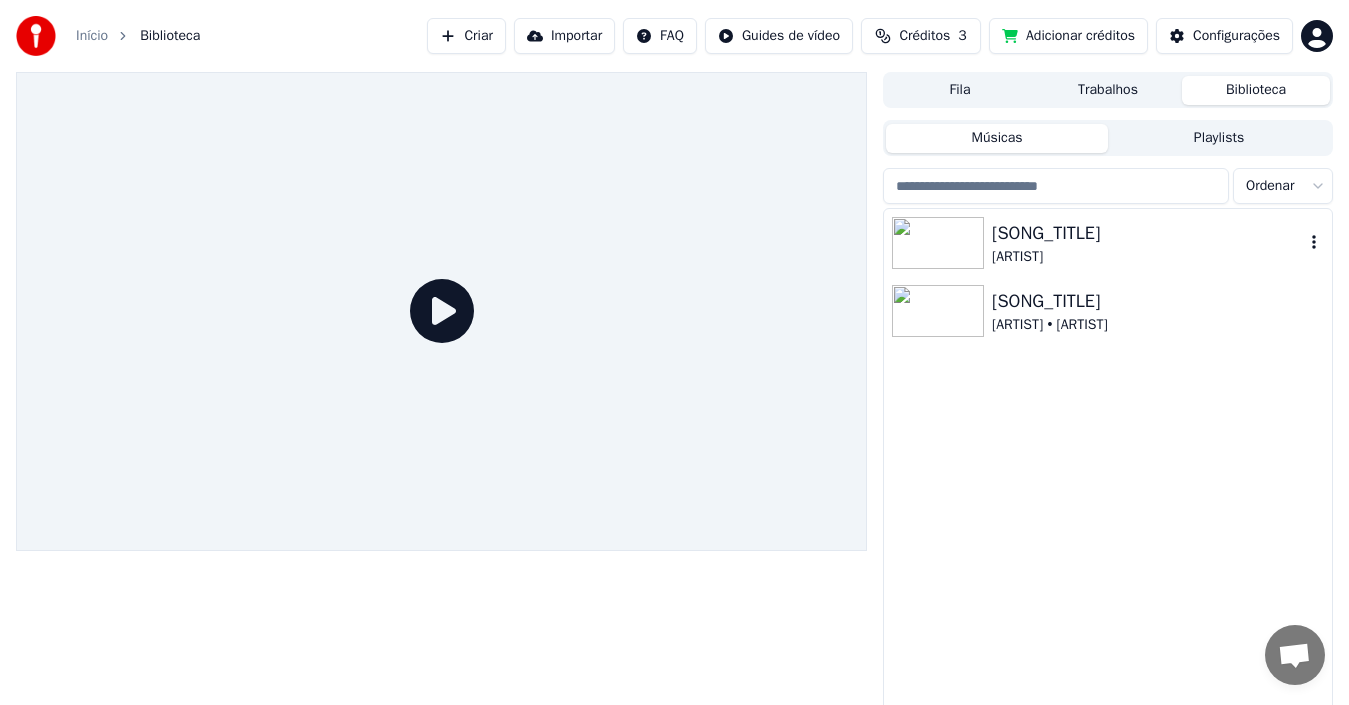 click on "[ARTIST]" at bounding box center (1148, 257) 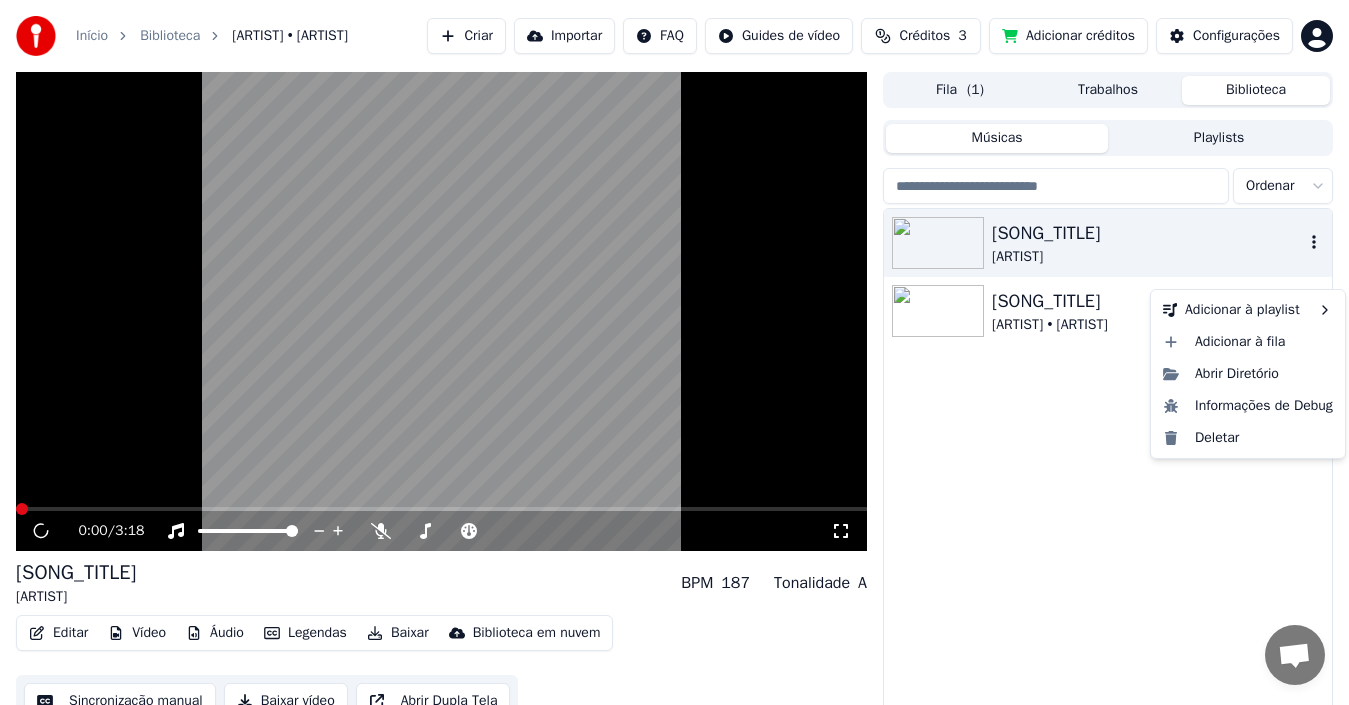 click 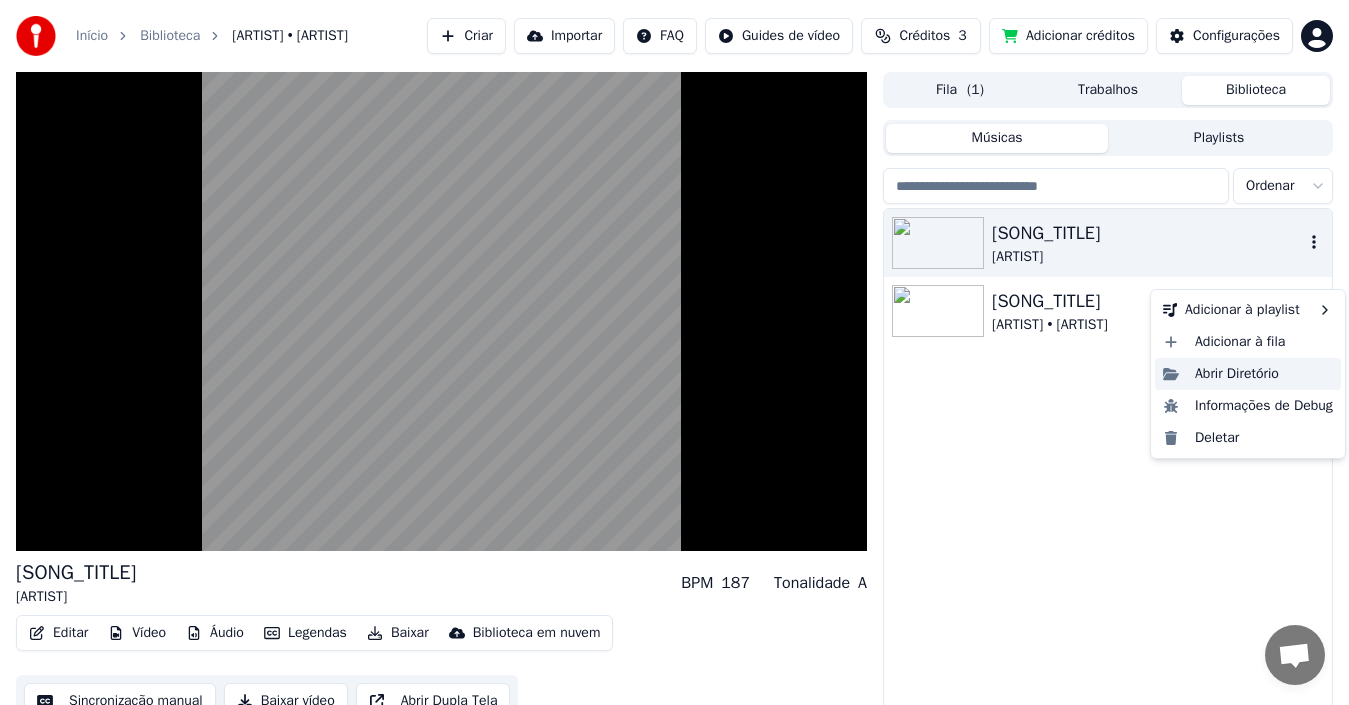 click on "Abrir Diretório" at bounding box center [1248, 374] 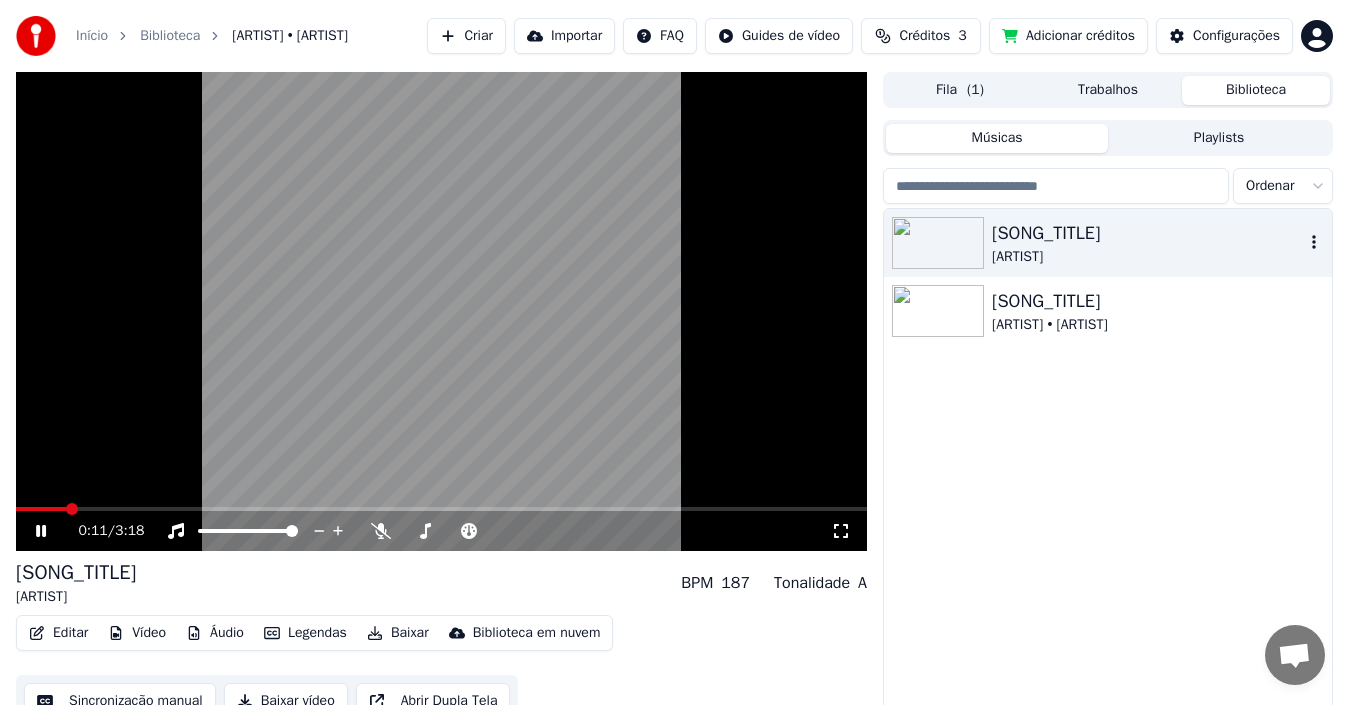 click at bounding box center [441, 311] 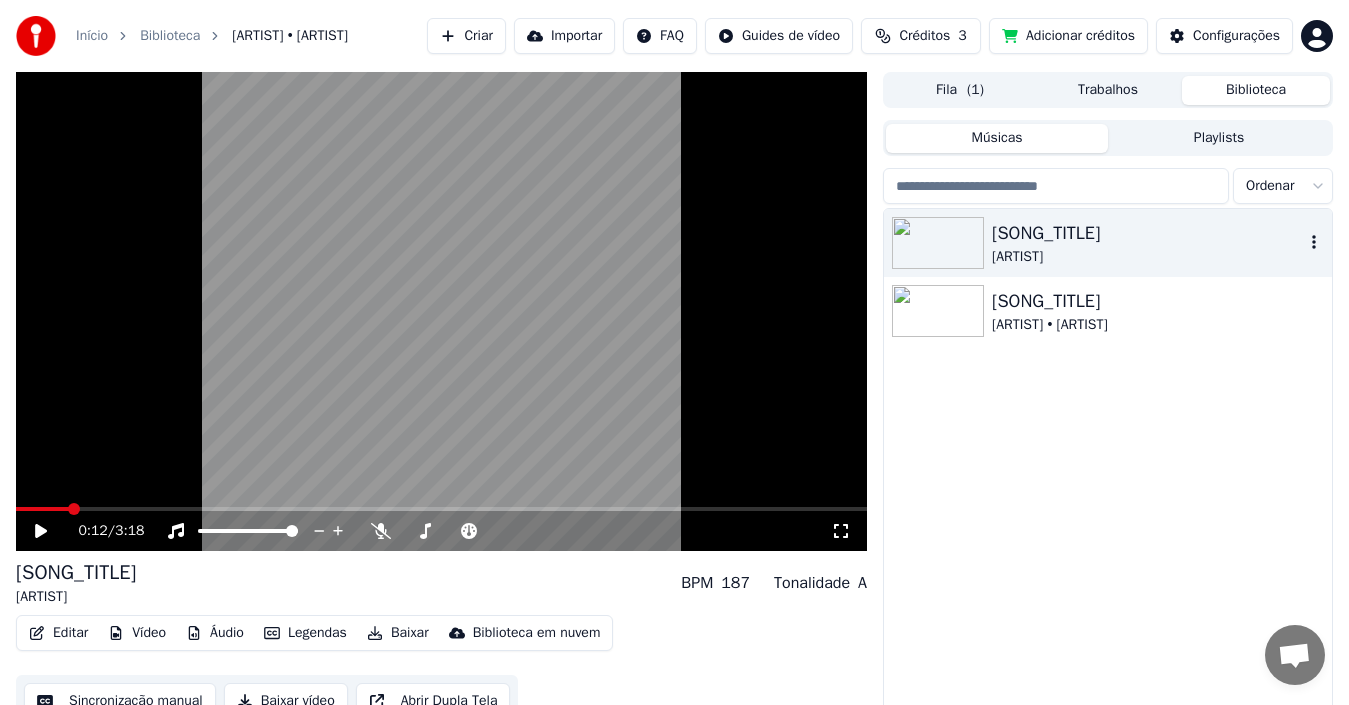 click on "[SONG_TITLE]" at bounding box center (1148, 233) 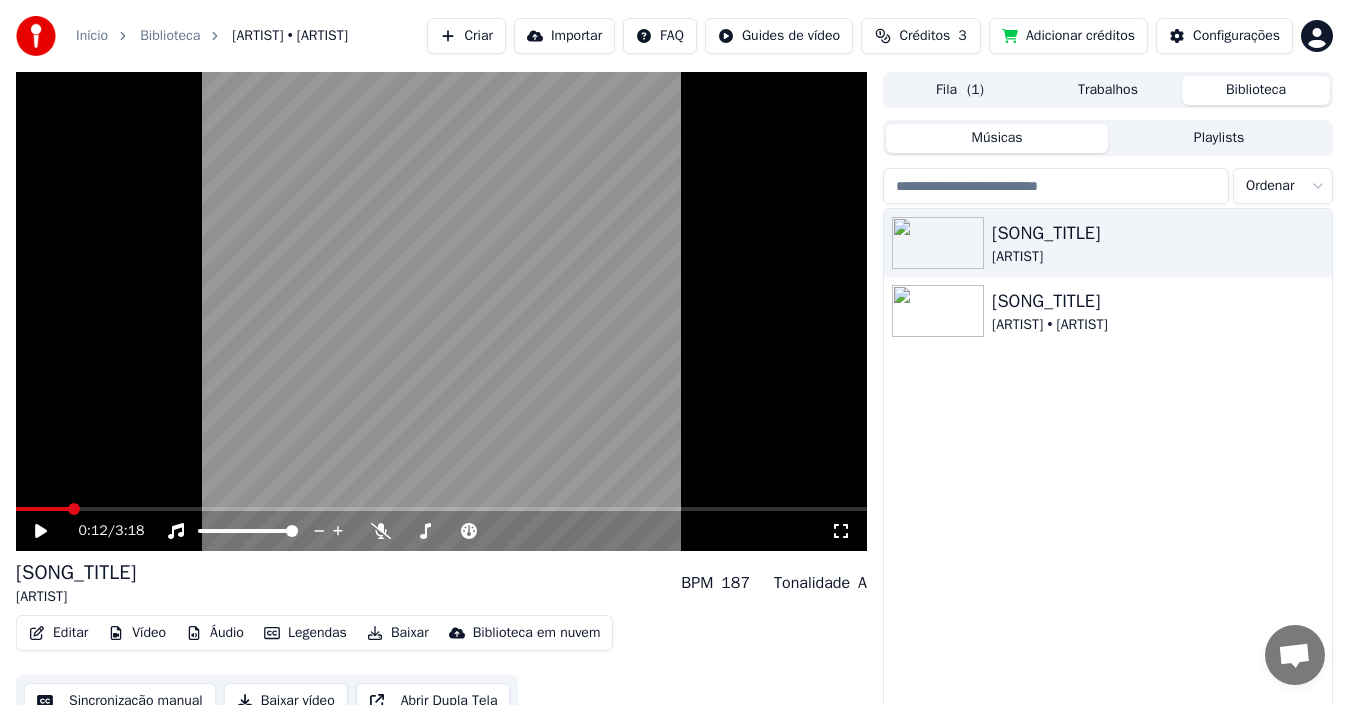 click at bounding box center [441, 311] 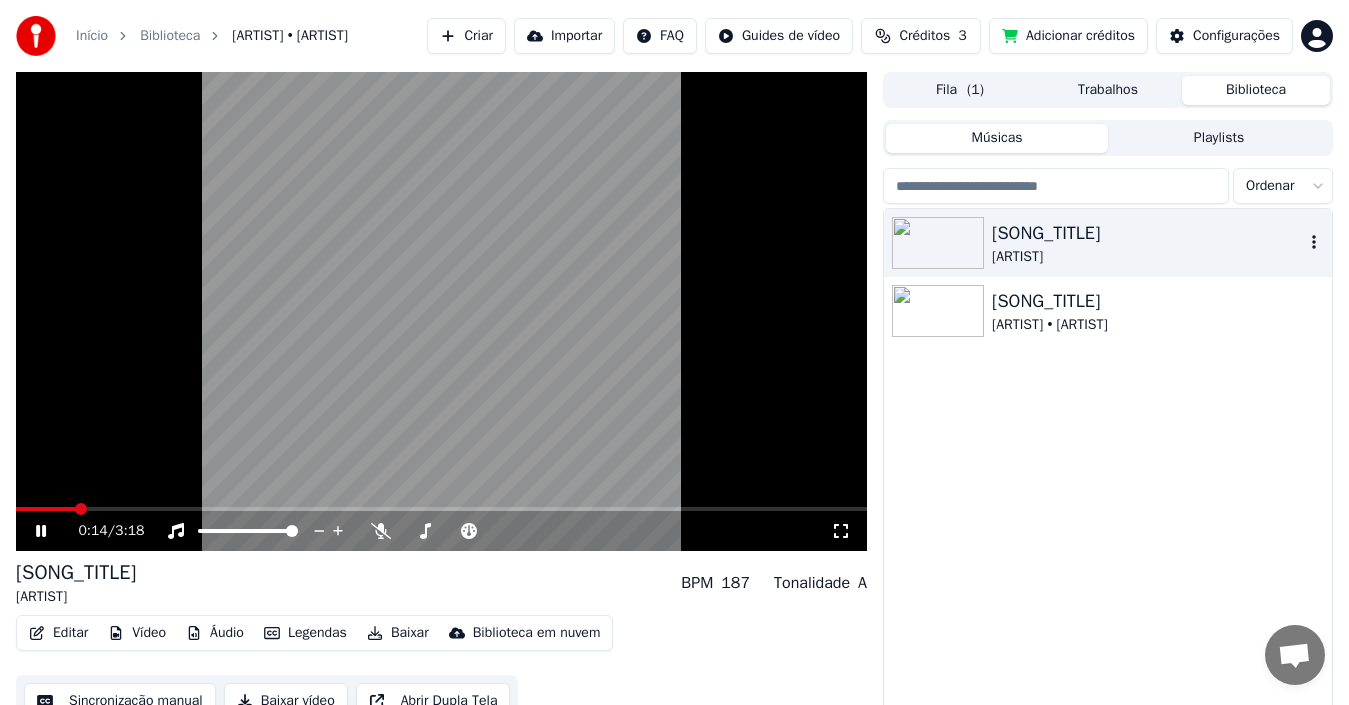click on "[SONG_TITLE] [ARTIST]" at bounding box center (1108, 243) 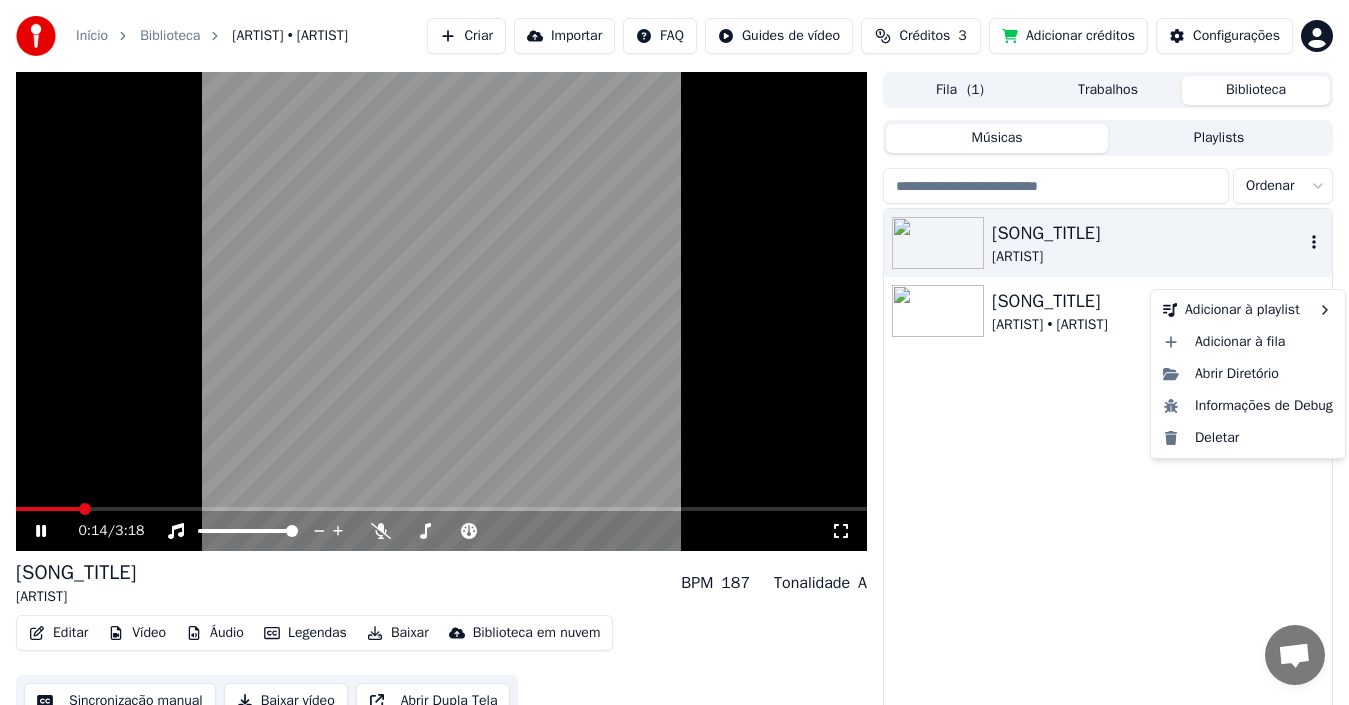 click 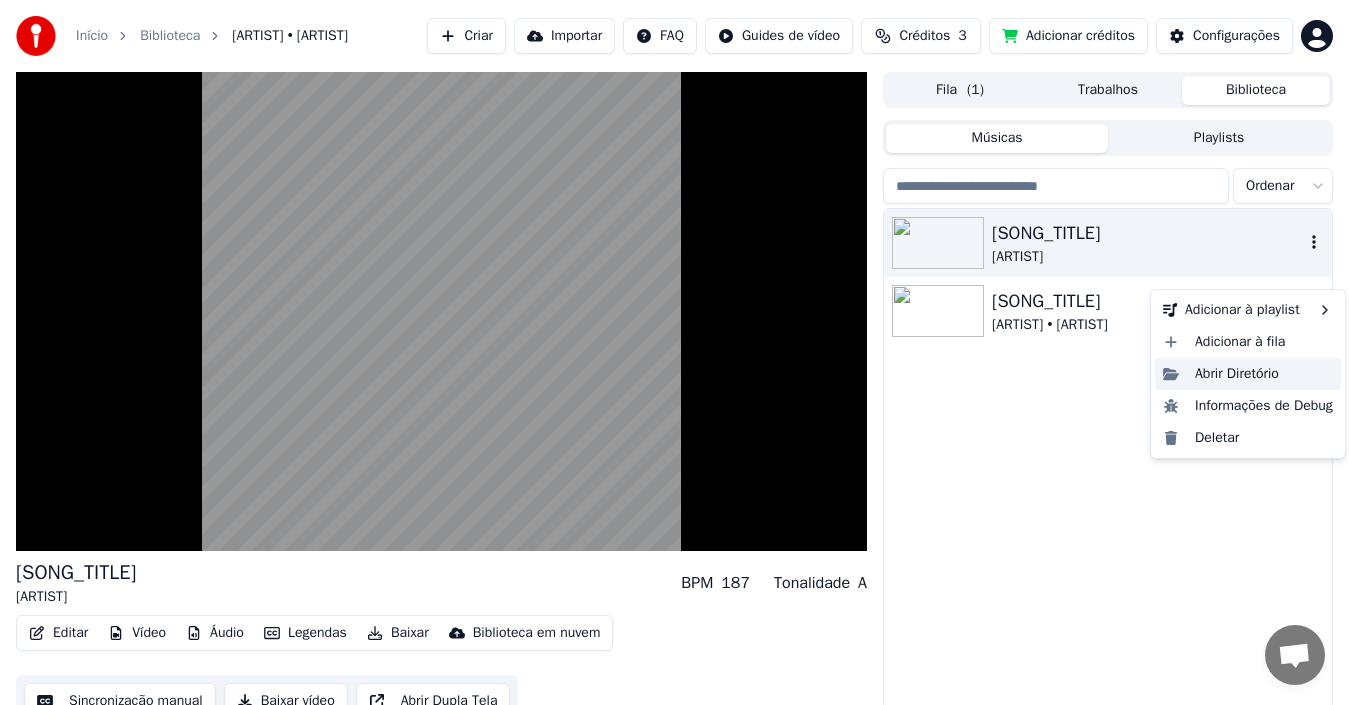 click on "Abrir Diretório" at bounding box center (1248, 374) 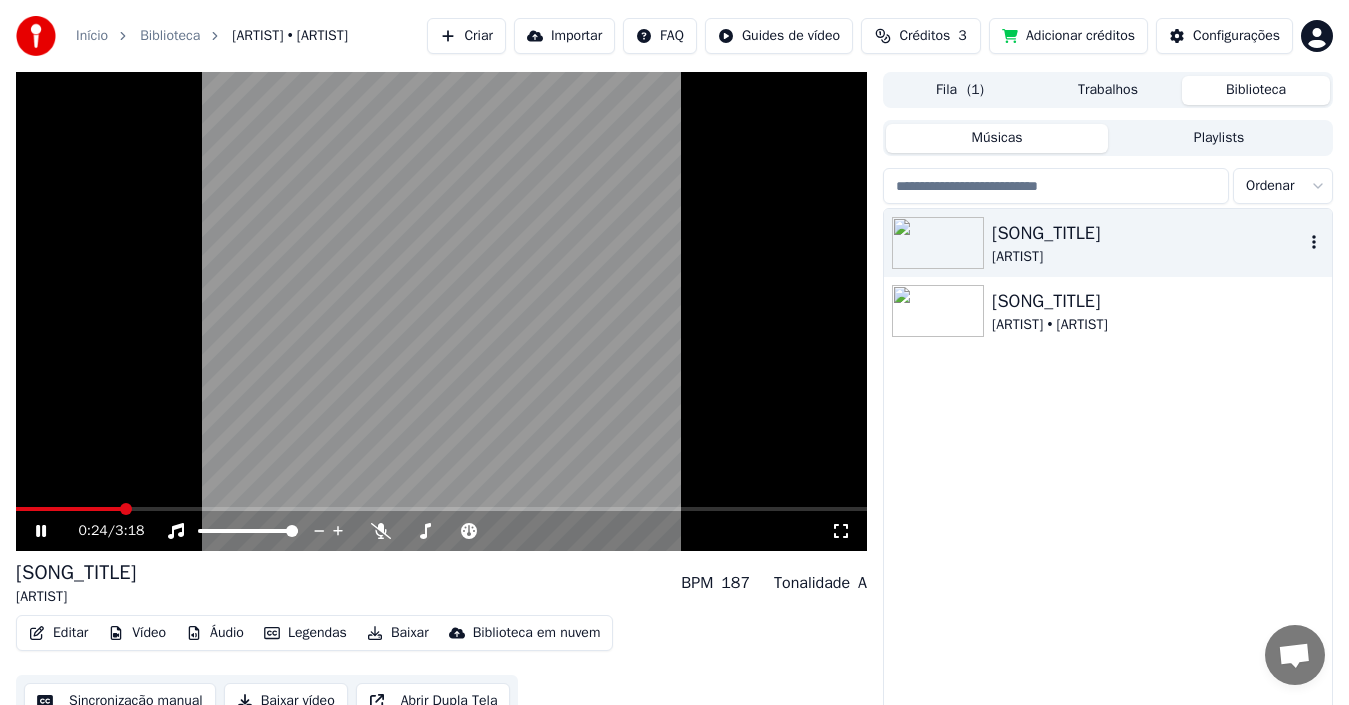 click at bounding box center [441, 311] 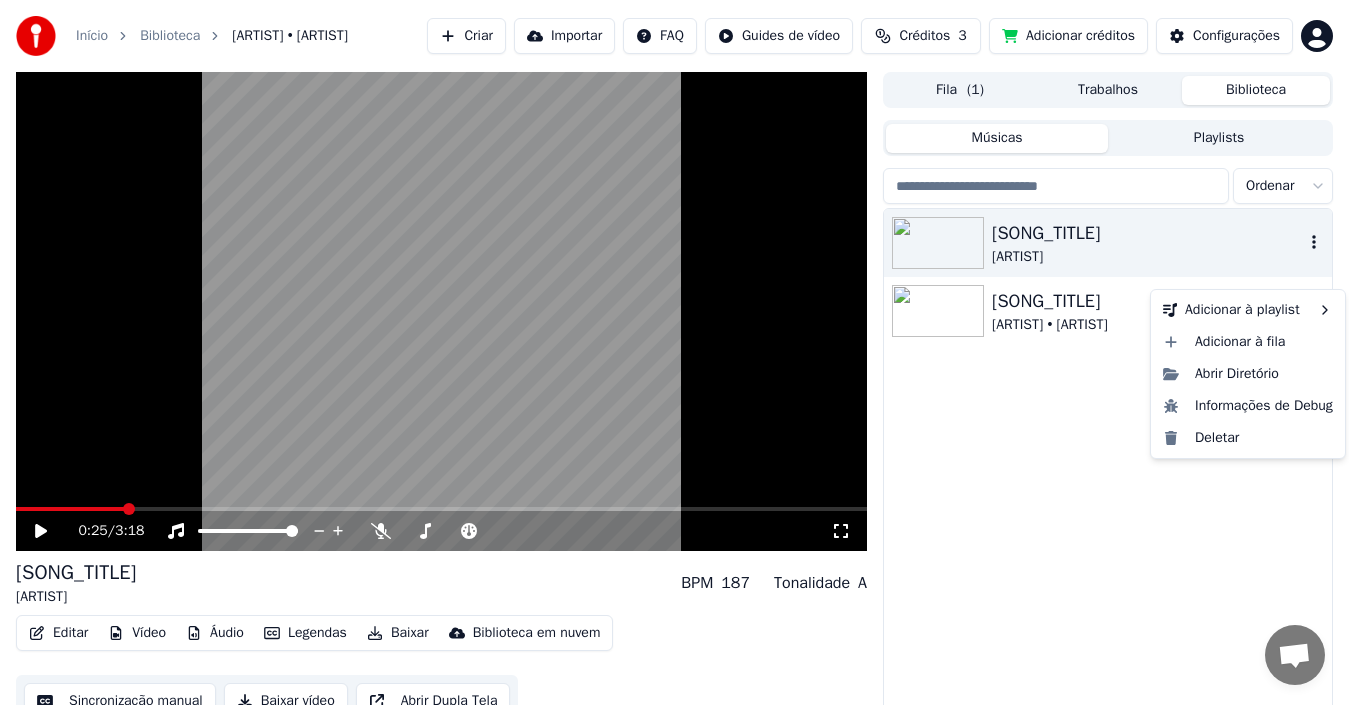 click 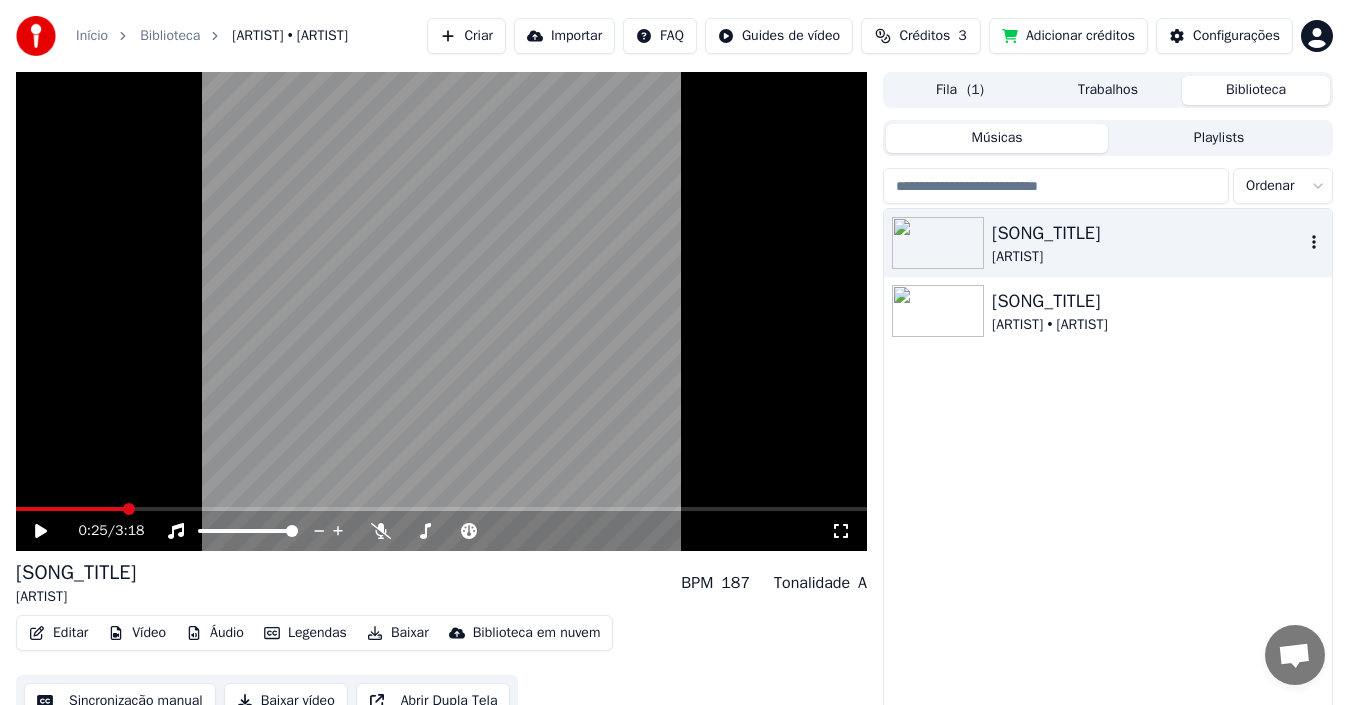 click 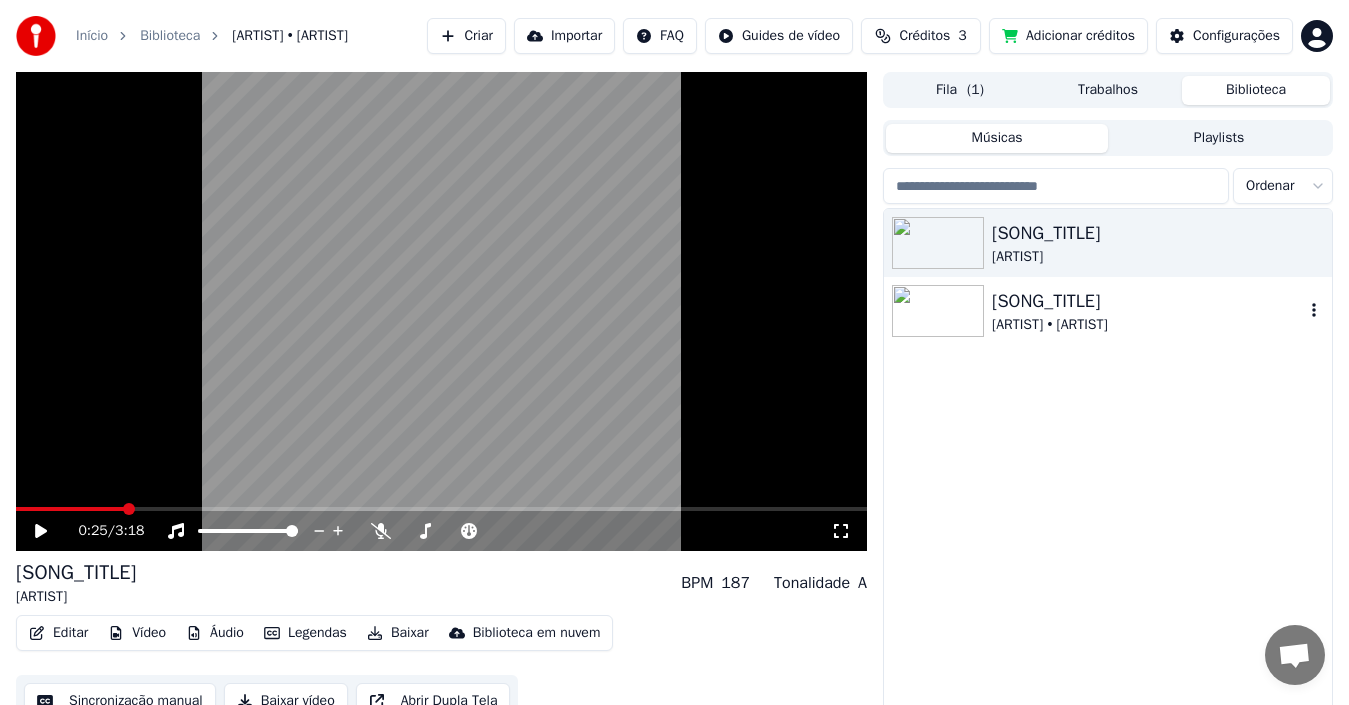 click on "Paixão bandida" at bounding box center [1148, 301] 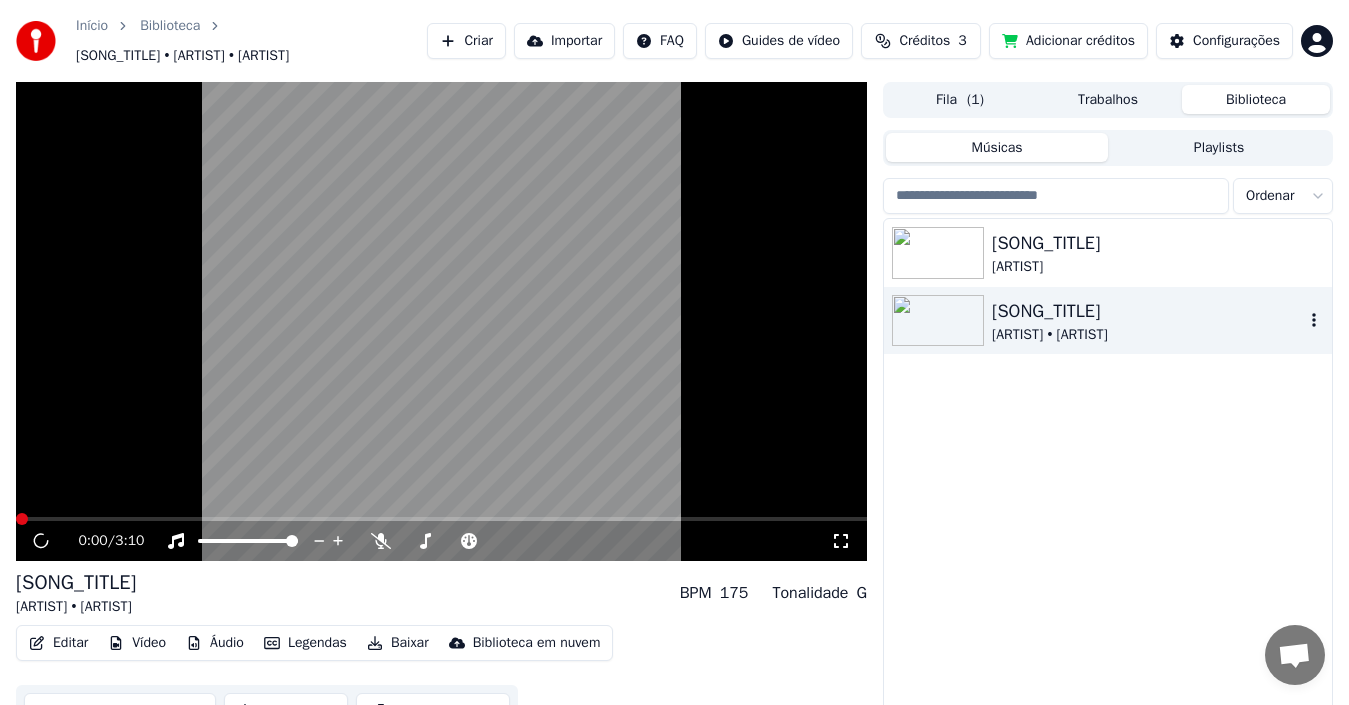 click 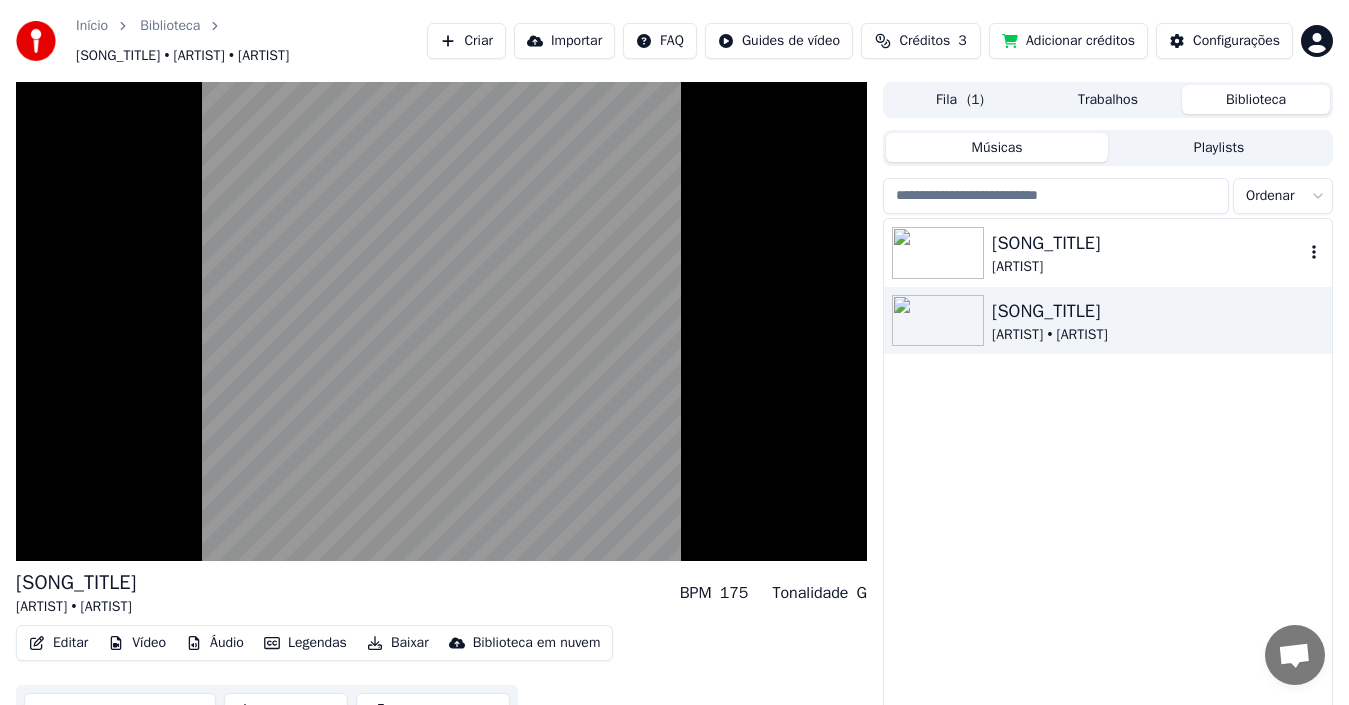 click on "[ARTIST]" at bounding box center (1148, 267) 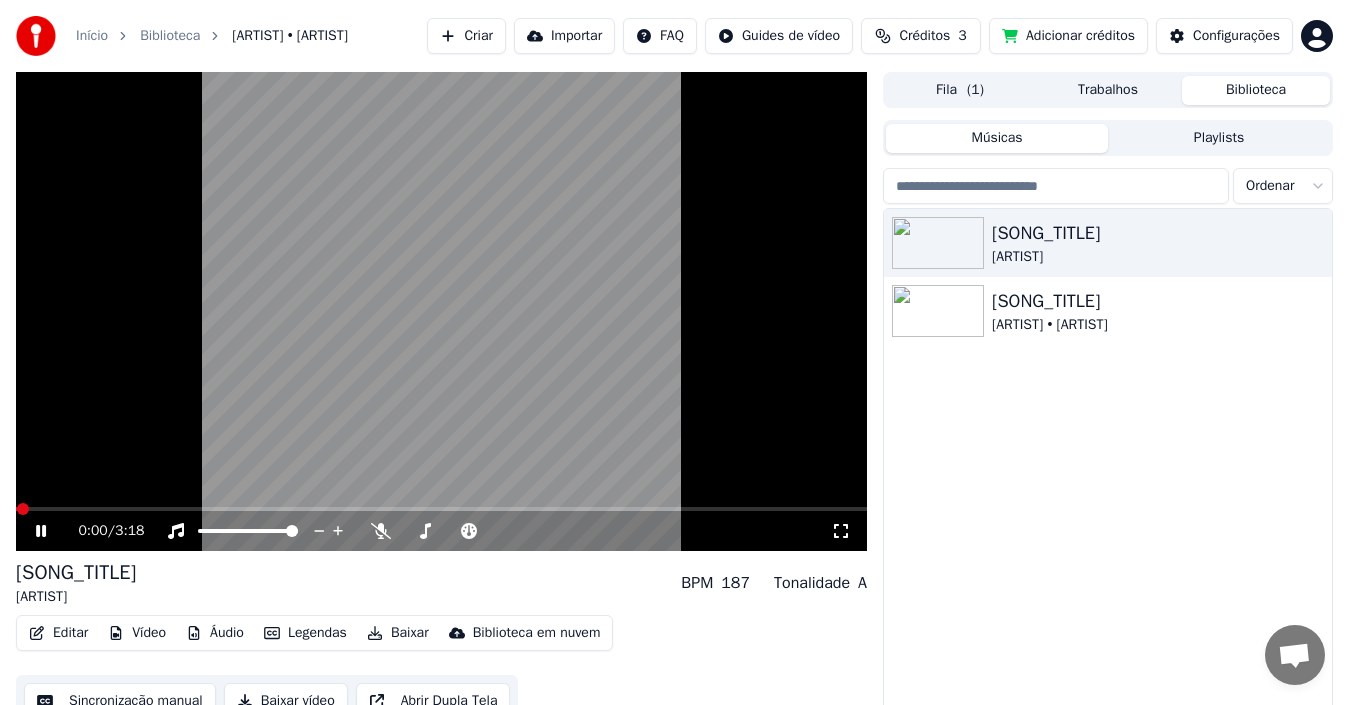 click on "Baixar" at bounding box center [398, 633] 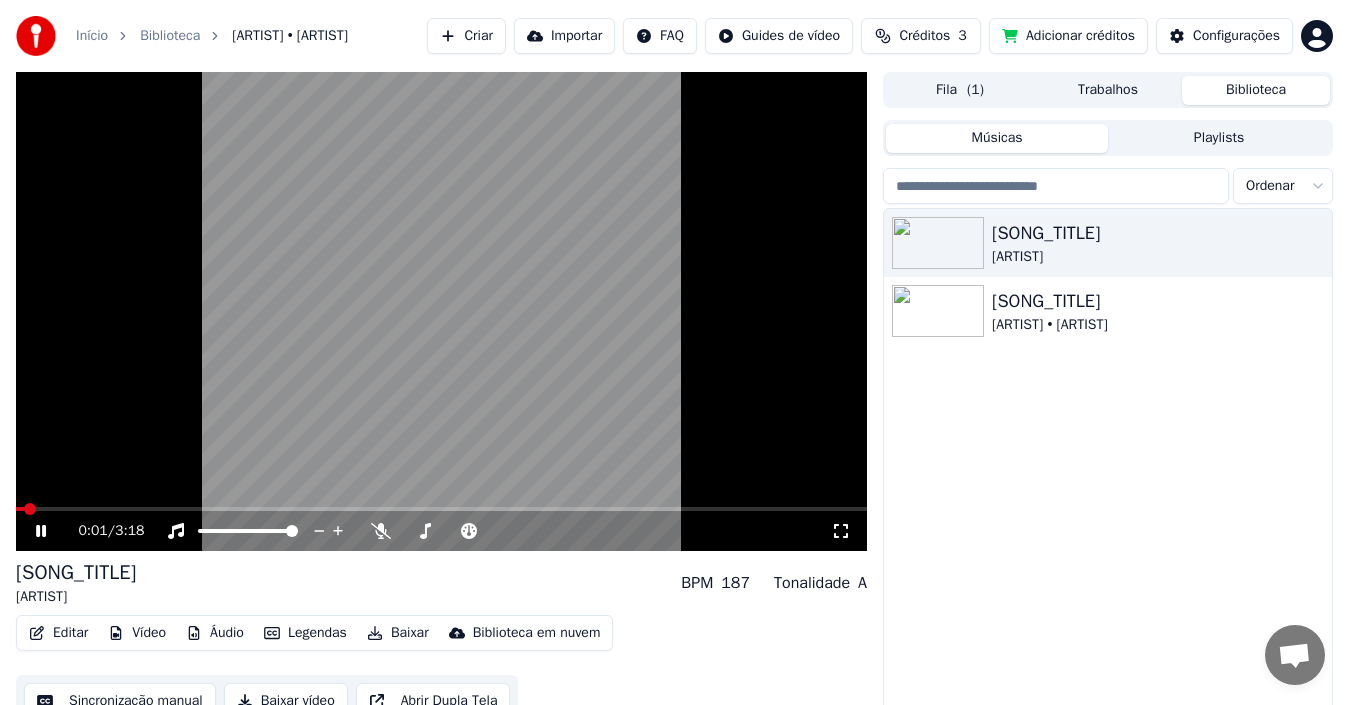 click on "0:01  /  3:18" at bounding box center [441, 531] 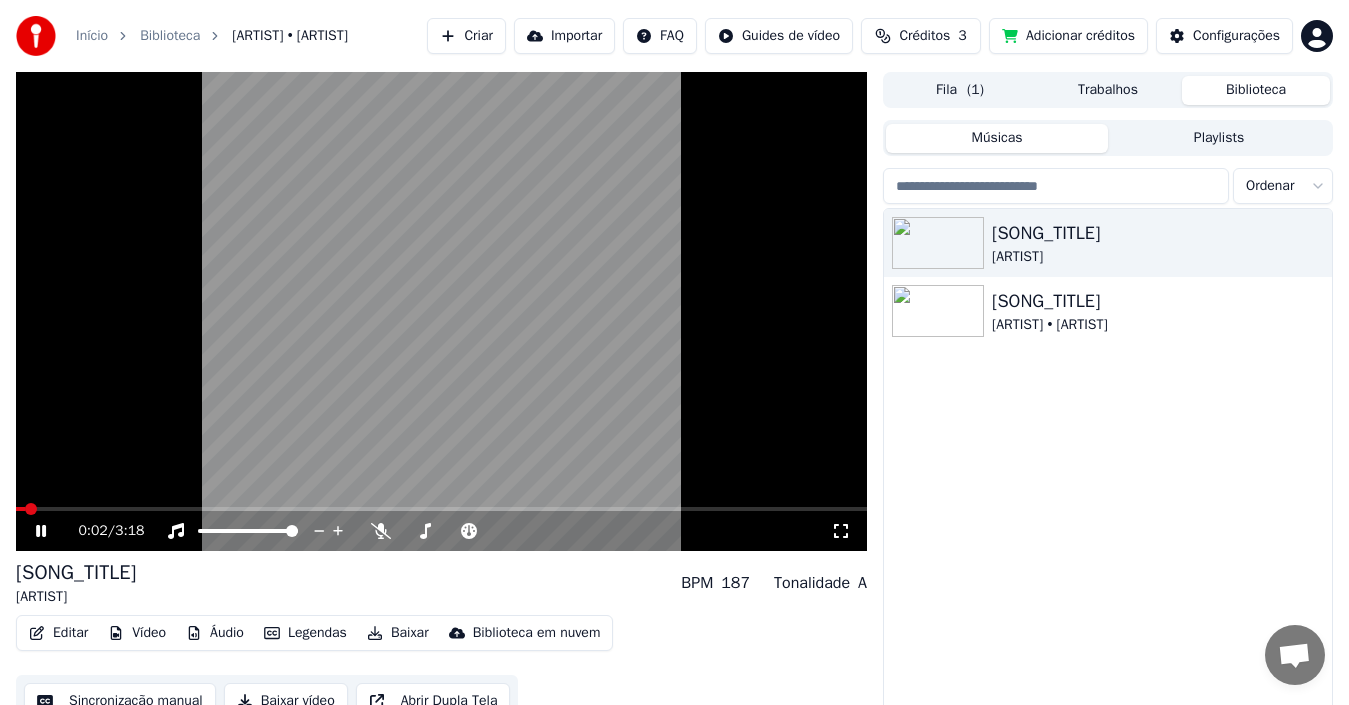 click 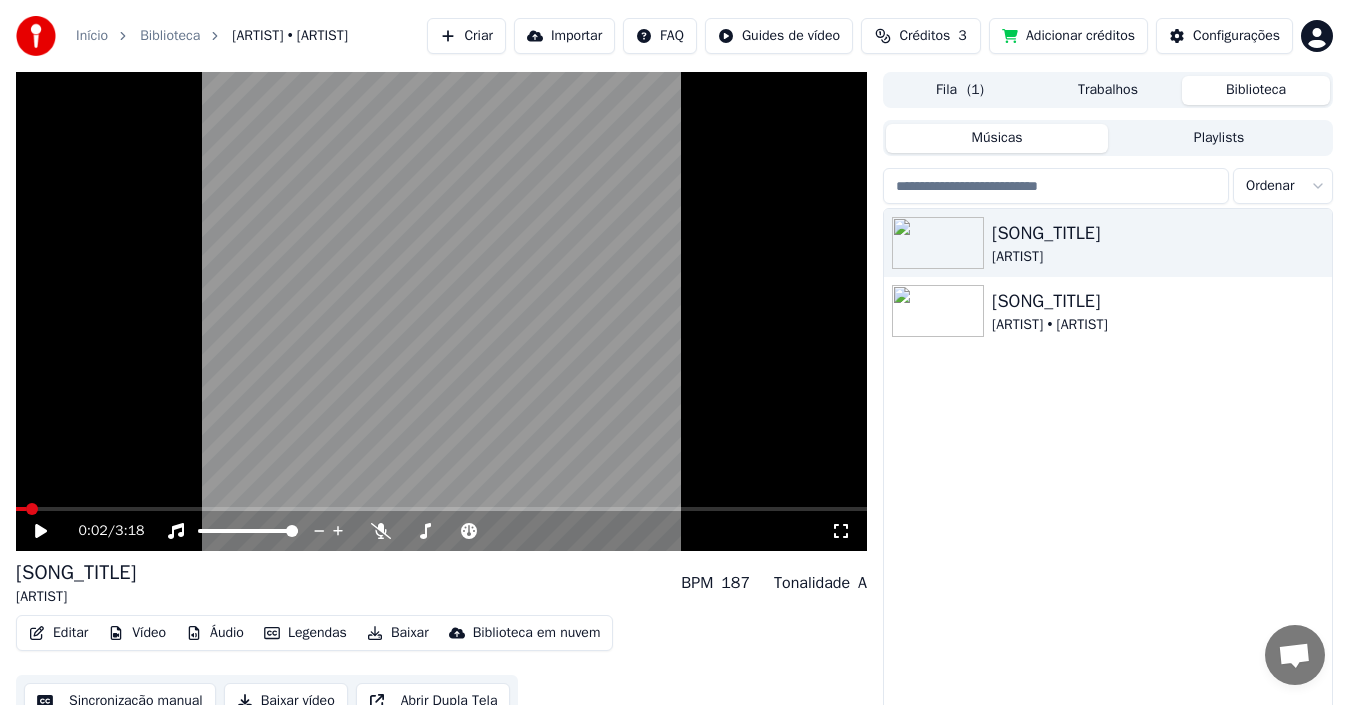 click on "Baixar" at bounding box center (398, 633) 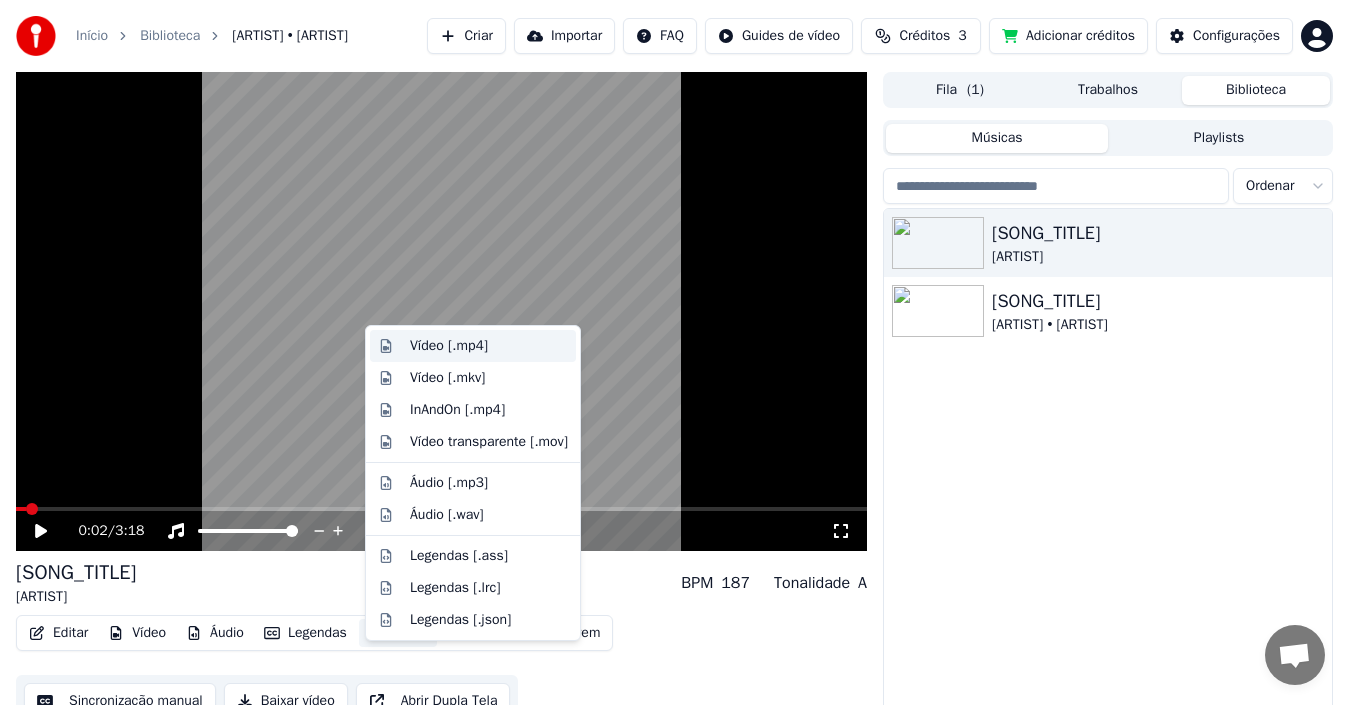 click on "Vídeo [.mp4]" at bounding box center (449, 346) 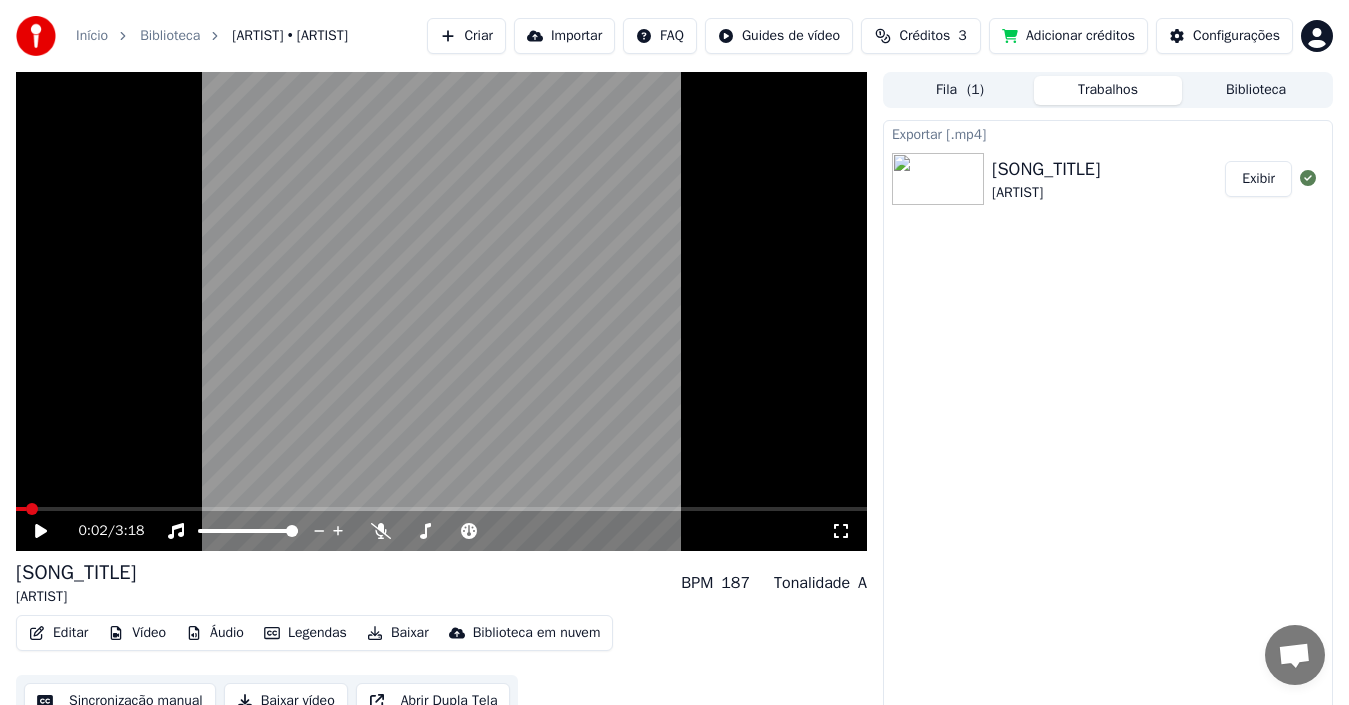click on "Exibir" at bounding box center (1258, 179) 